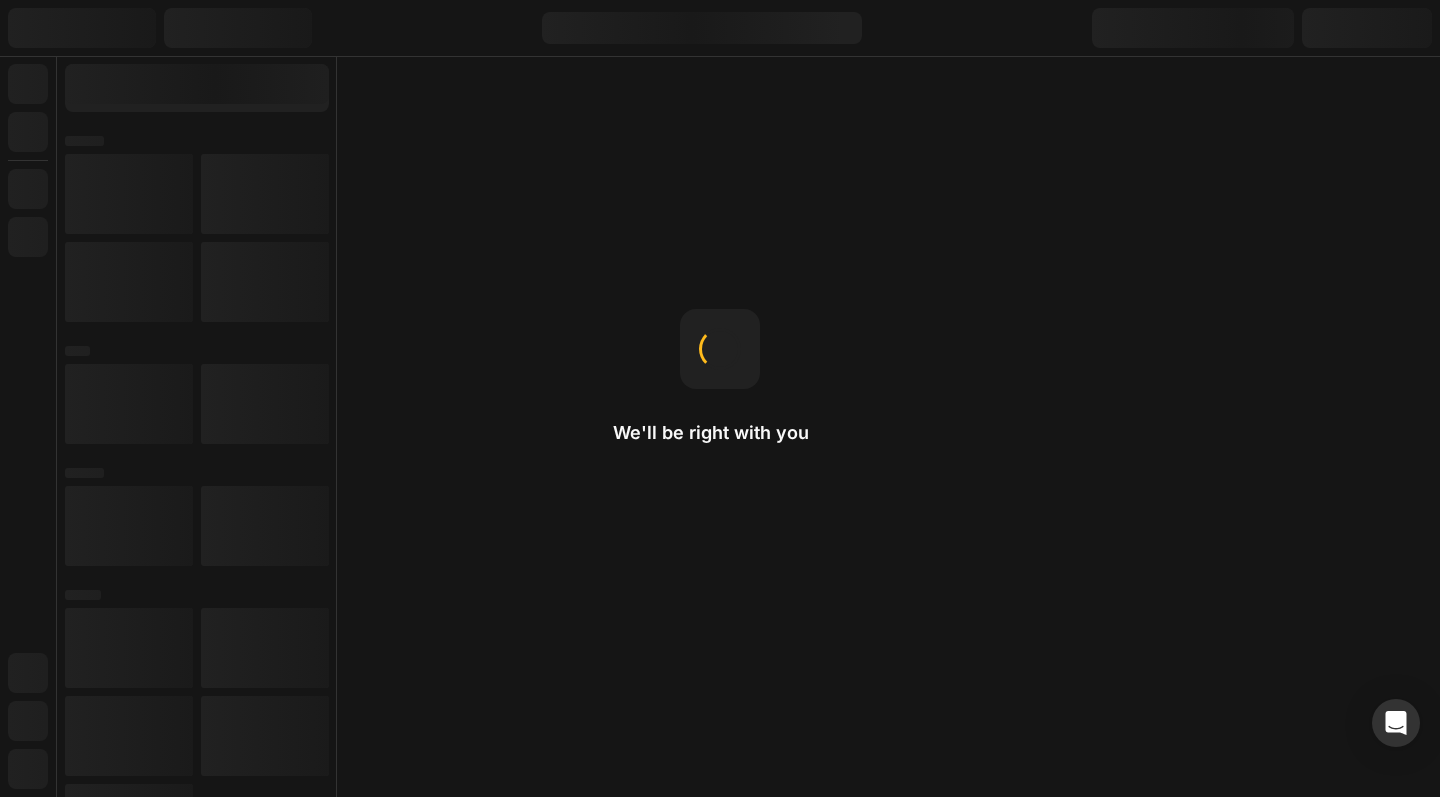 scroll, scrollTop: 0, scrollLeft: 0, axis: both 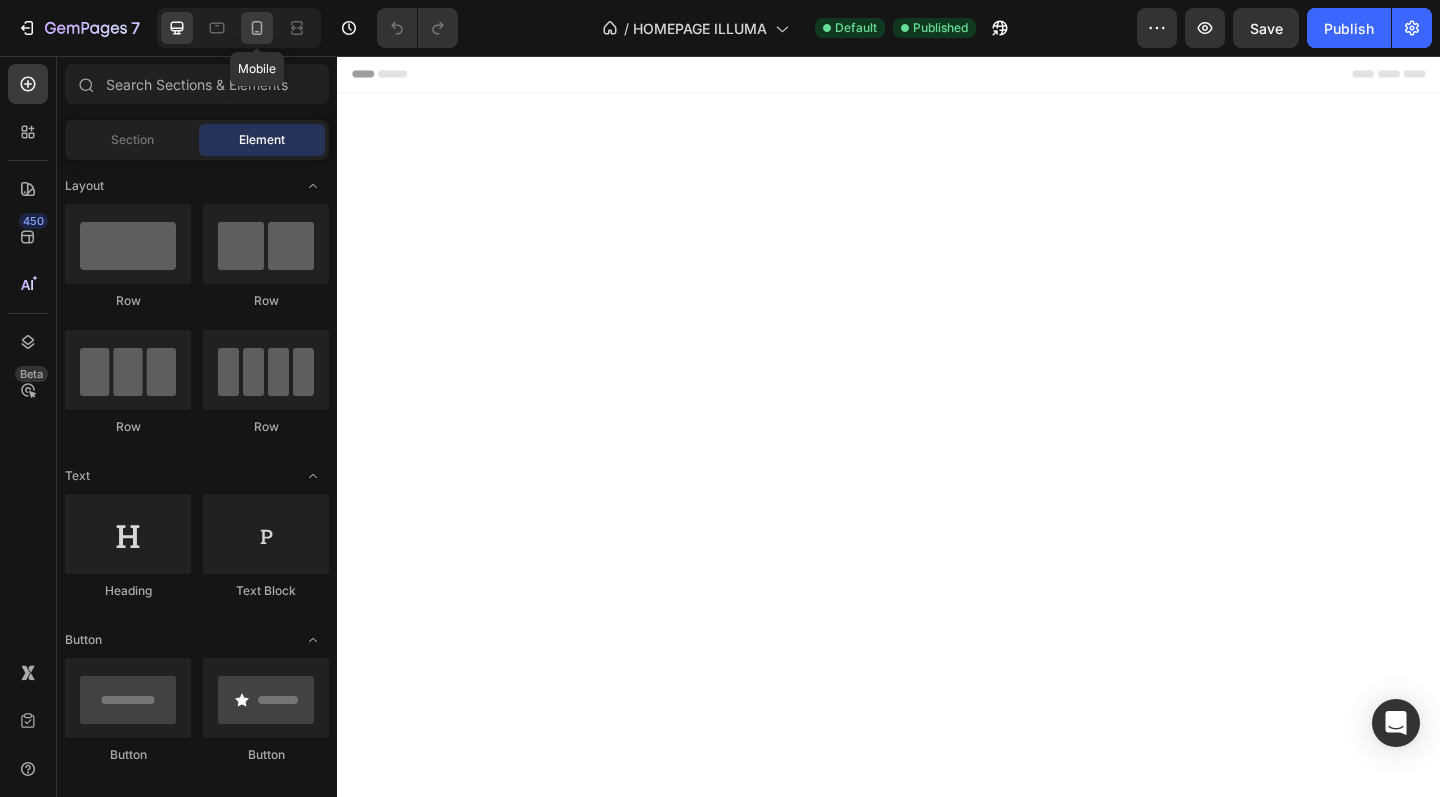 click 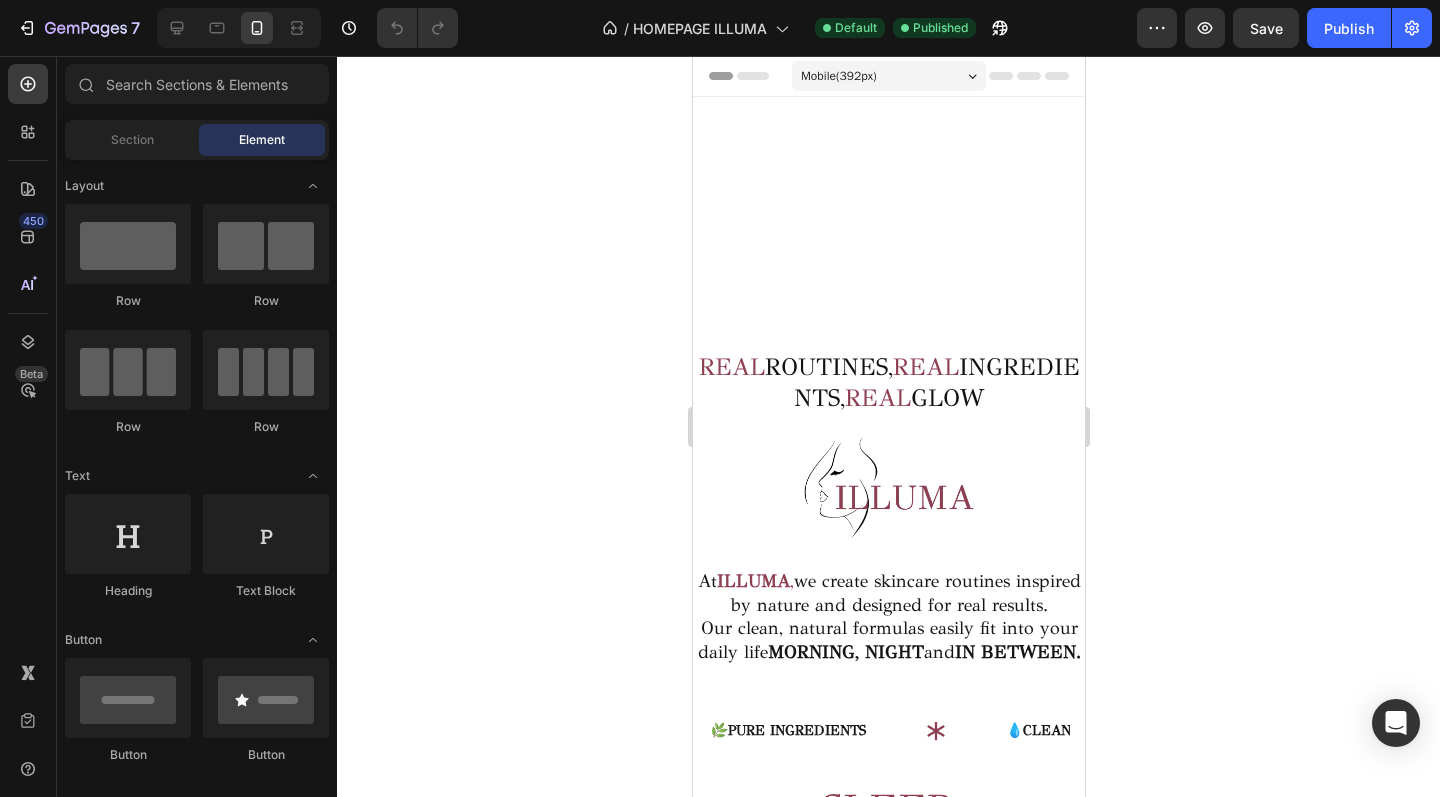 click 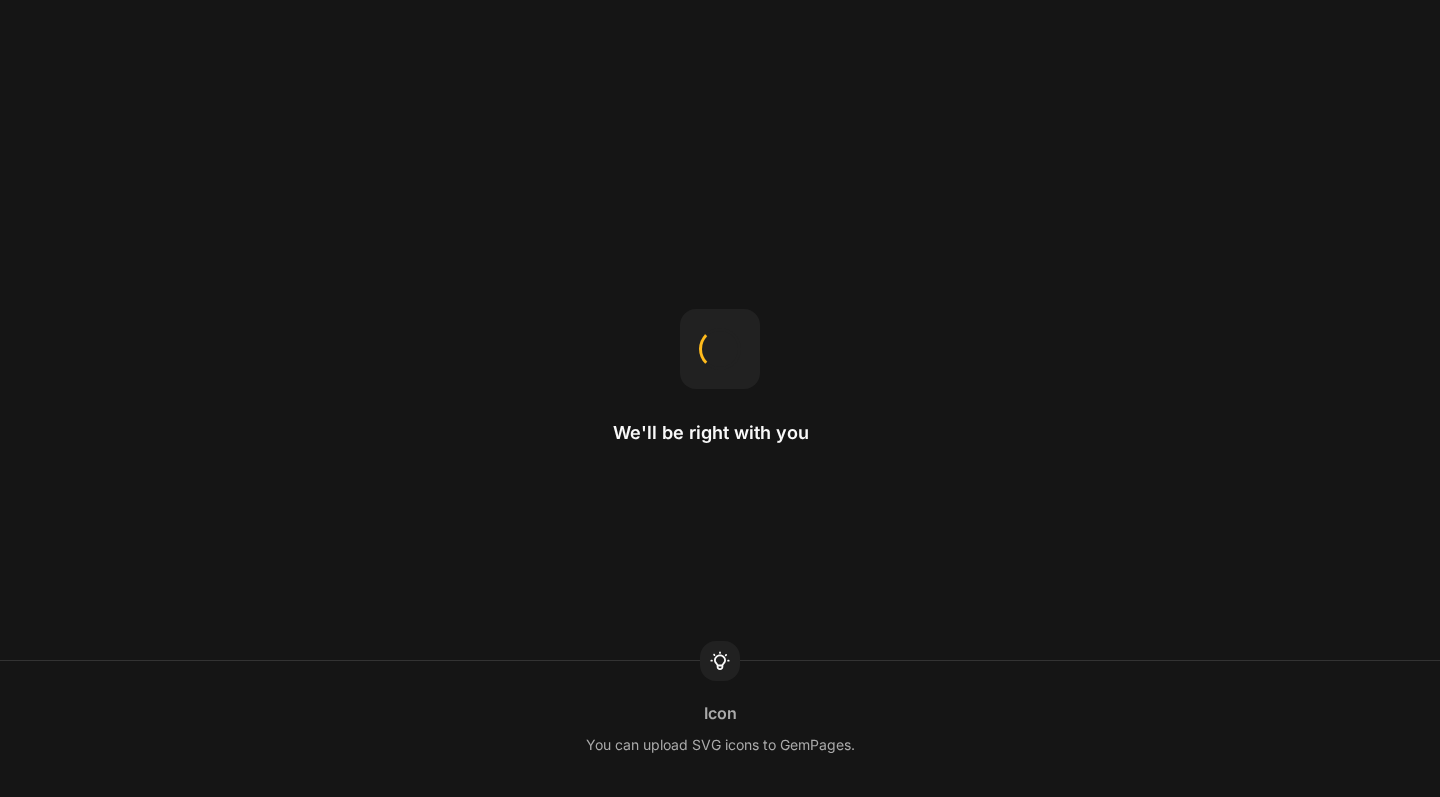 scroll, scrollTop: 0, scrollLeft: 0, axis: both 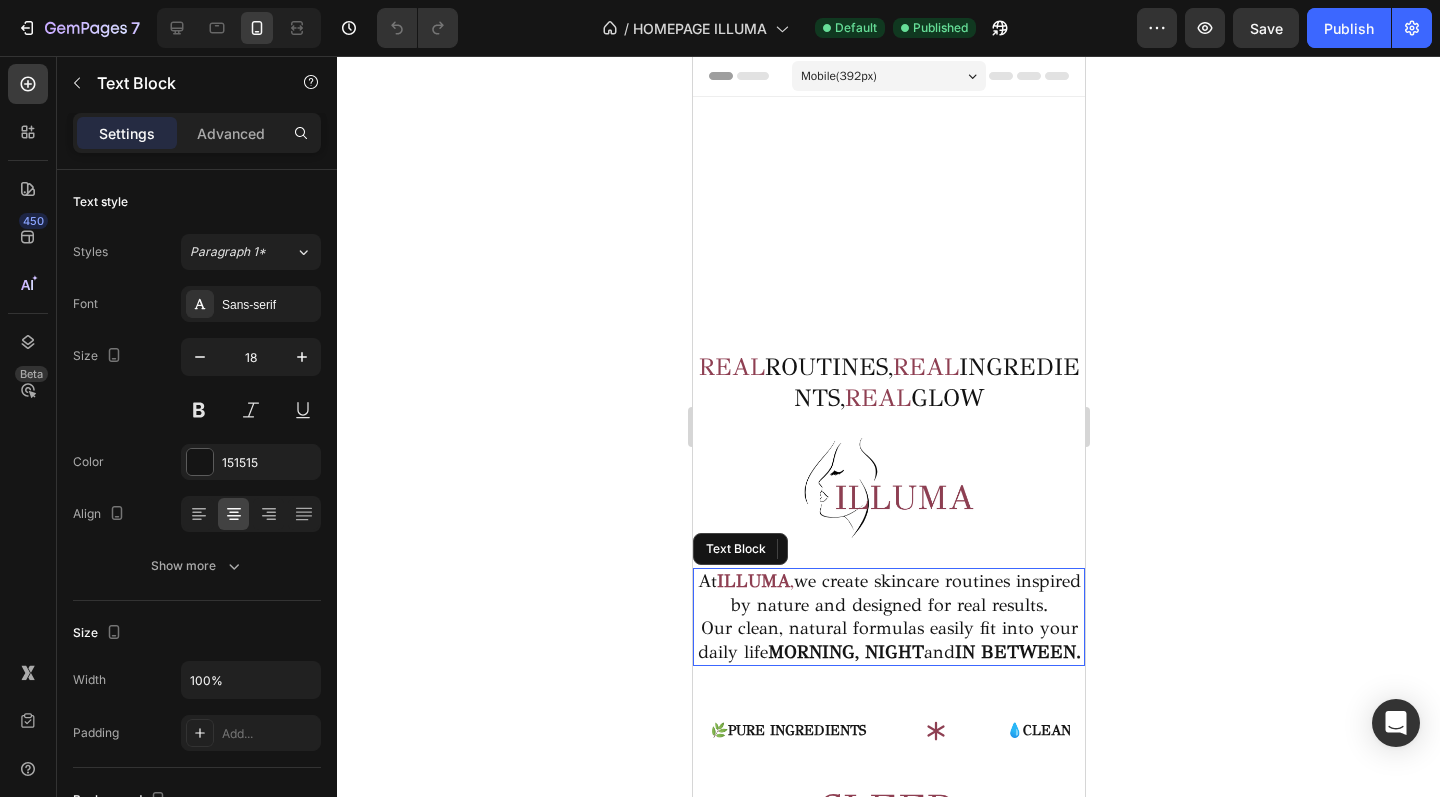 click on "At  ILLUMA ,  we create skincare routines inspired by nature and designed for real results." at bounding box center [888, 593] 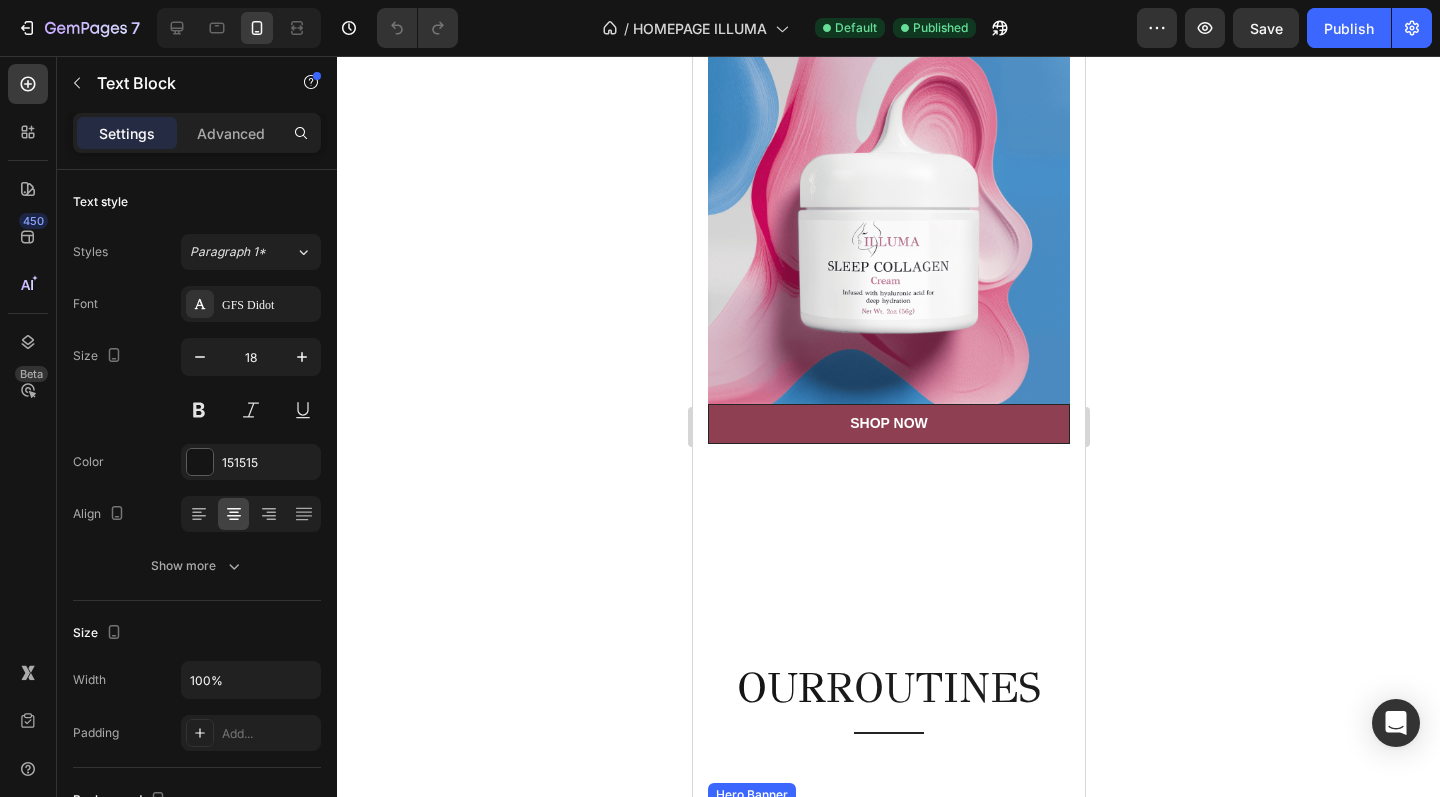 scroll, scrollTop: 1179, scrollLeft: 0, axis: vertical 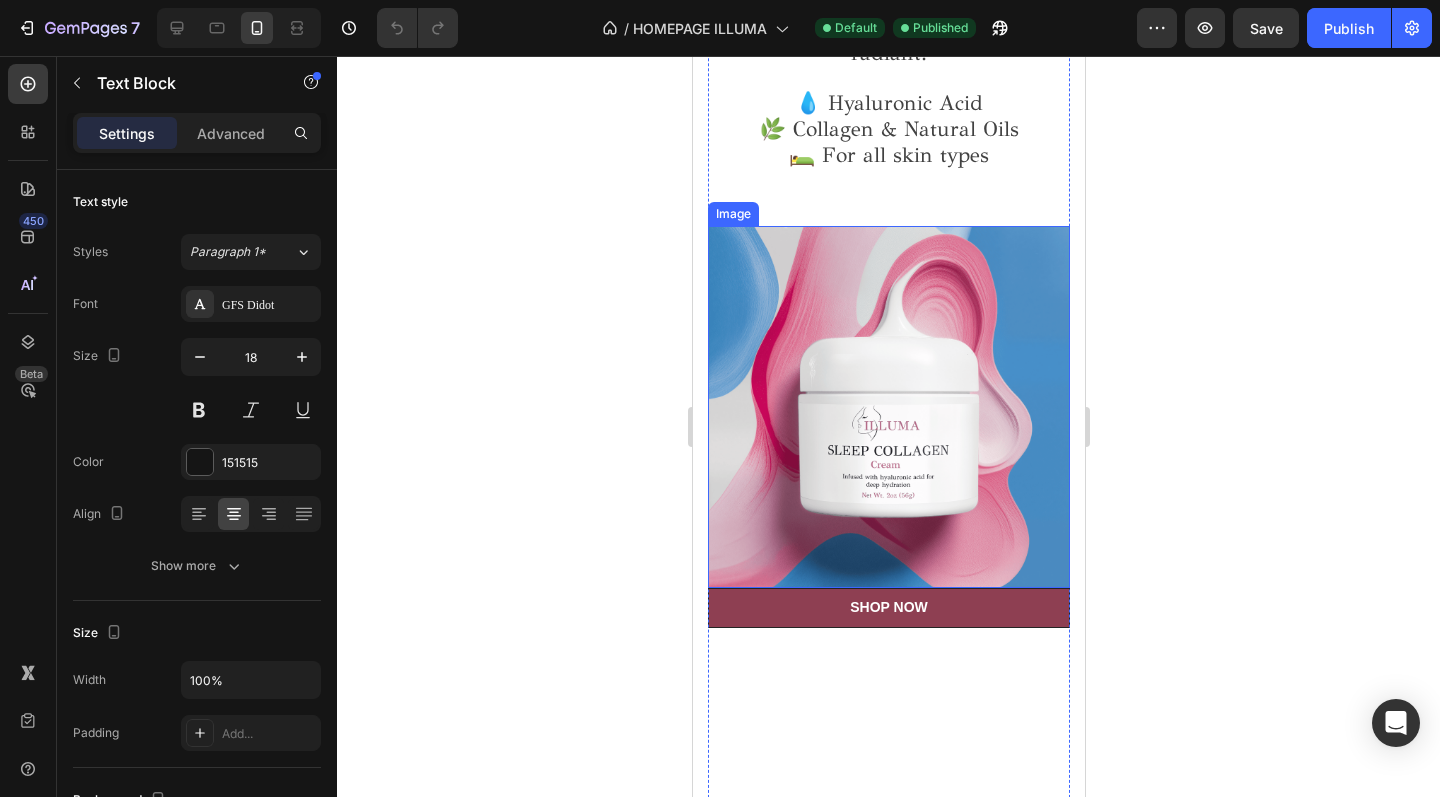 click at bounding box center [888, 407] 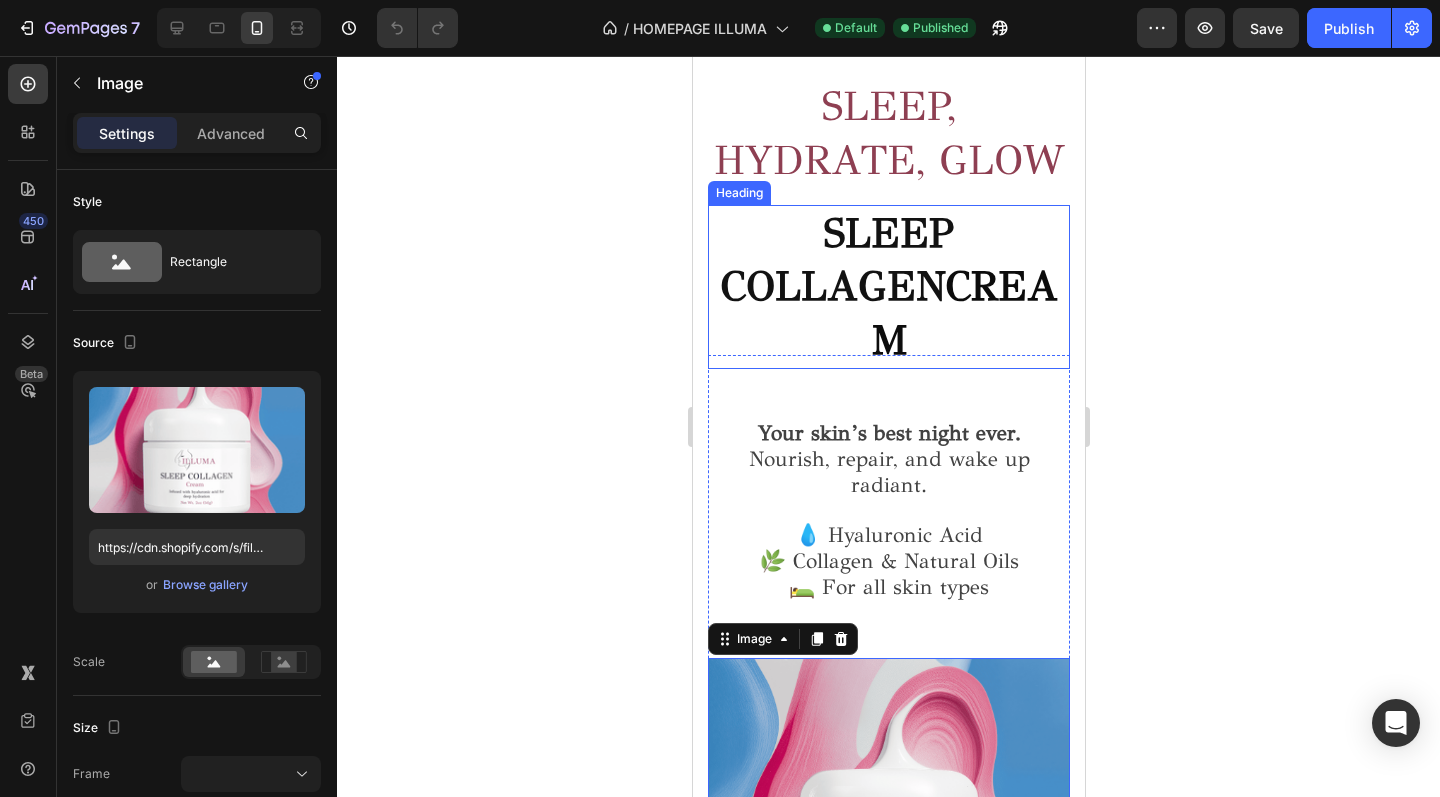 scroll, scrollTop: 774, scrollLeft: 0, axis: vertical 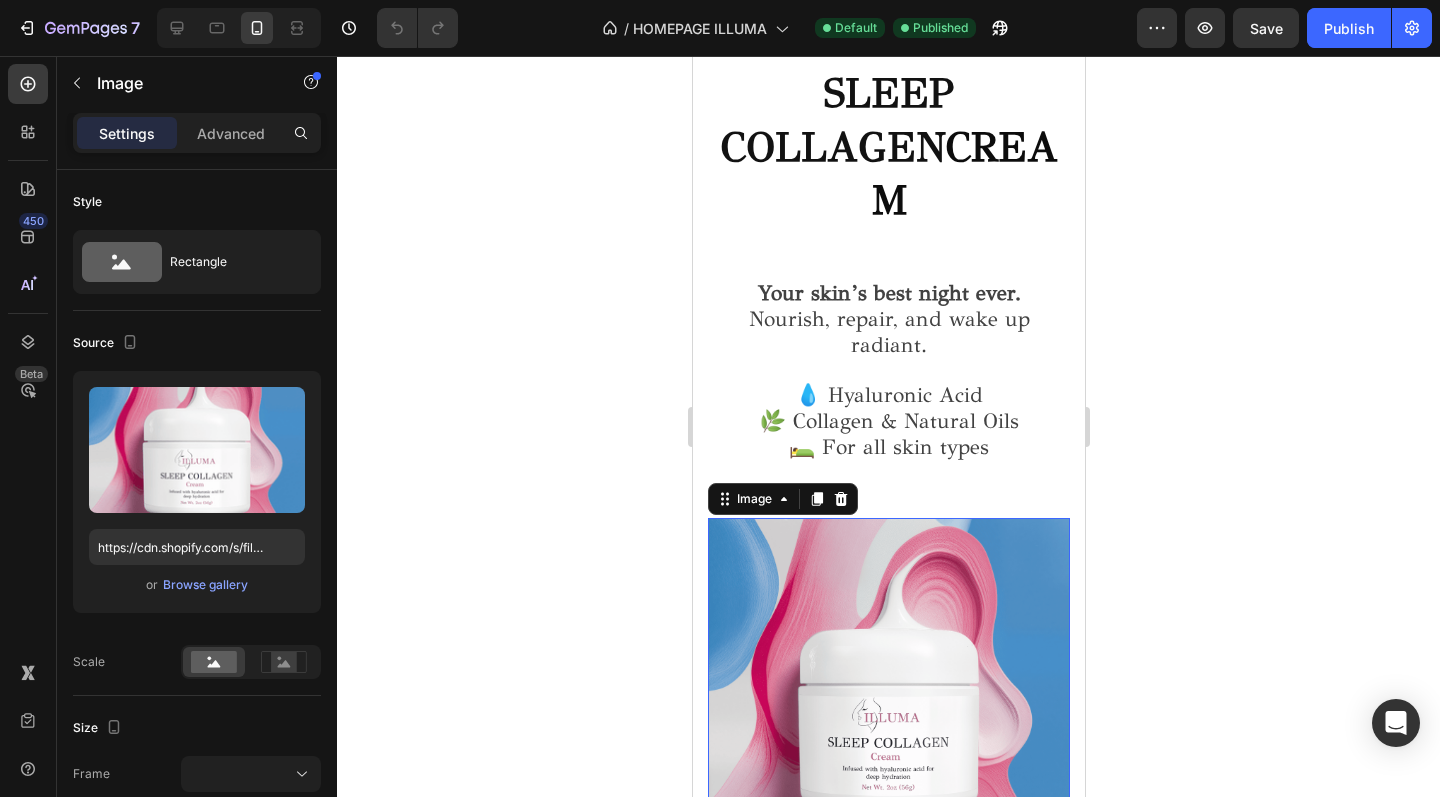 click at bounding box center (888, 699) 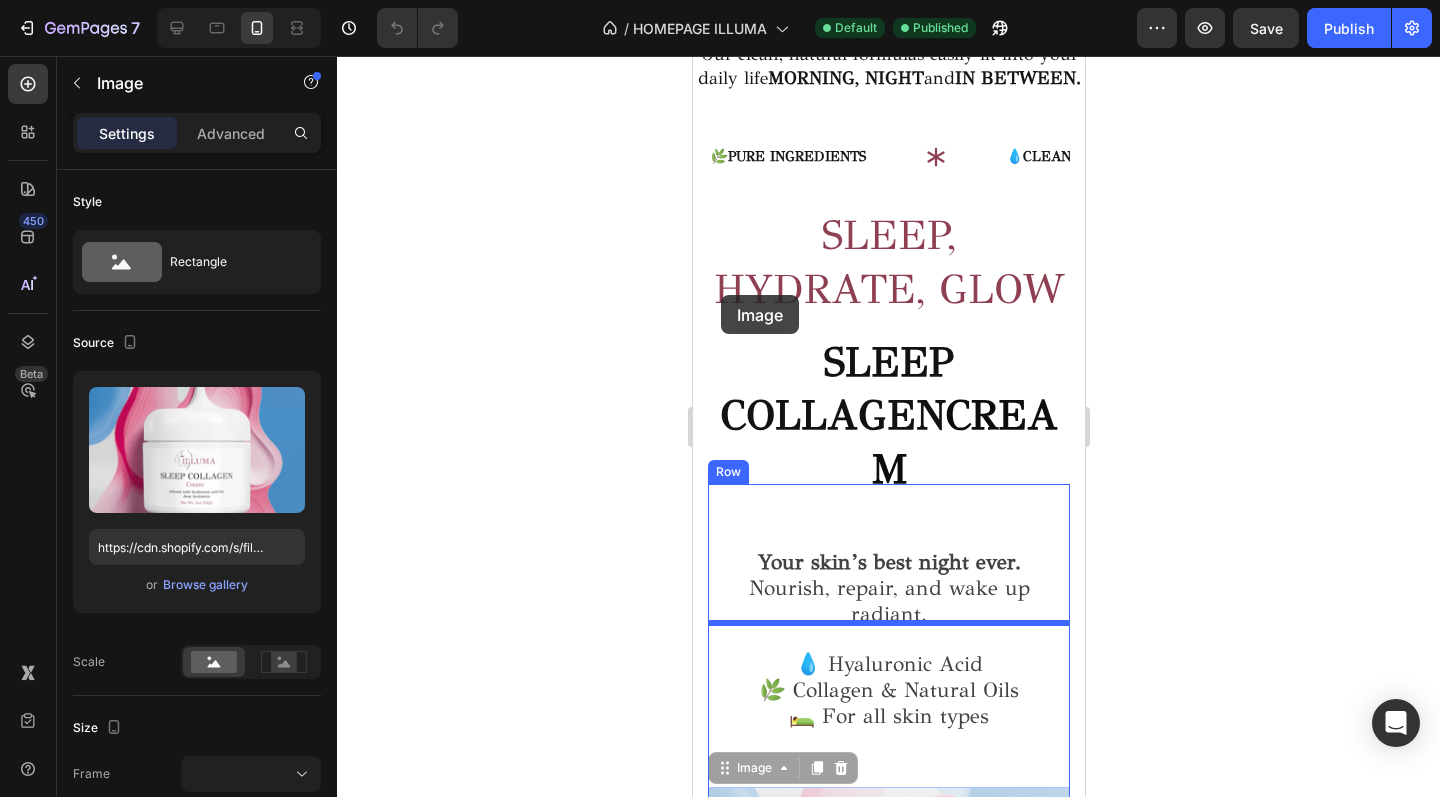 scroll, scrollTop: 459, scrollLeft: 0, axis: vertical 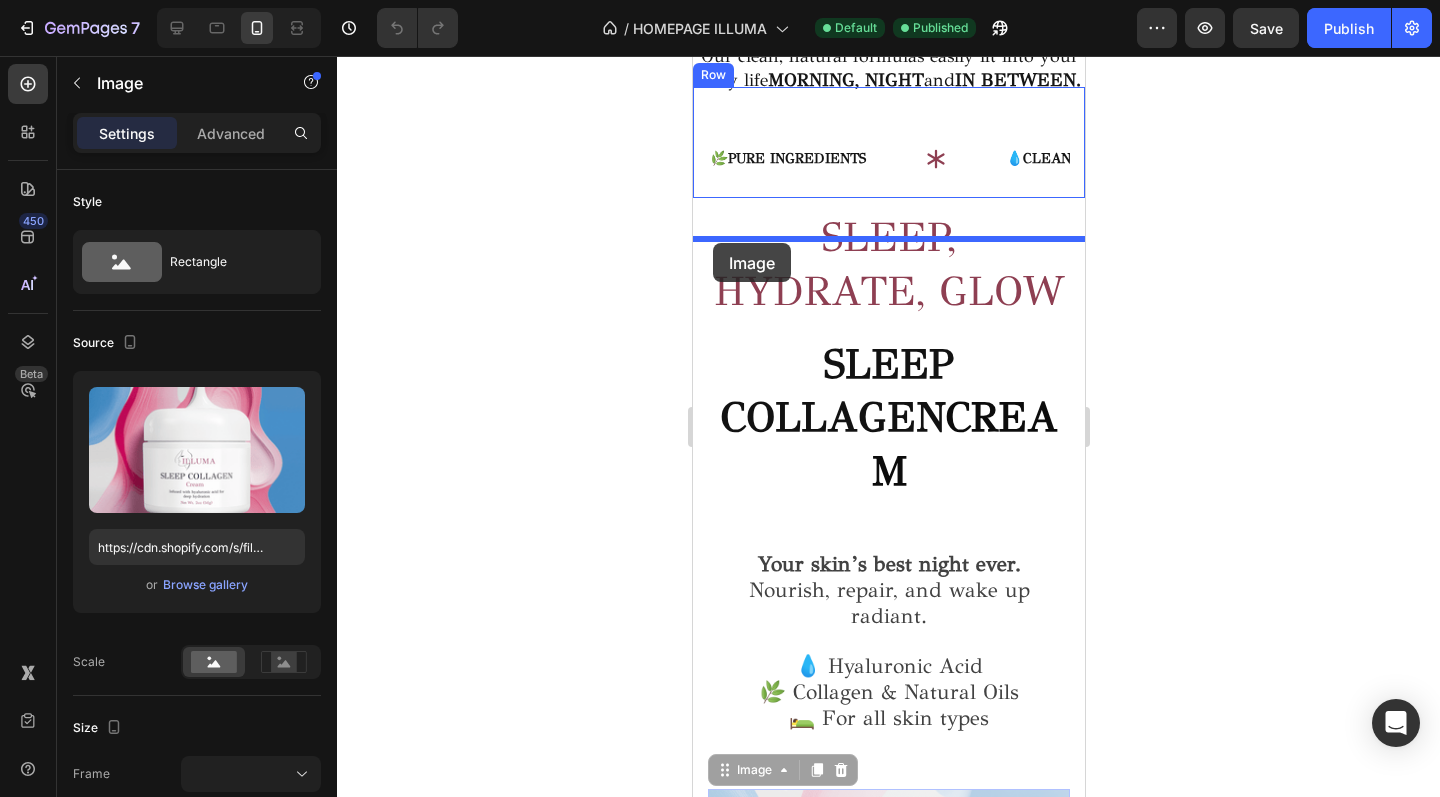 drag, startPoint x: 723, startPoint y: 476, endPoint x: 712, endPoint y: 243, distance: 233.2595 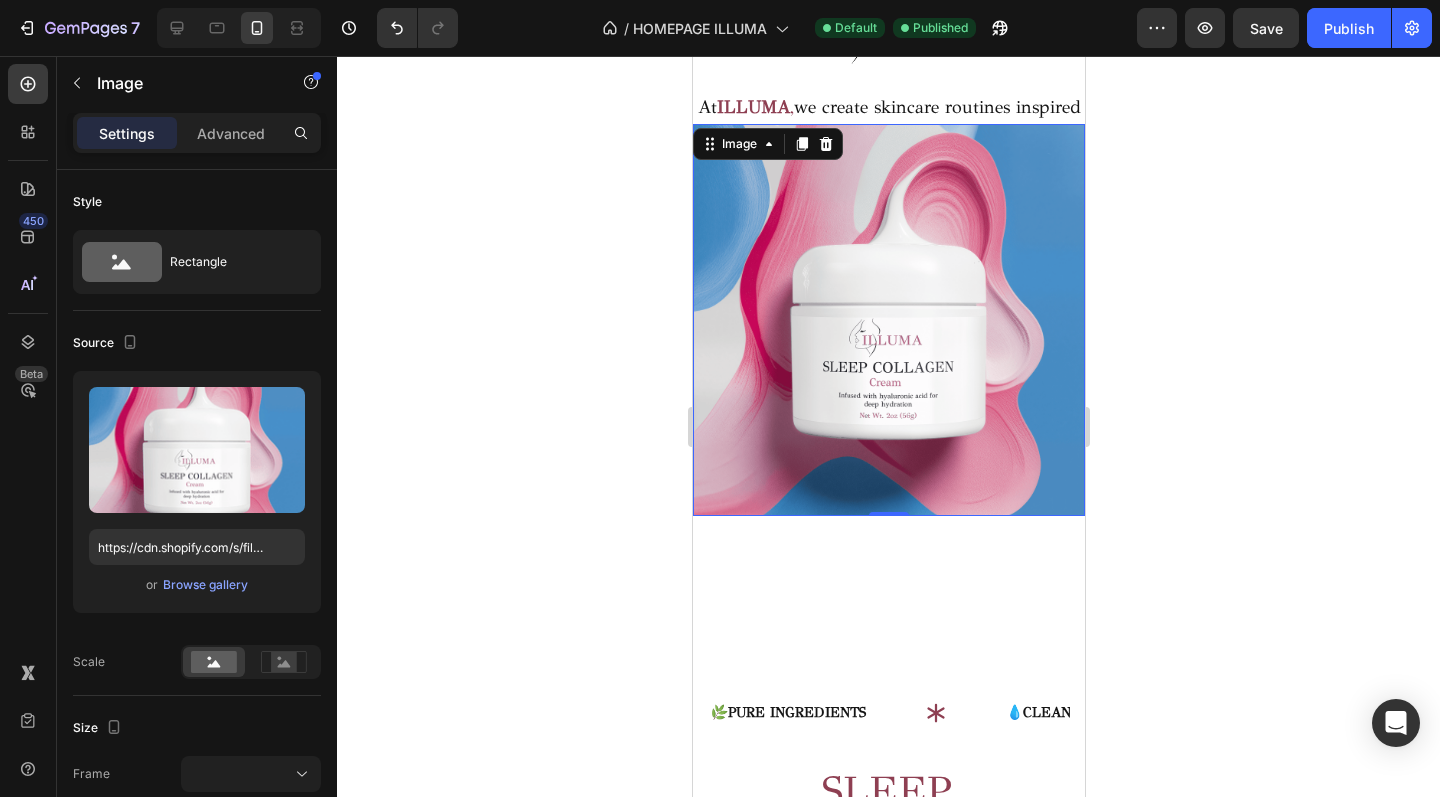 scroll, scrollTop: 805, scrollLeft: 0, axis: vertical 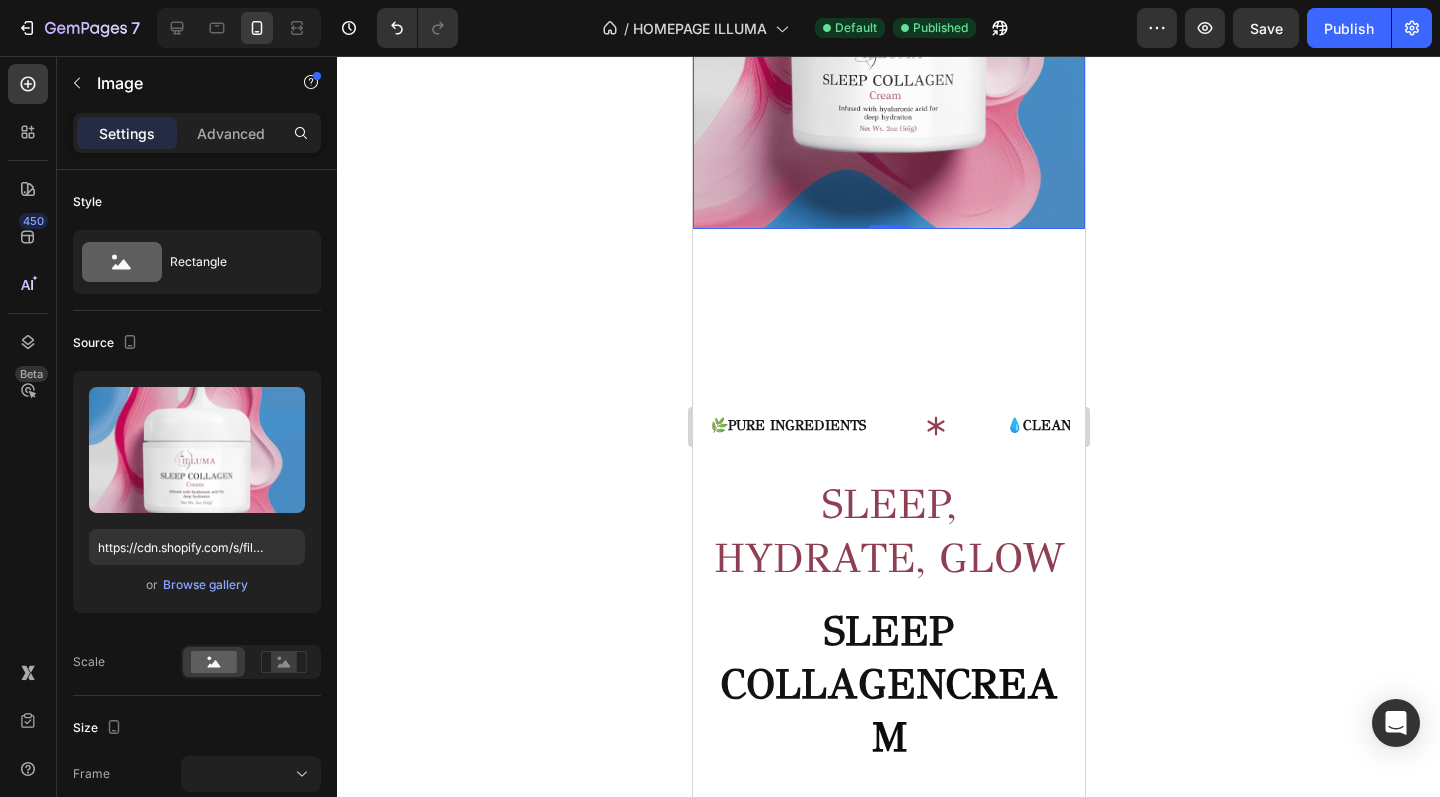 click at bounding box center (888, 33) 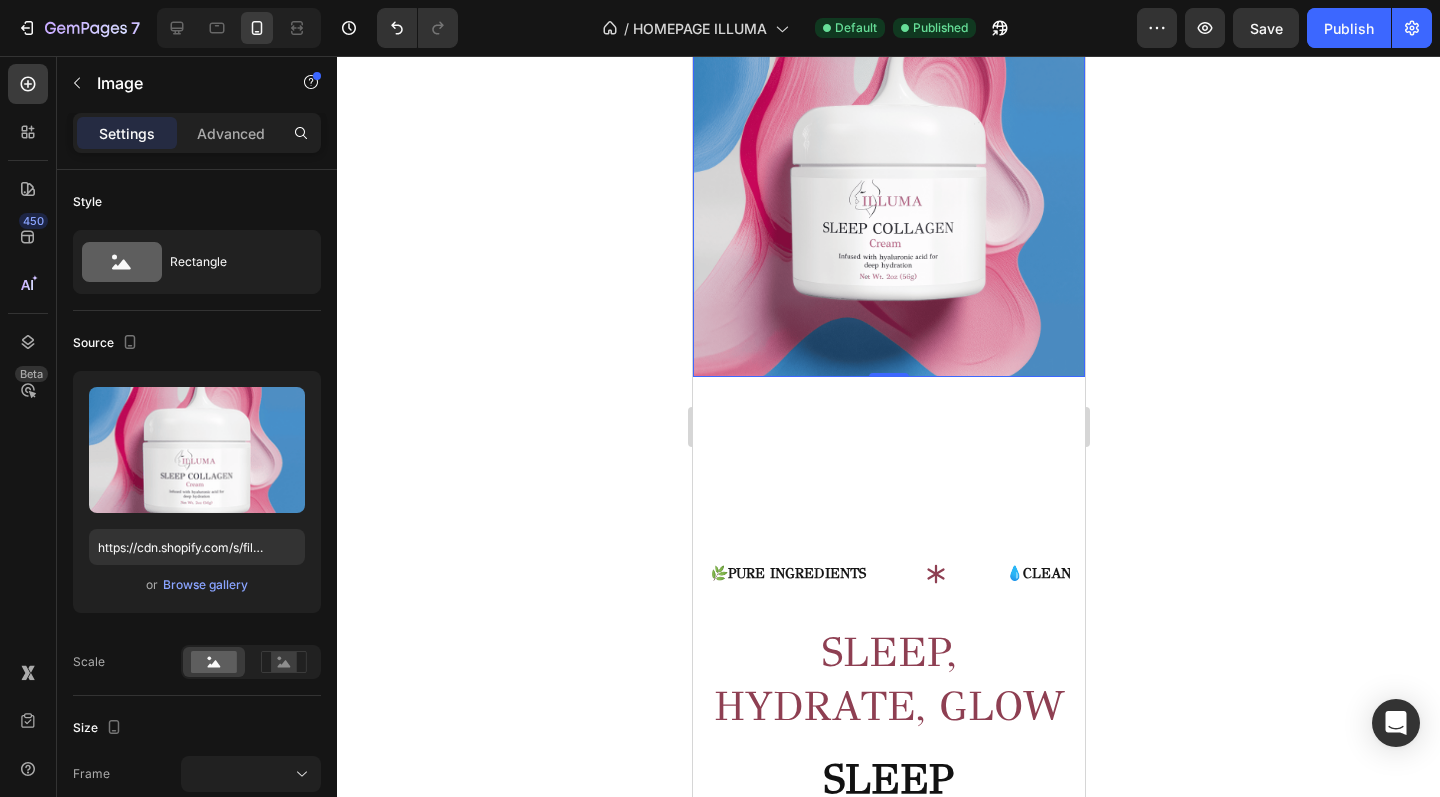 scroll, scrollTop: 353, scrollLeft: 0, axis: vertical 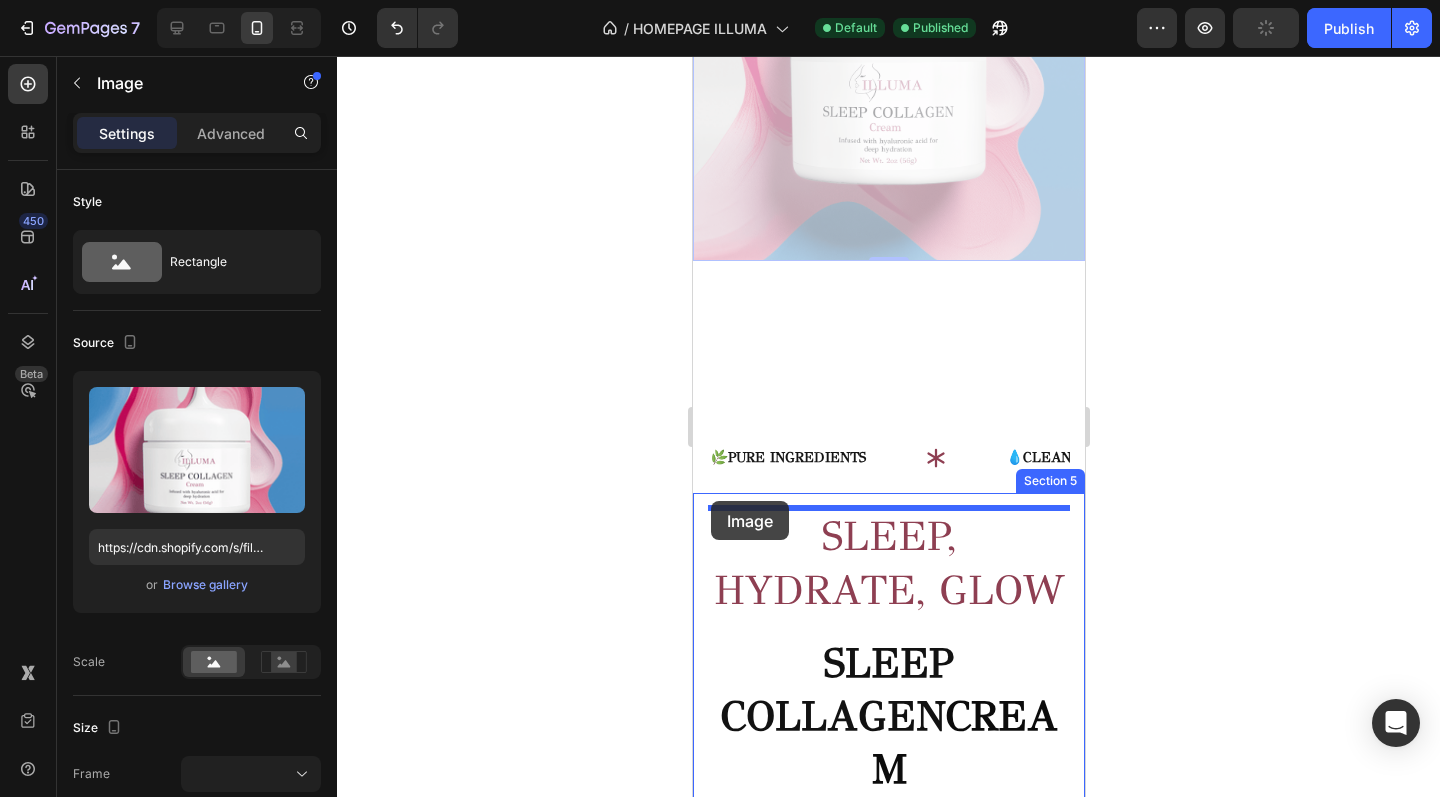 drag, startPoint x: 711, startPoint y: 311, endPoint x: 710, endPoint y: 501, distance: 190.00262 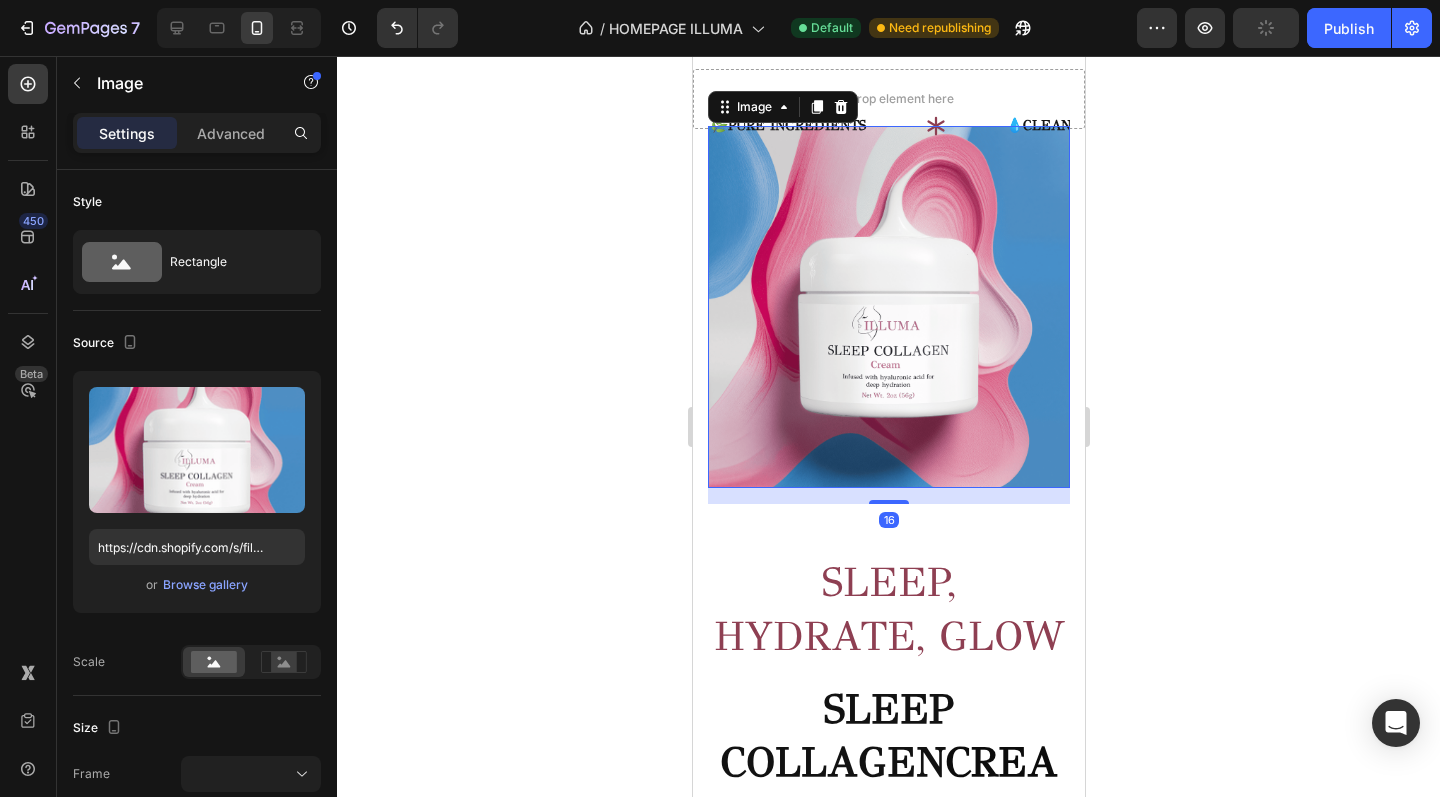 scroll, scrollTop: 512, scrollLeft: 0, axis: vertical 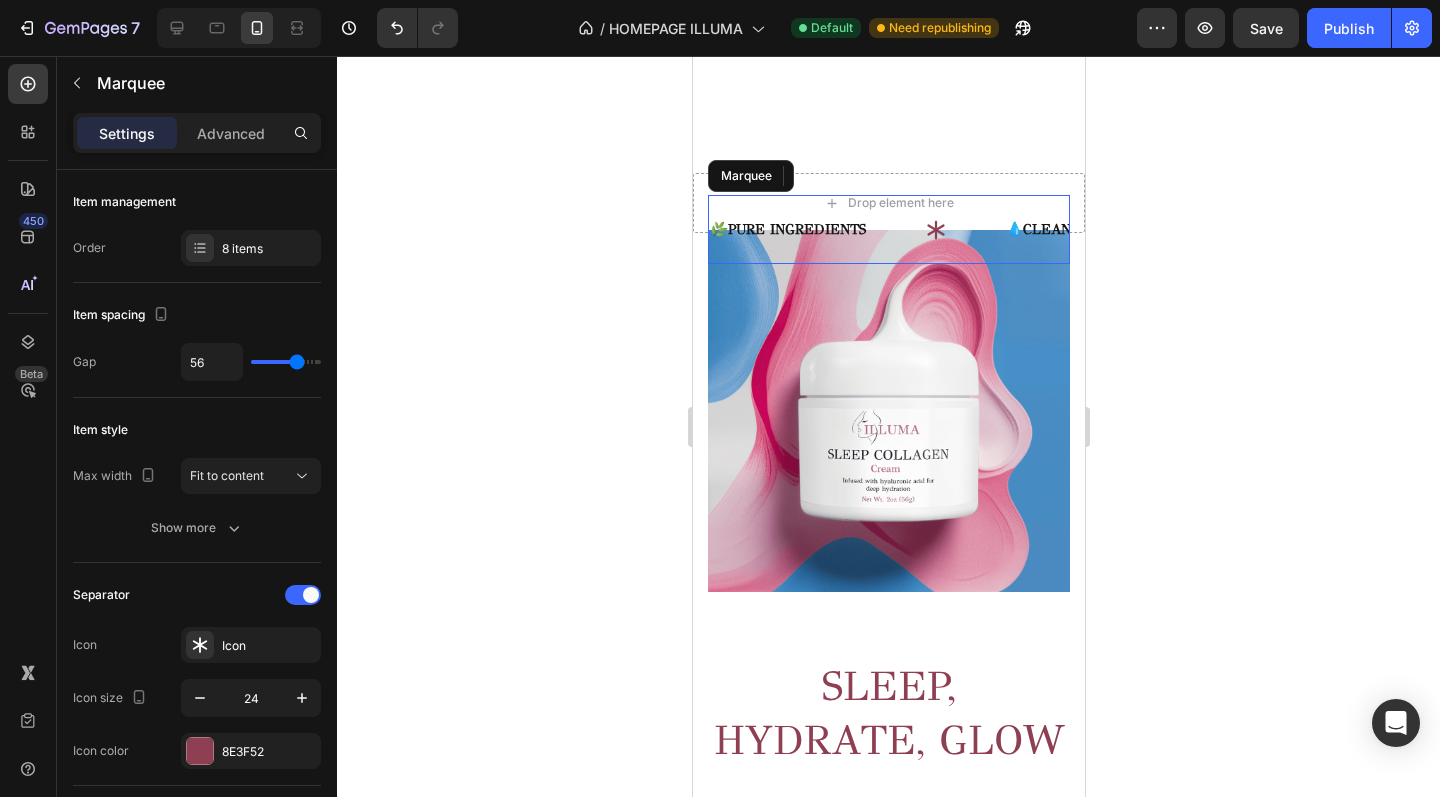 click on "🌿  PURE INGREDIENTS Text
💧  CLEAN BEAUTY Text
♻️  SUSTAINABLE PACKAGING Text
✅  CONSCIOUS SKINCARE Text
🕊  GENTLE RITUALS Text
🌞  DAILY FLOW Text
🧴  SMART ROUTINES Text
✨  GLOWING RESULTS Text
🌿  PURE INGREDIENTS Text
💧  CLEAN BEAUTY Text
♻️  SUSTAINABLE PACKAGING Text
✅  CONSCIOUS SKINCARE Text
🕊  GENTLE RITUALS Text
🌞  DAILY FLOW Text
🧴  SMART ROUTINES Text
✨  GLOWING RESULTS Text
Marquee Image   16 SLEEP, HYDRATE, GLOW Heading SLEEP COLLAGEN  CREAM Heading Your skin’s best night ever. Nourish, repair, and wake up radiant.   💧 Hyaluronic Acid 🌿 Collagen & Natural Oils 🛌 For all skin types   Text block SHOP NOW Button Row SHOP NOW Button Row OUR  ROUTINES Heading                Title Line Row" at bounding box center (888, 1881) 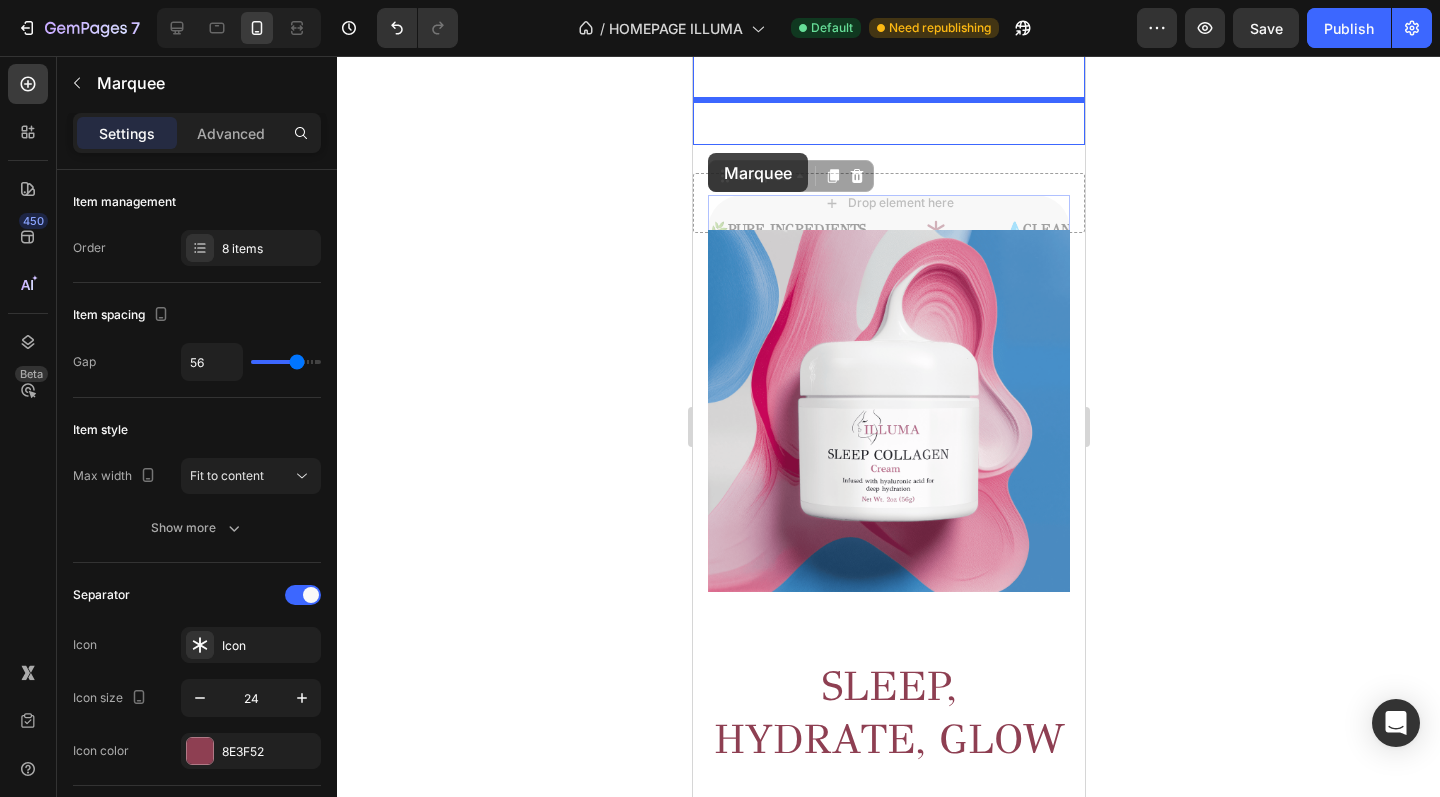drag, startPoint x: 732, startPoint y: 221, endPoint x: 707, endPoint y: 153, distance: 72.44998 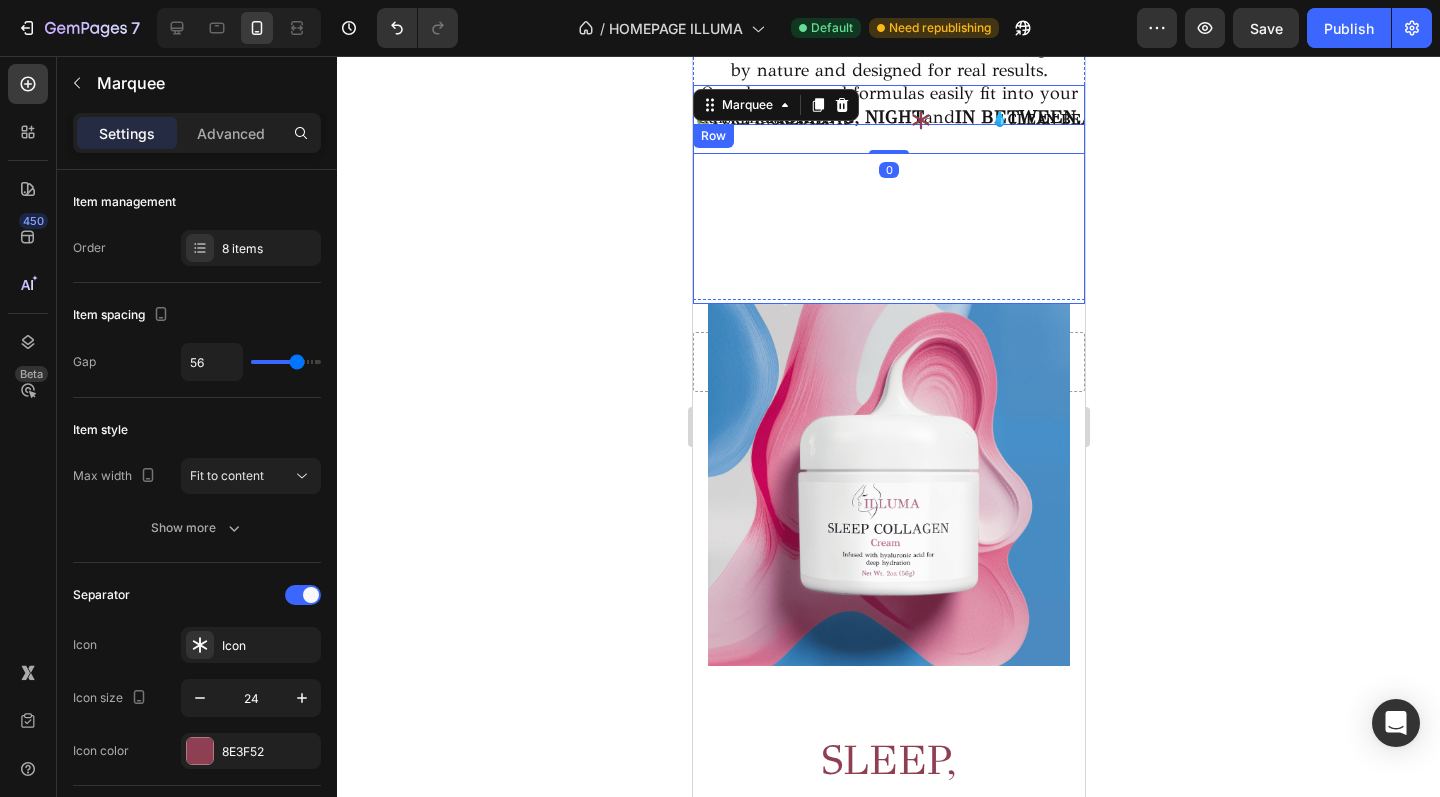 scroll, scrollTop: 421, scrollLeft: 0, axis: vertical 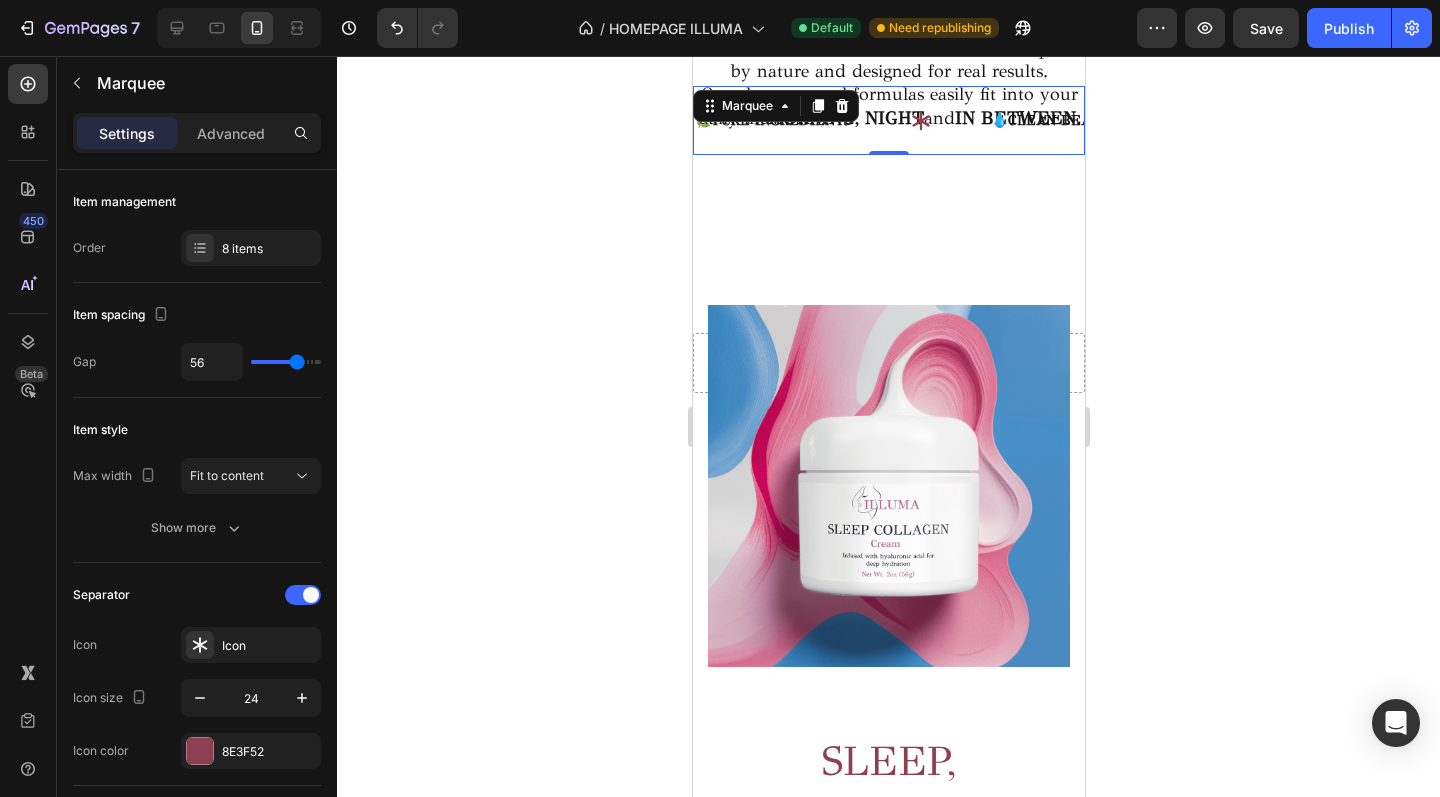 click 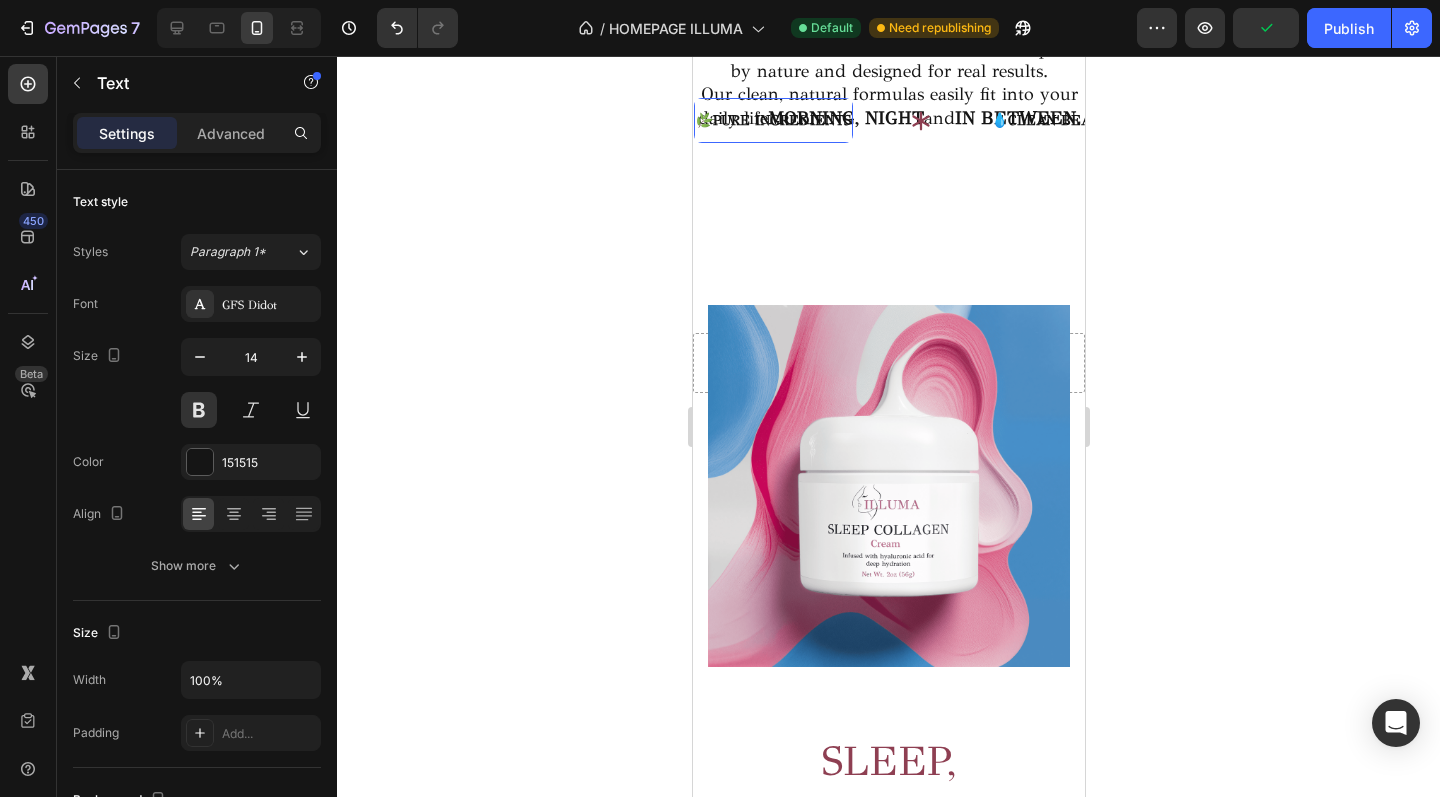 click on "PURE INGREDIENTS" at bounding box center (781, 120) 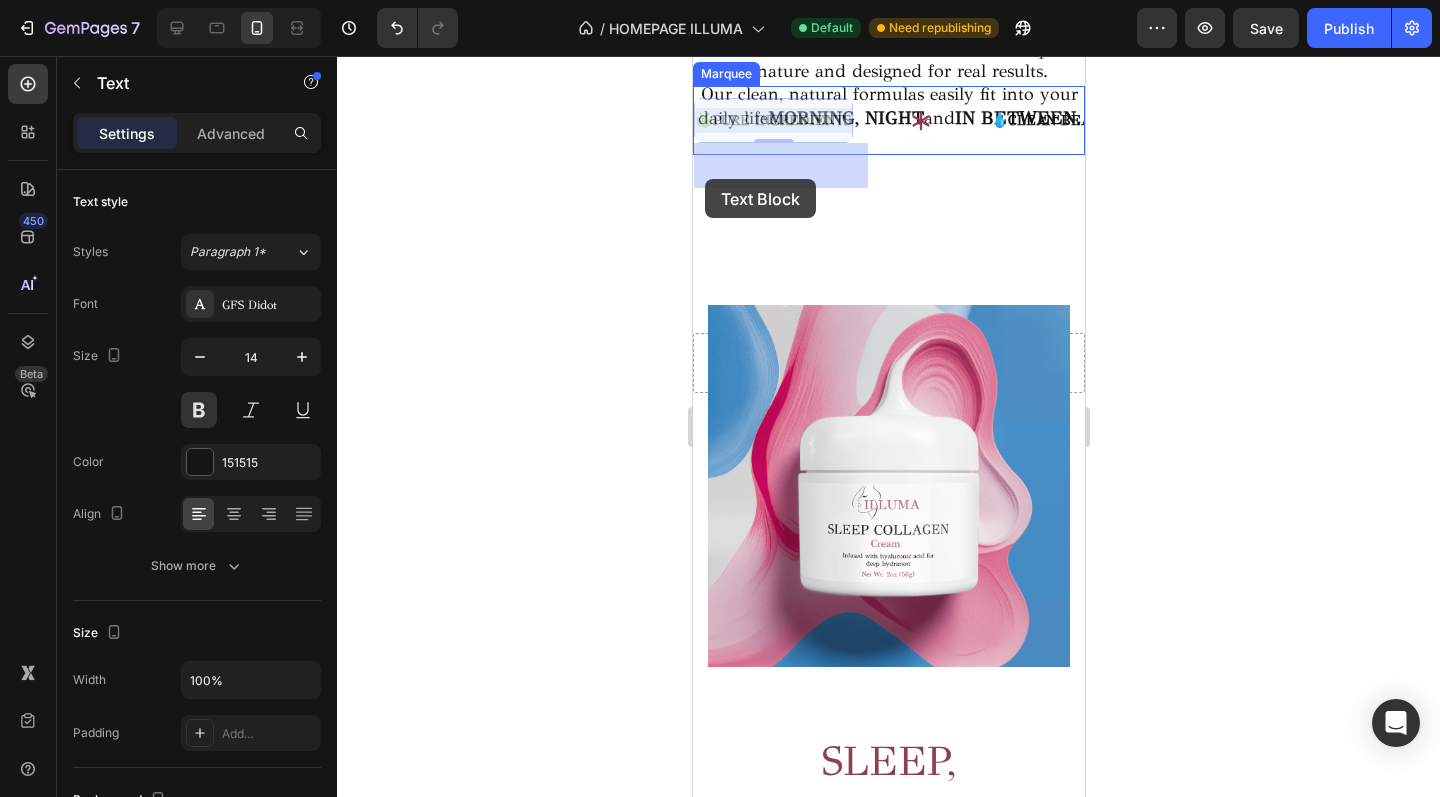 drag, startPoint x: 709, startPoint y: 166, endPoint x: 704, endPoint y: 179, distance: 13.928389 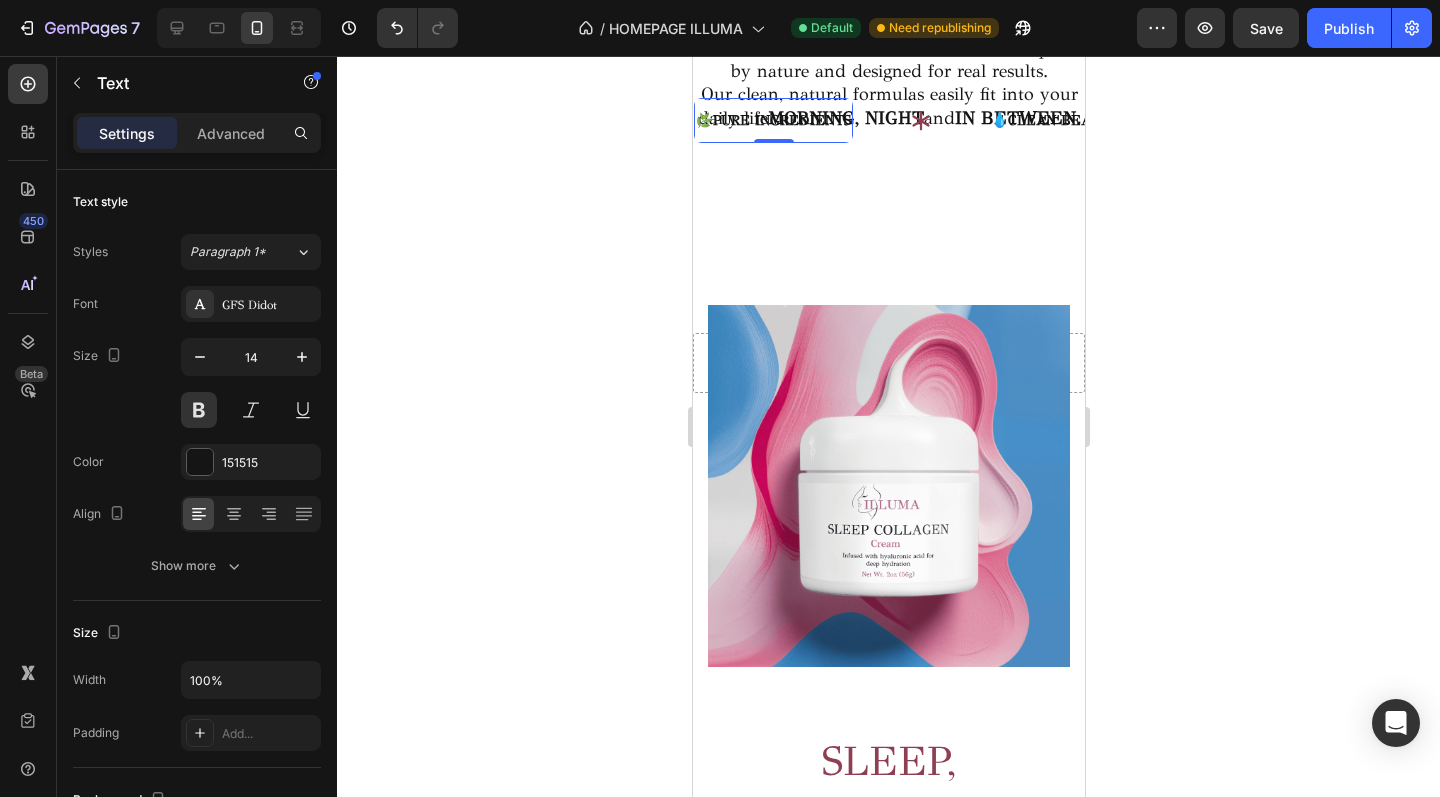 click 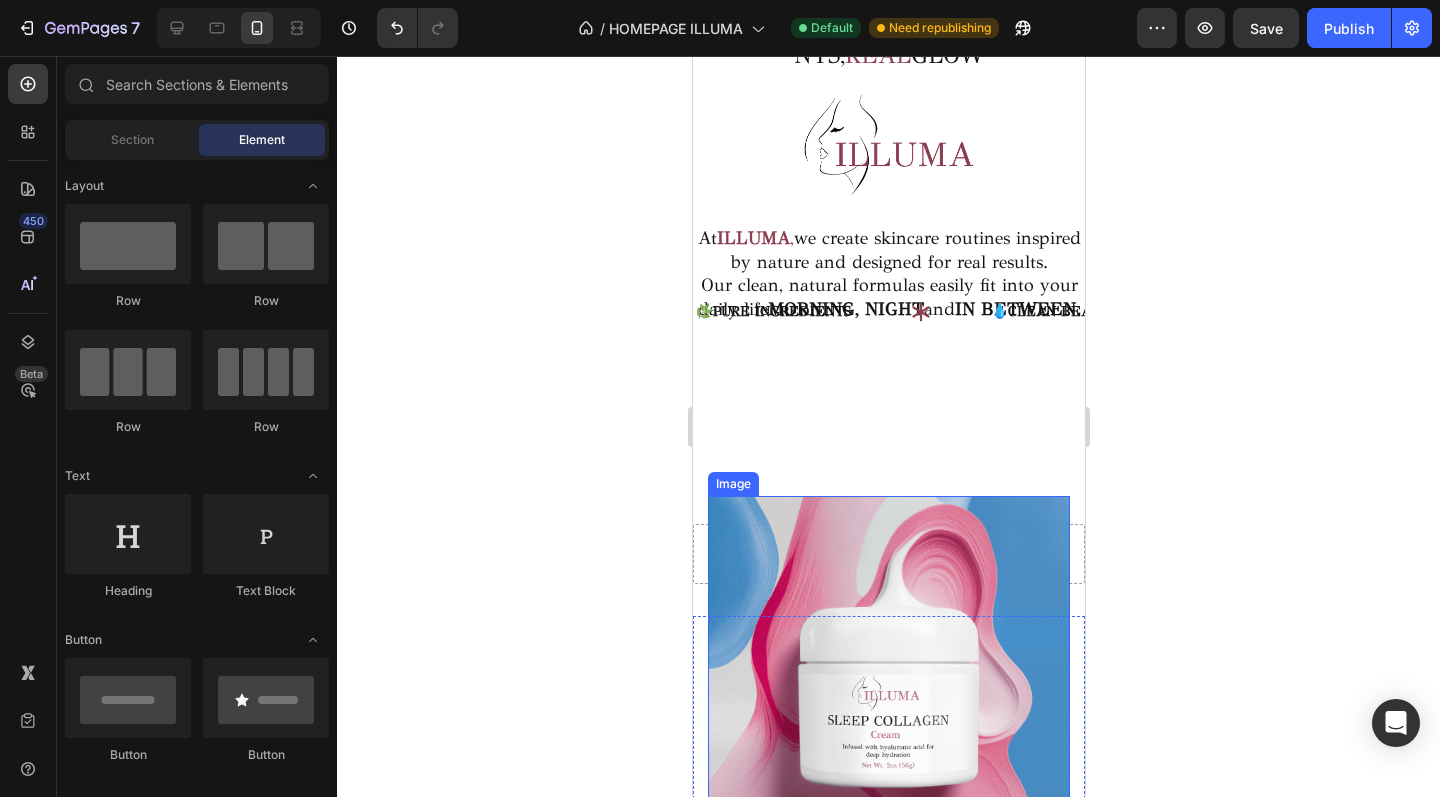 scroll, scrollTop: 308, scrollLeft: 0, axis: vertical 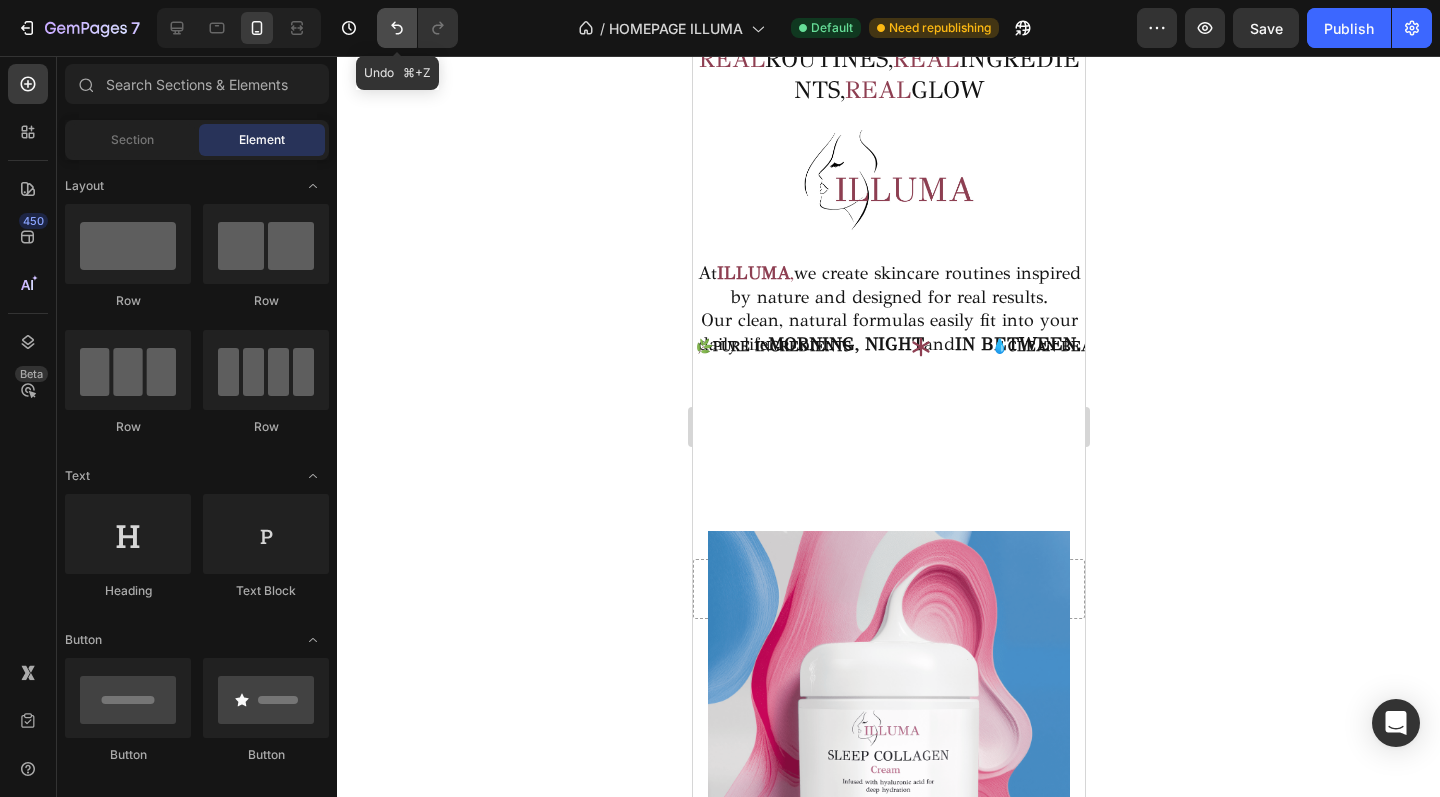 click 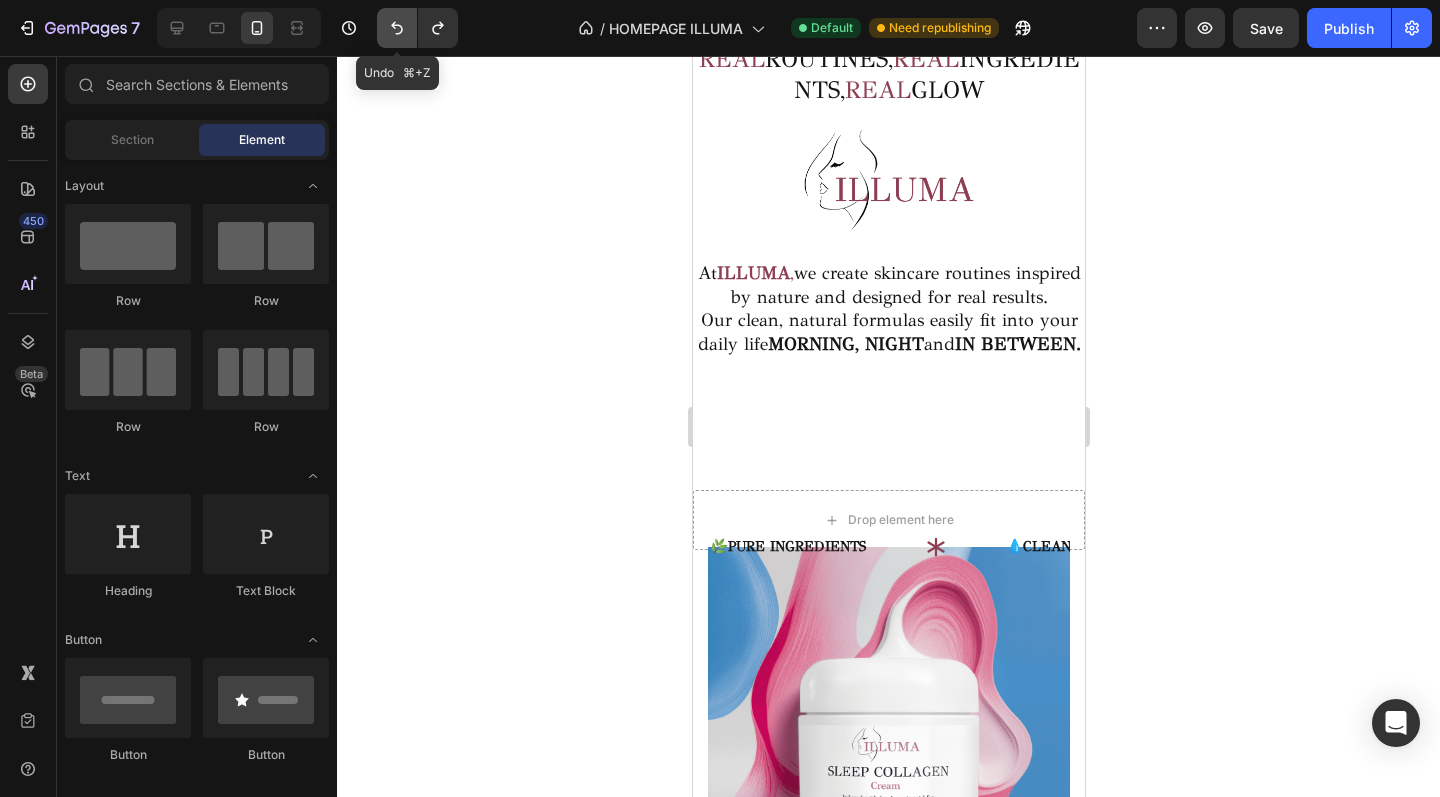 click 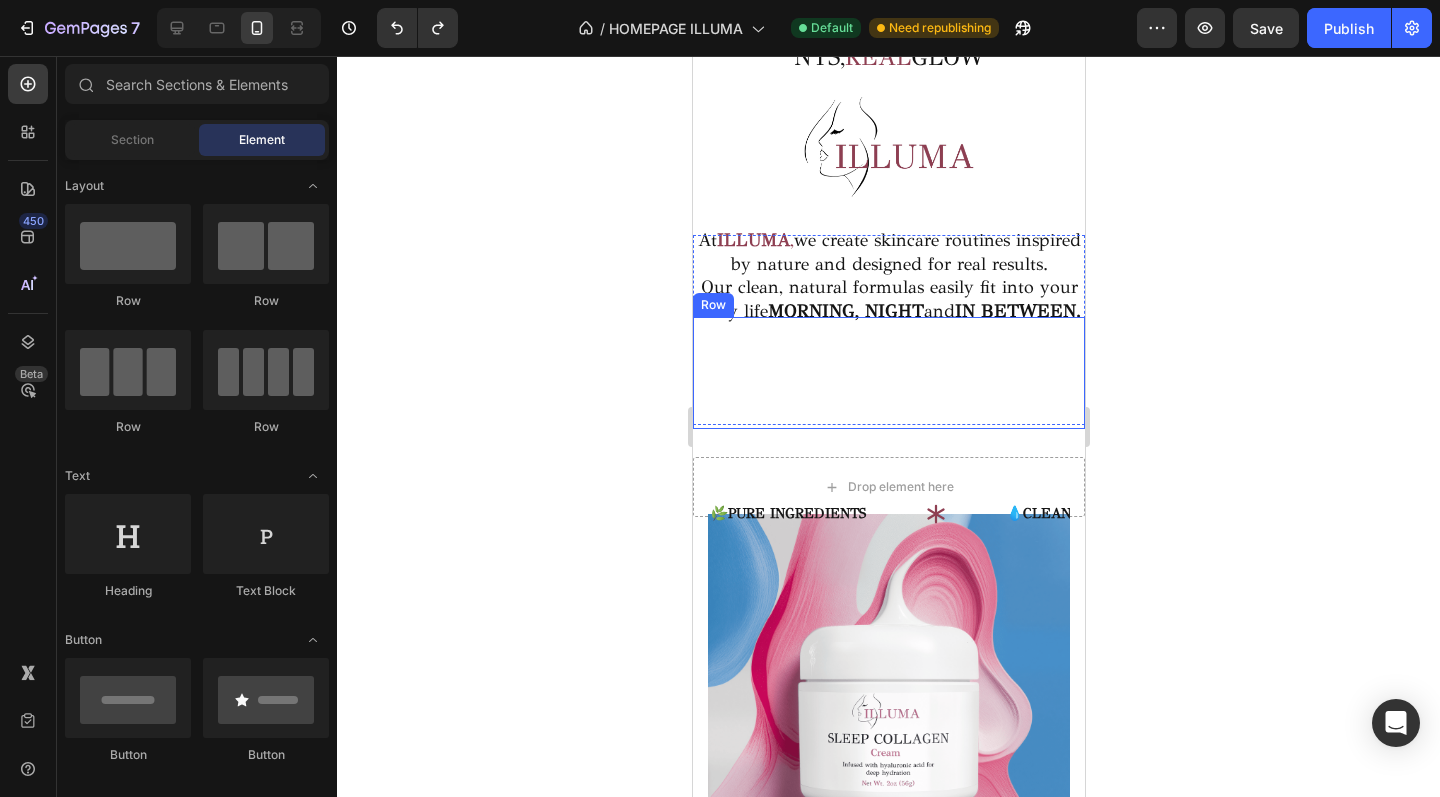 scroll, scrollTop: 408, scrollLeft: 0, axis: vertical 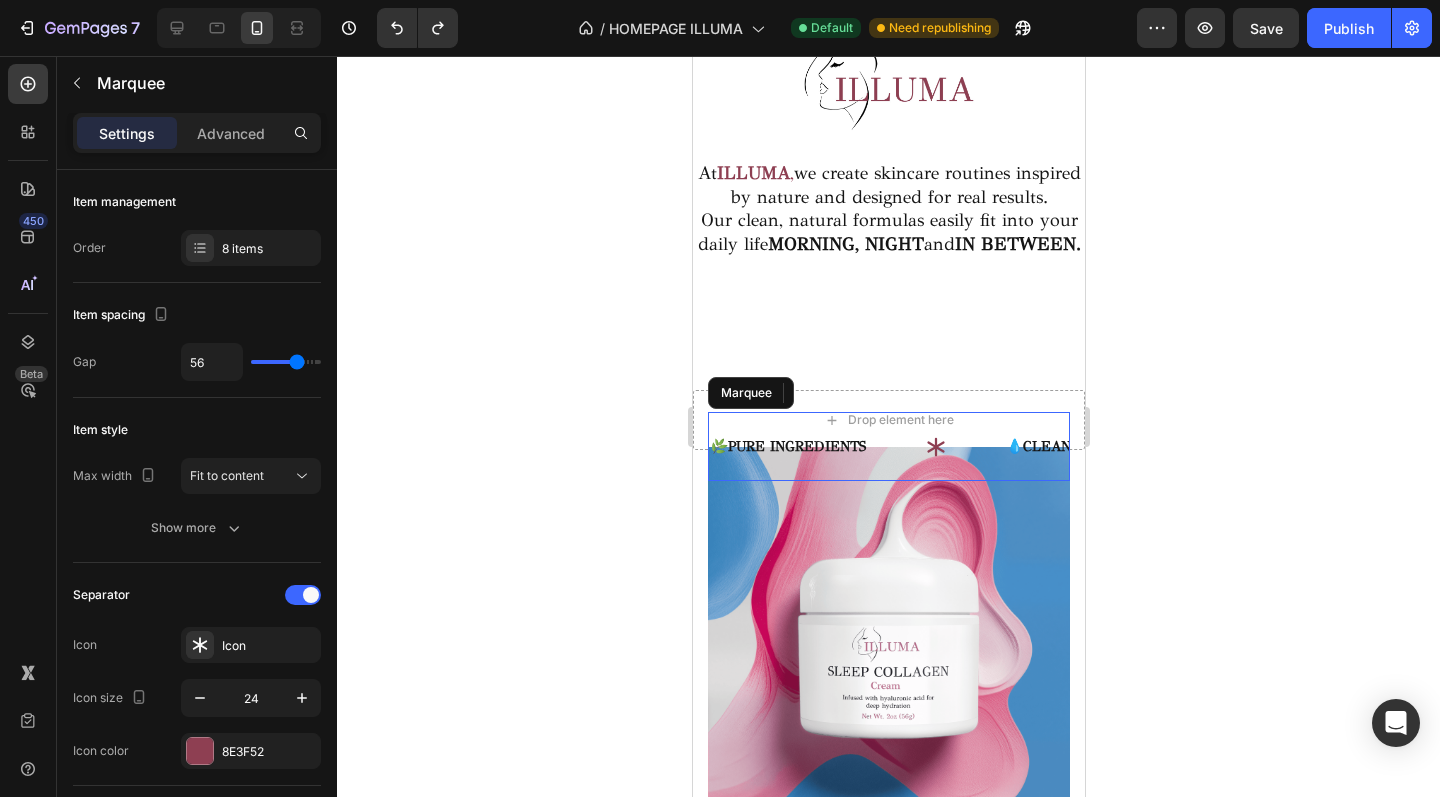 click on "🌿  PURE INGREDIENTS Text" at bounding box center (855, 446) 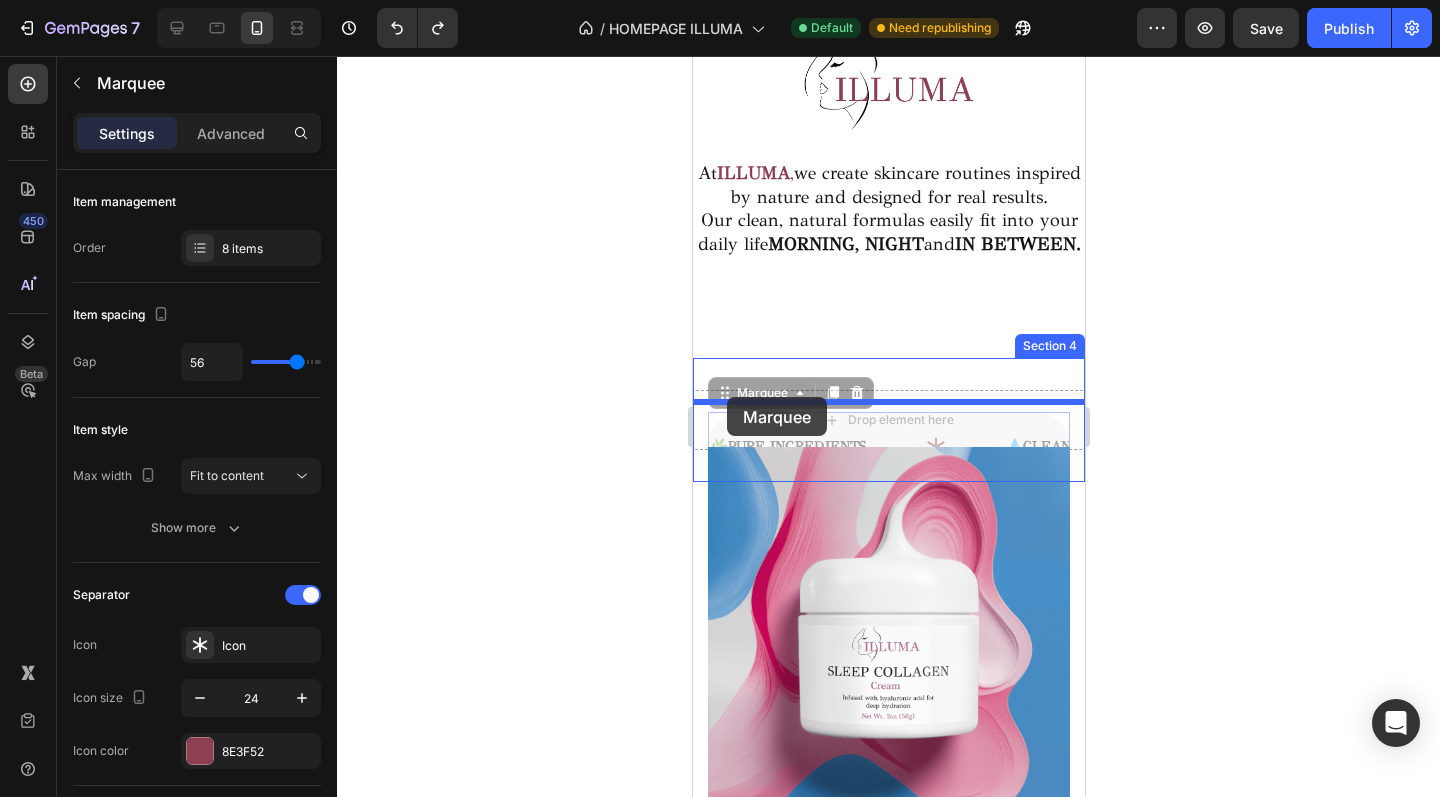 drag, startPoint x: 731, startPoint y: 449, endPoint x: 726, endPoint y: 397, distance: 52.23983 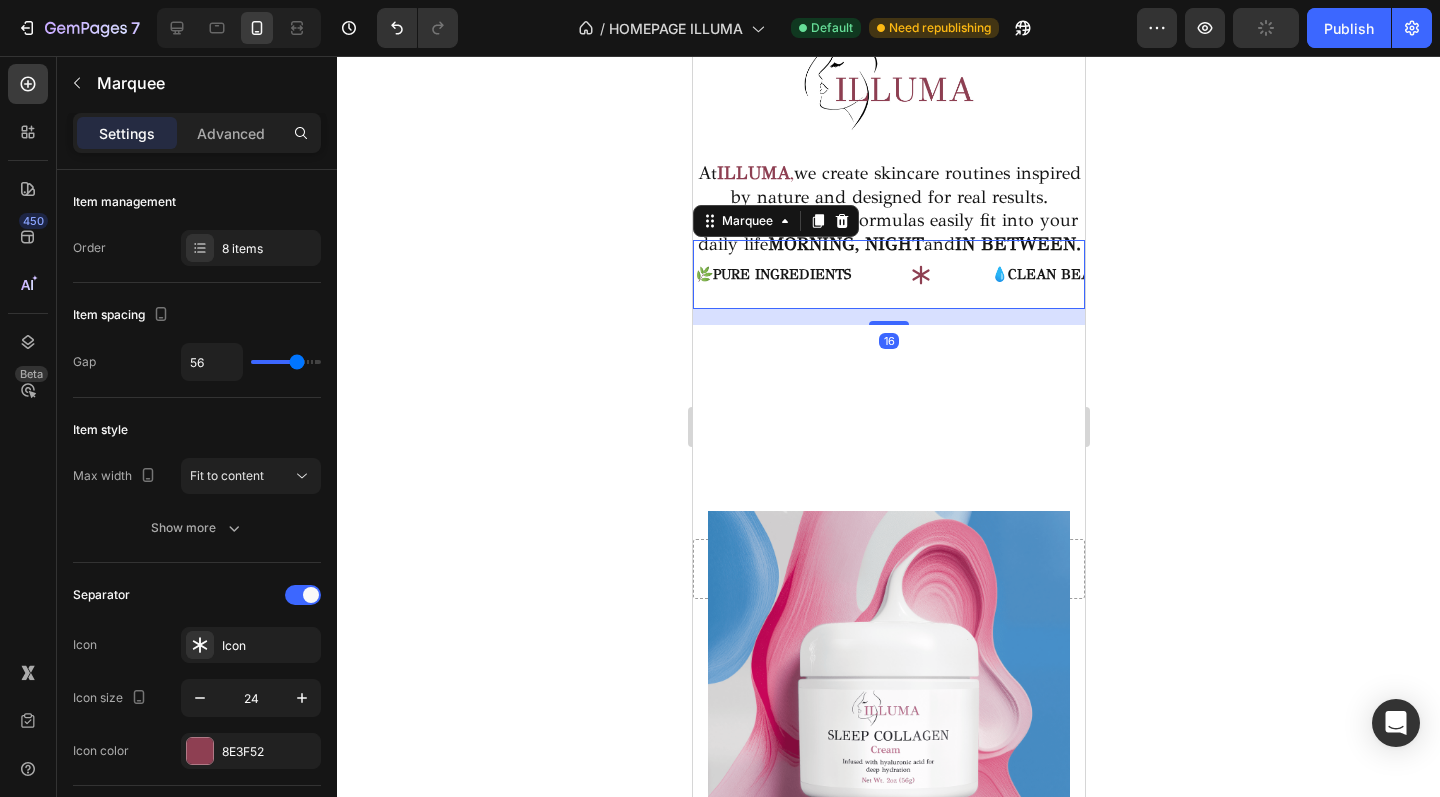 click 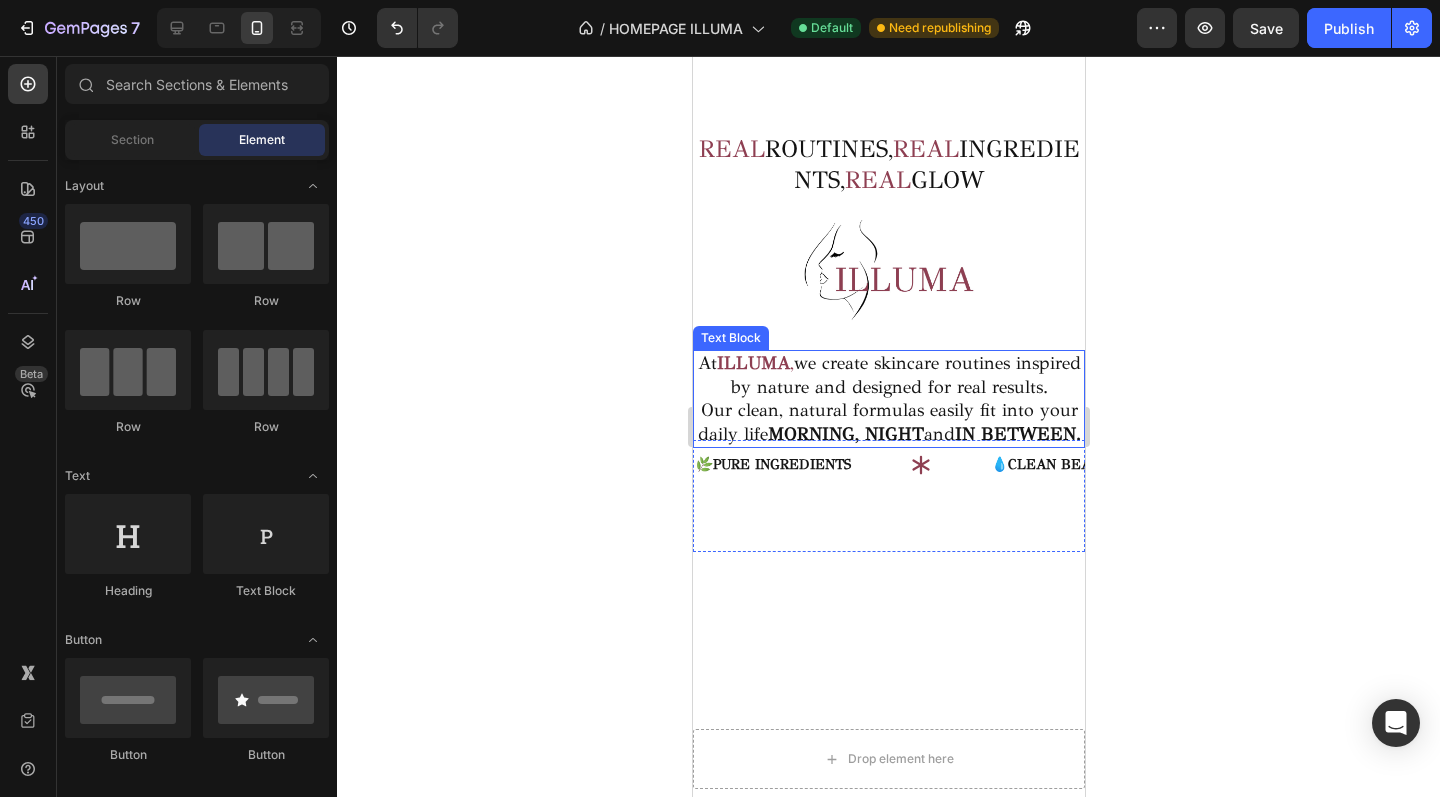 scroll, scrollTop: 299, scrollLeft: 0, axis: vertical 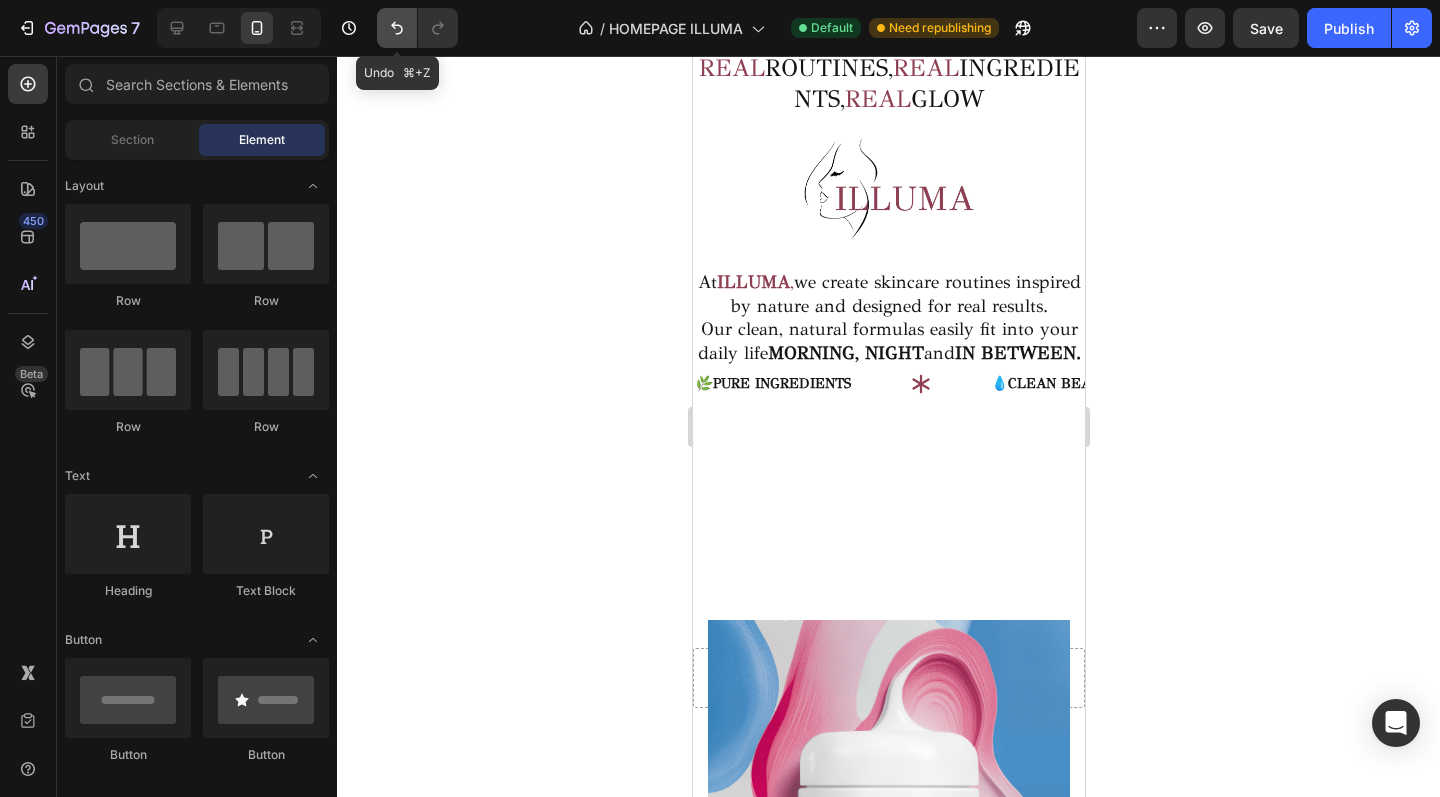 click 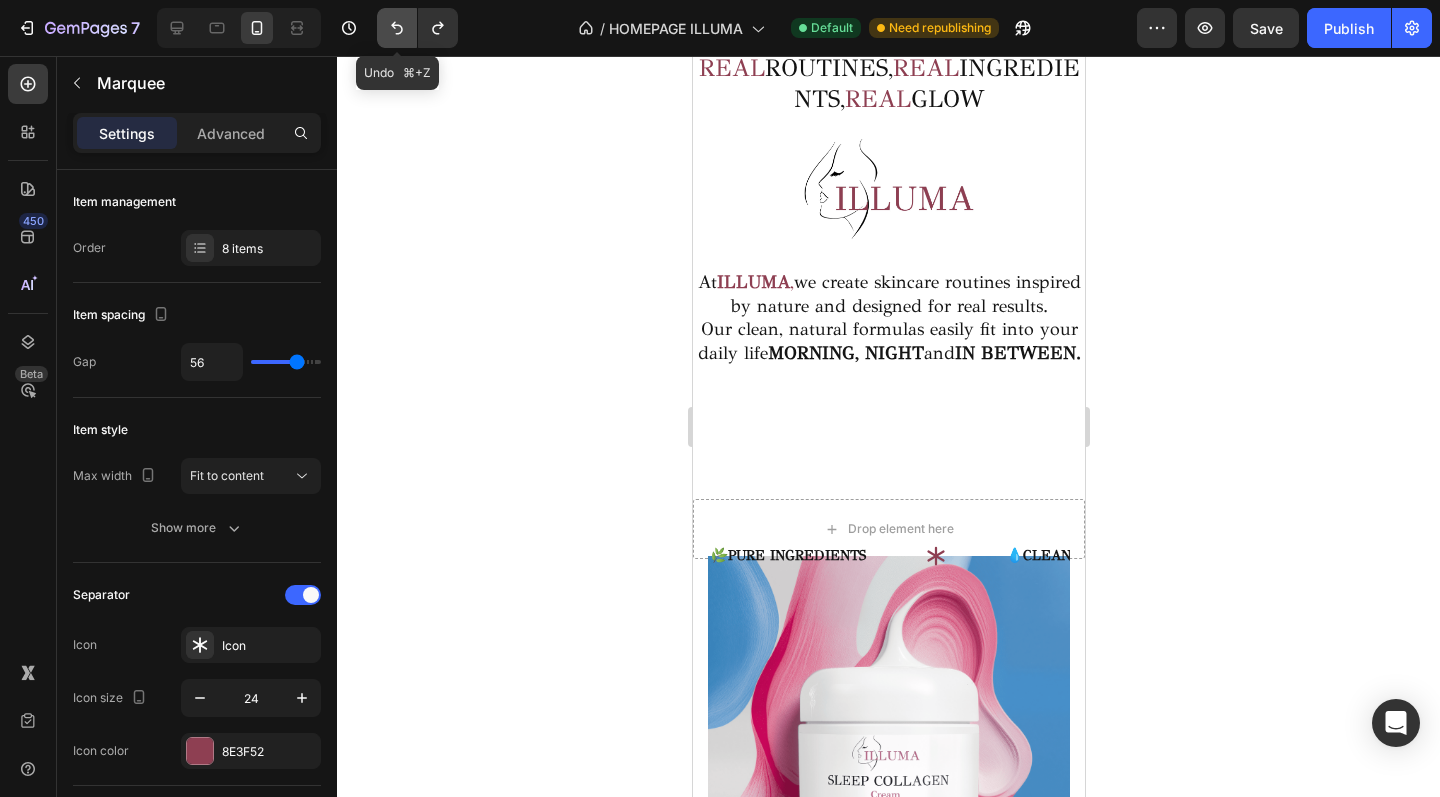 click 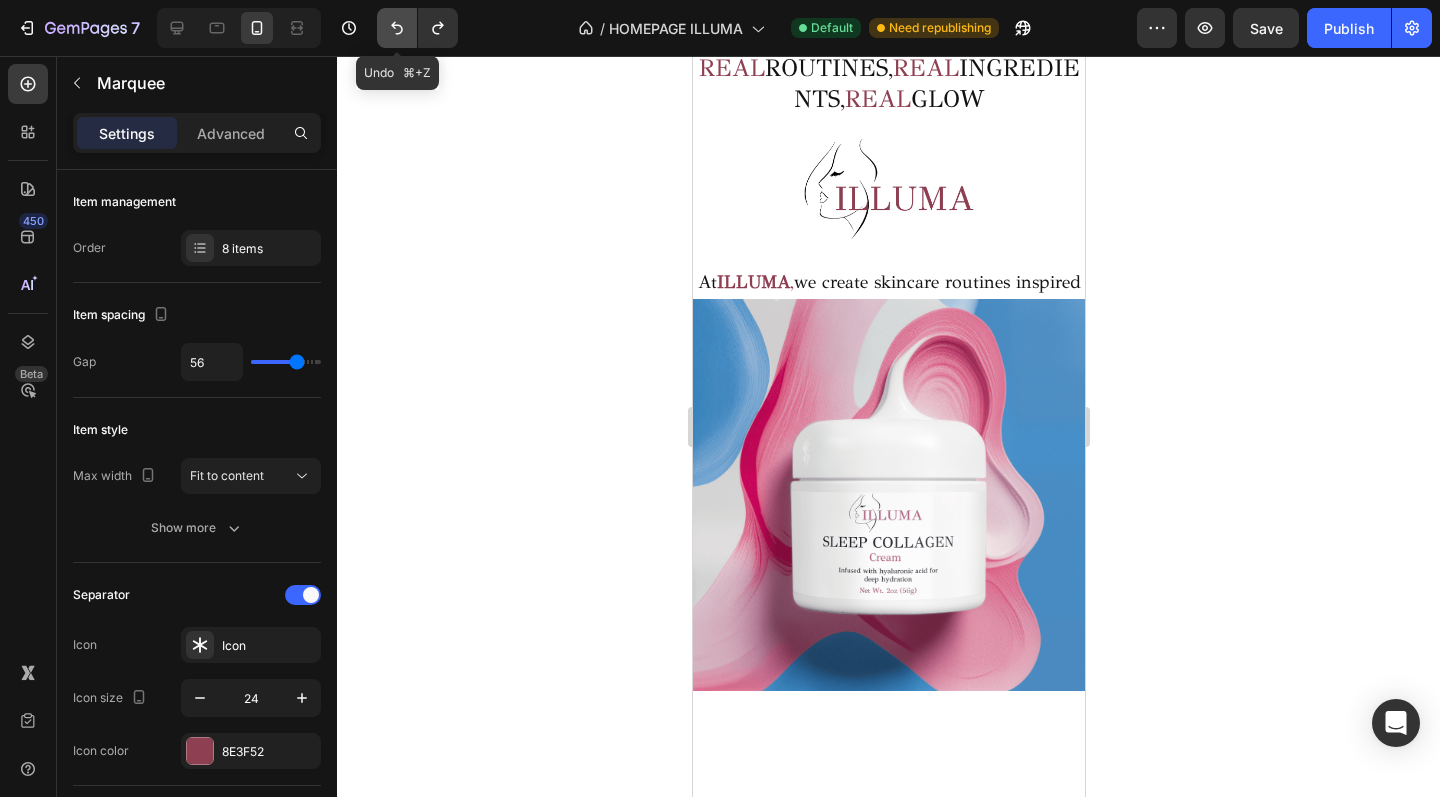click 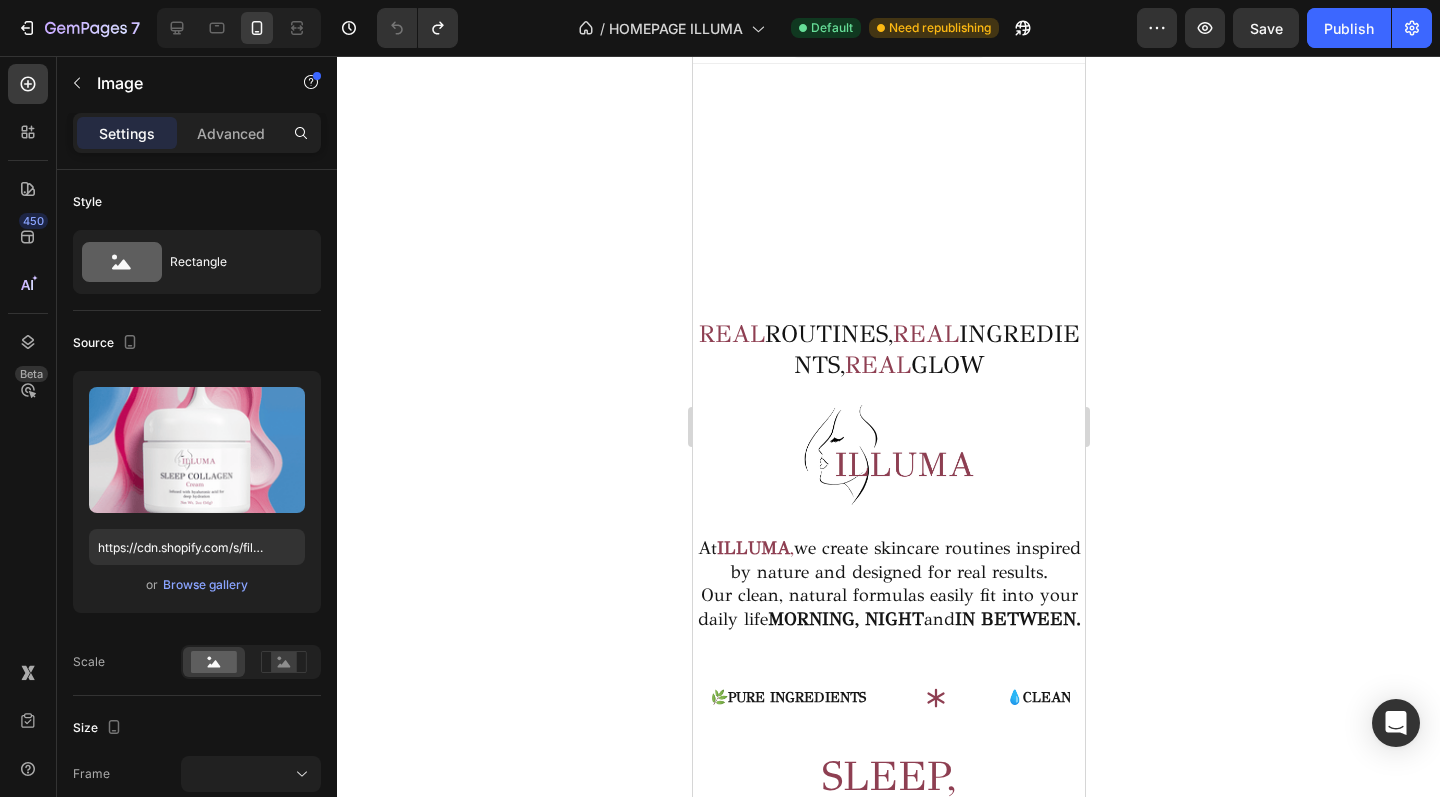 scroll, scrollTop: 32, scrollLeft: 0, axis: vertical 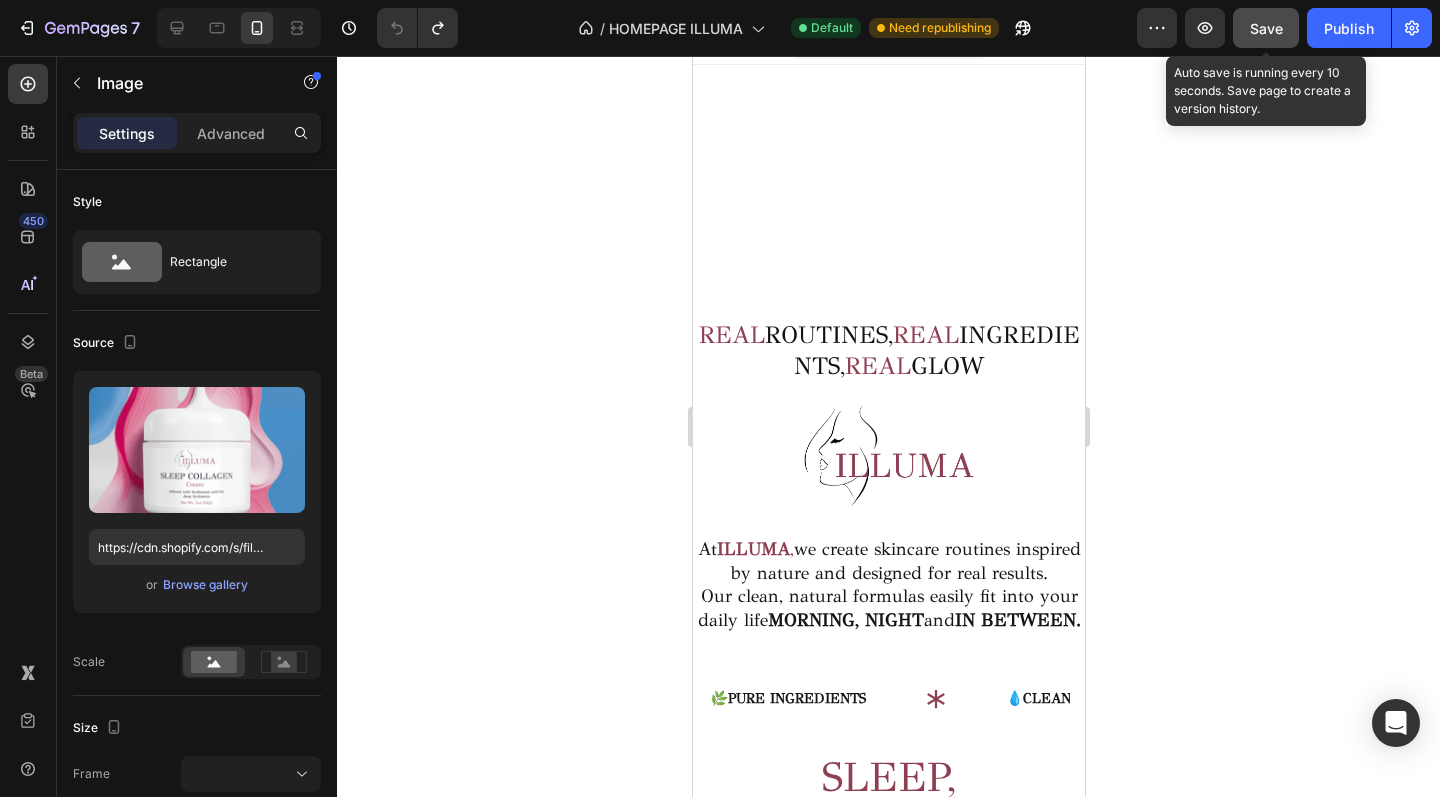 click on "Save" 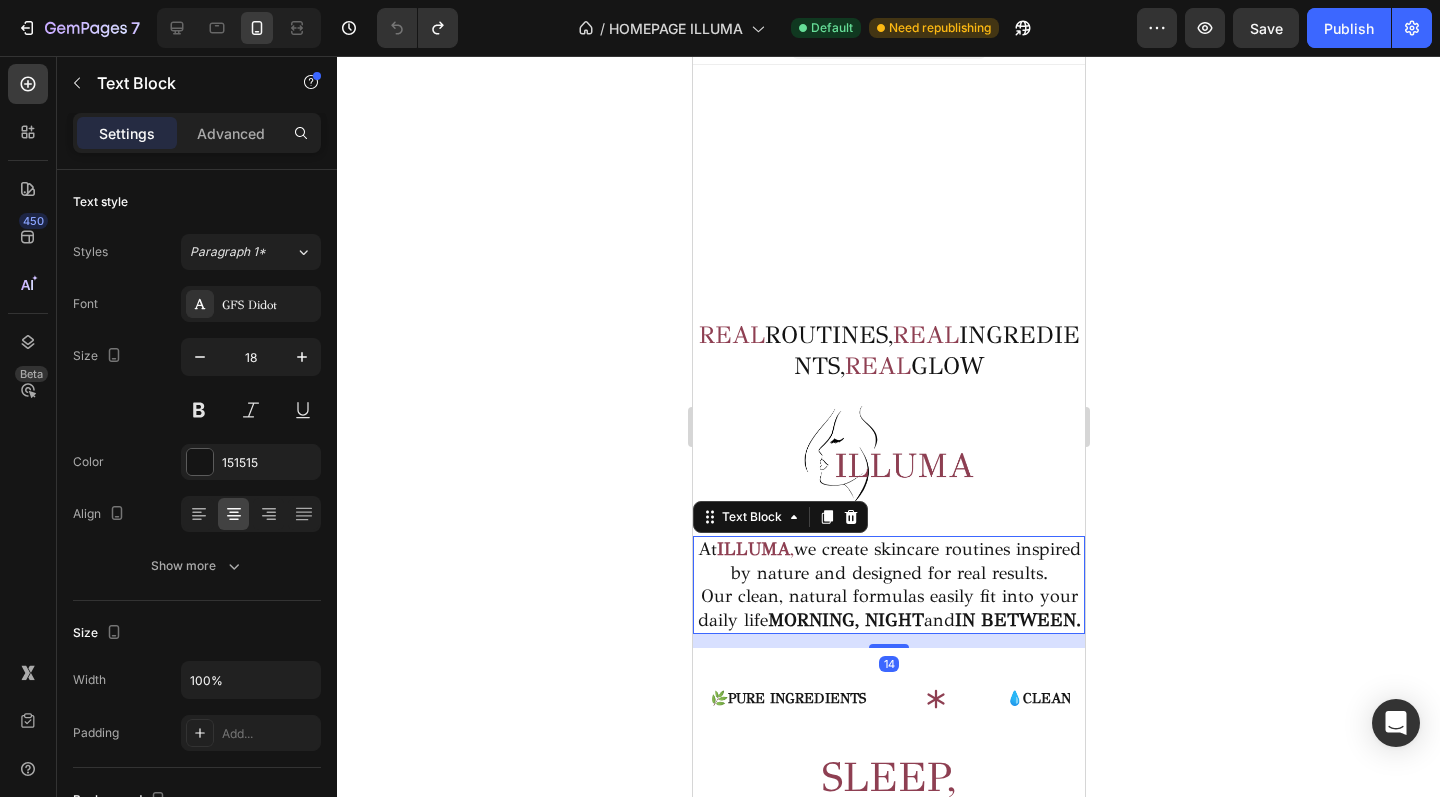 click on "At  ILLUMA ,  we create skincare routines inspired by nature and designed for real results." at bounding box center [888, 561] 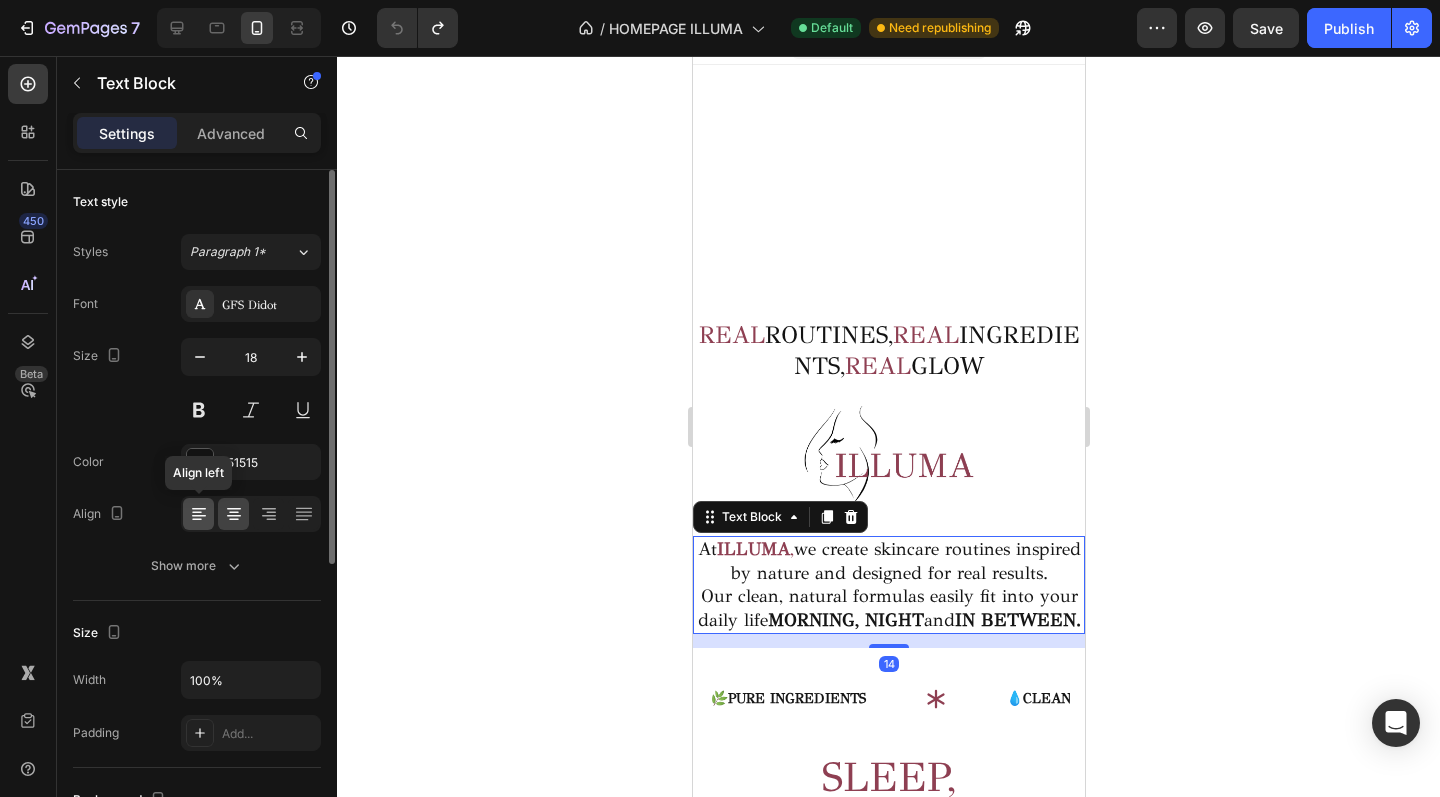 click 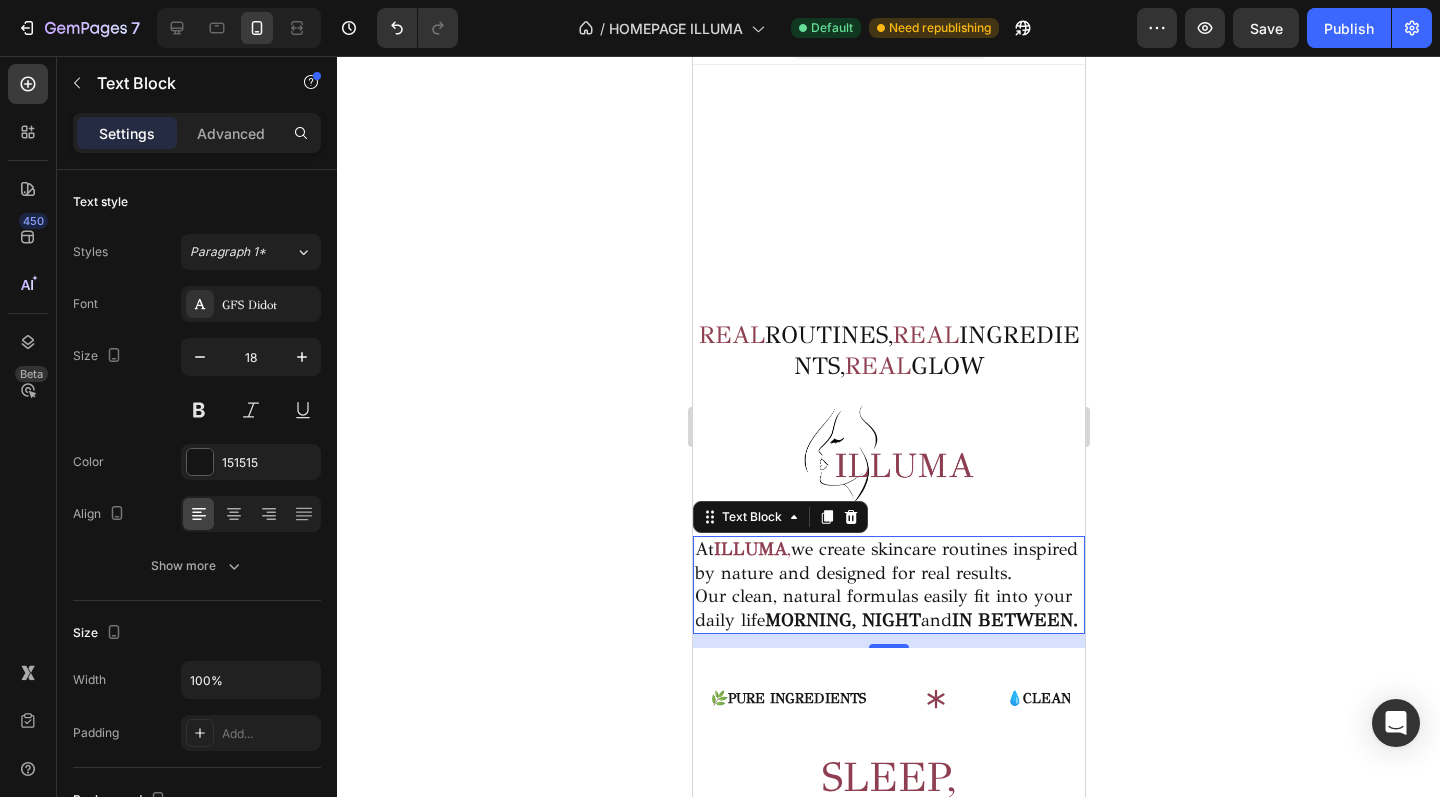 click 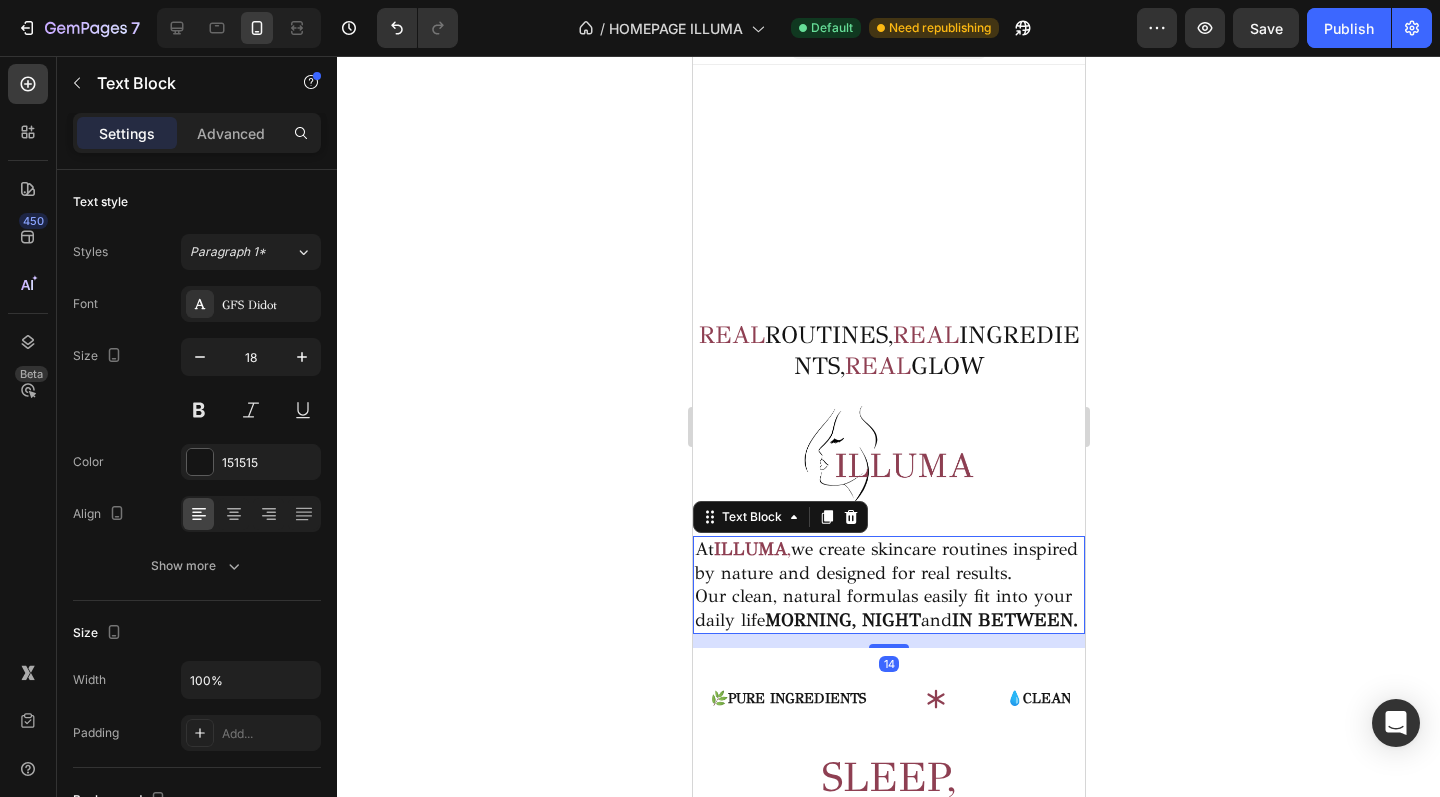 click on "At  ILLUMA ,  we create skincare routines inspired by nature and designed for real results." at bounding box center (888, 561) 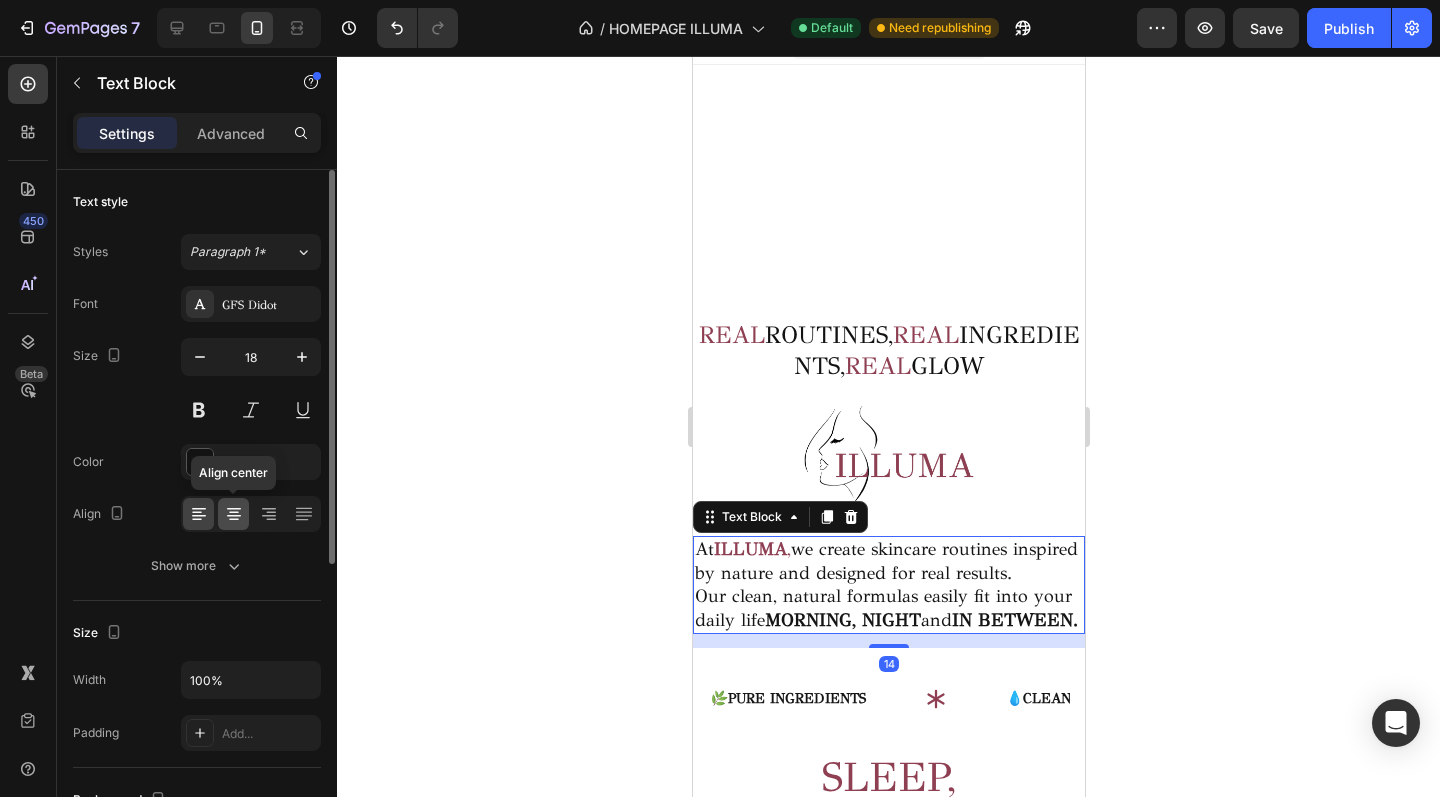 click 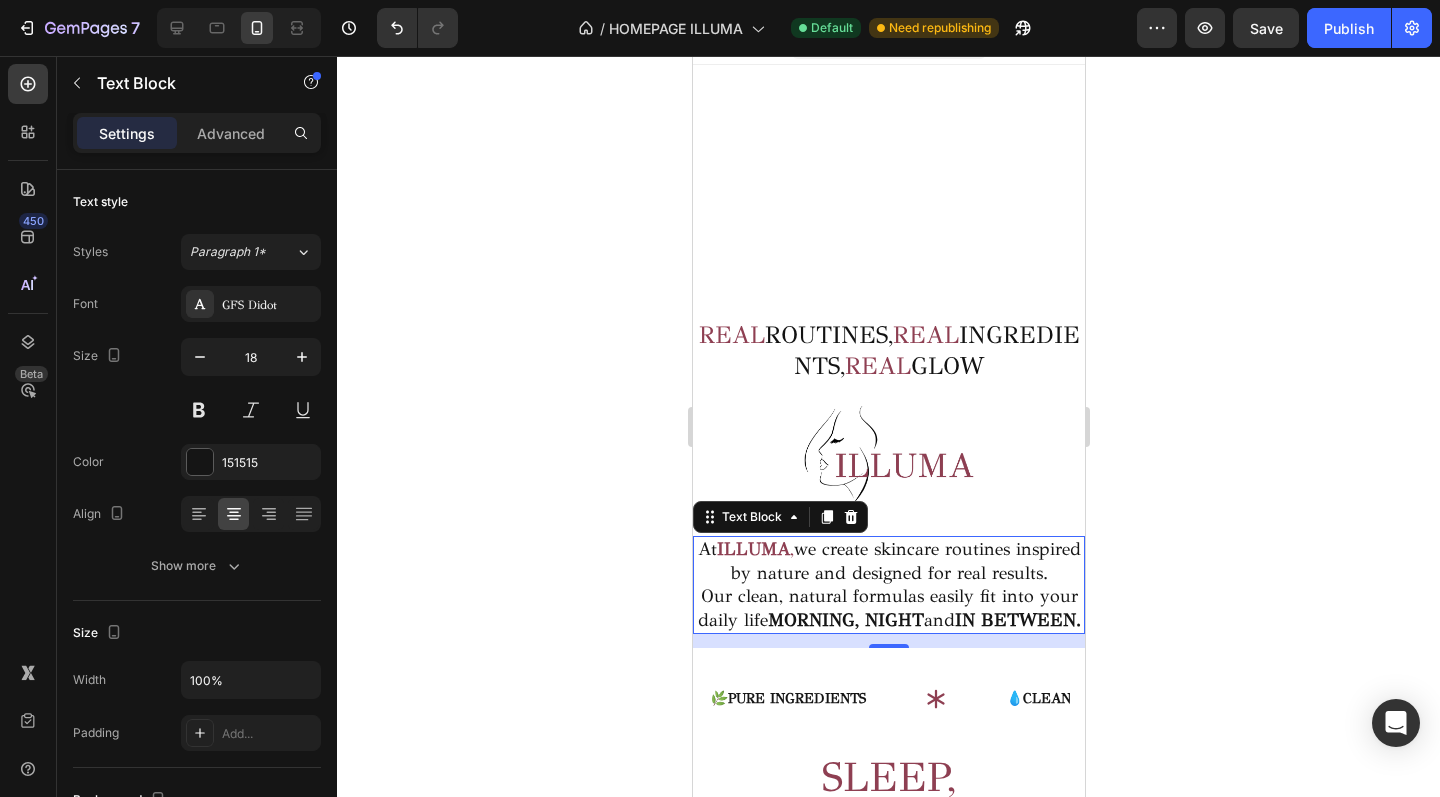 click 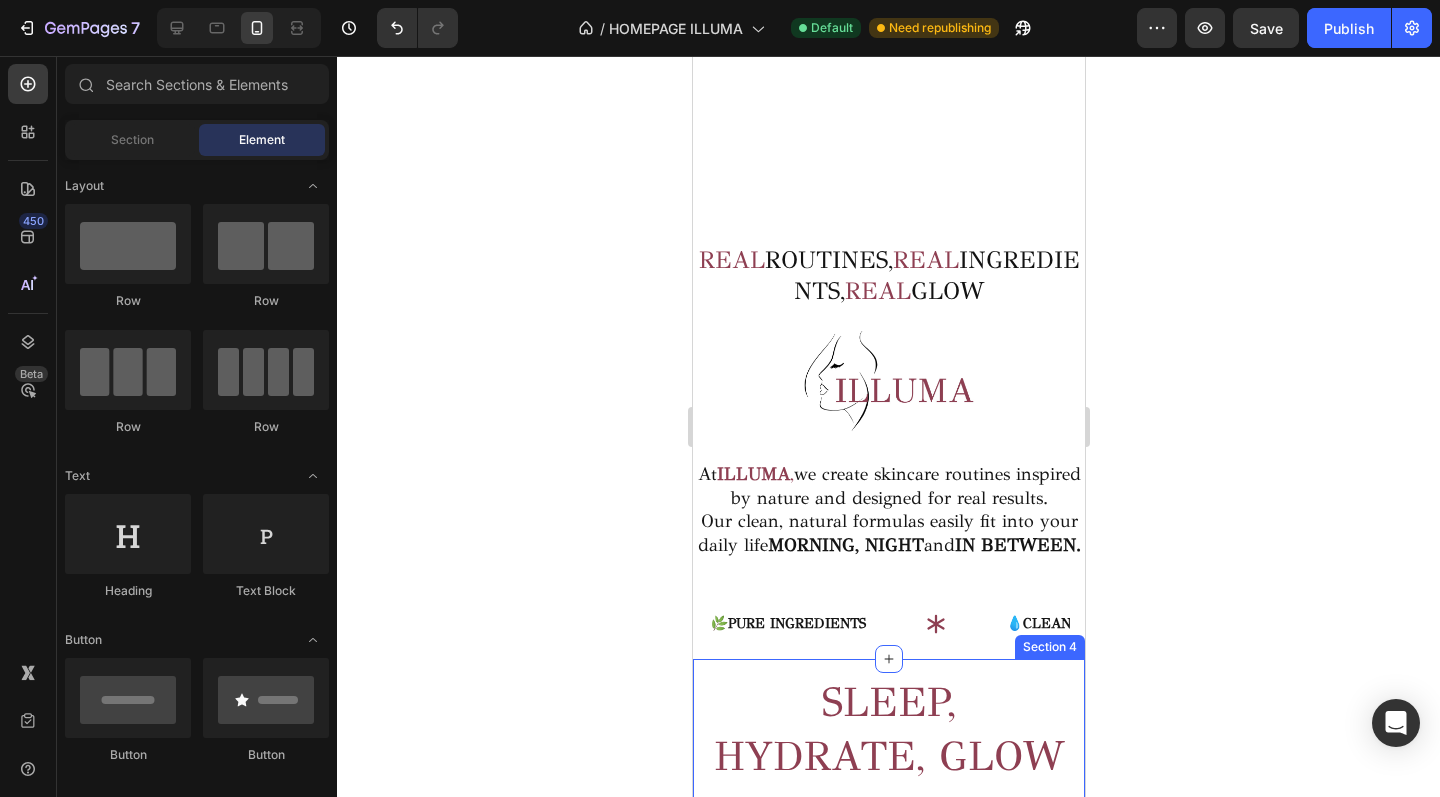 scroll, scrollTop: 125, scrollLeft: 0, axis: vertical 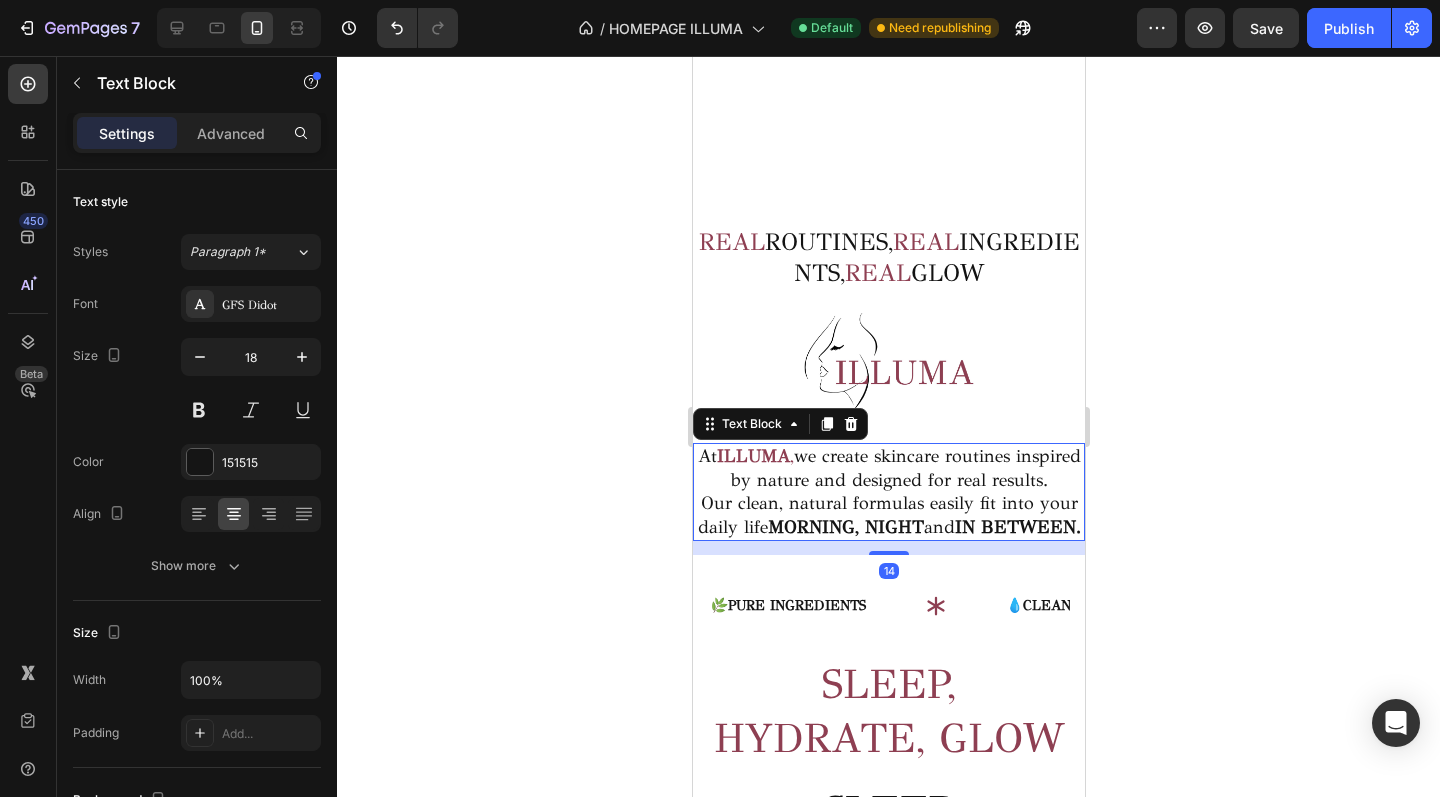 click on "At  ILLUMA ,  we create skincare routines inspired by nature and designed for real results." at bounding box center [888, 468] 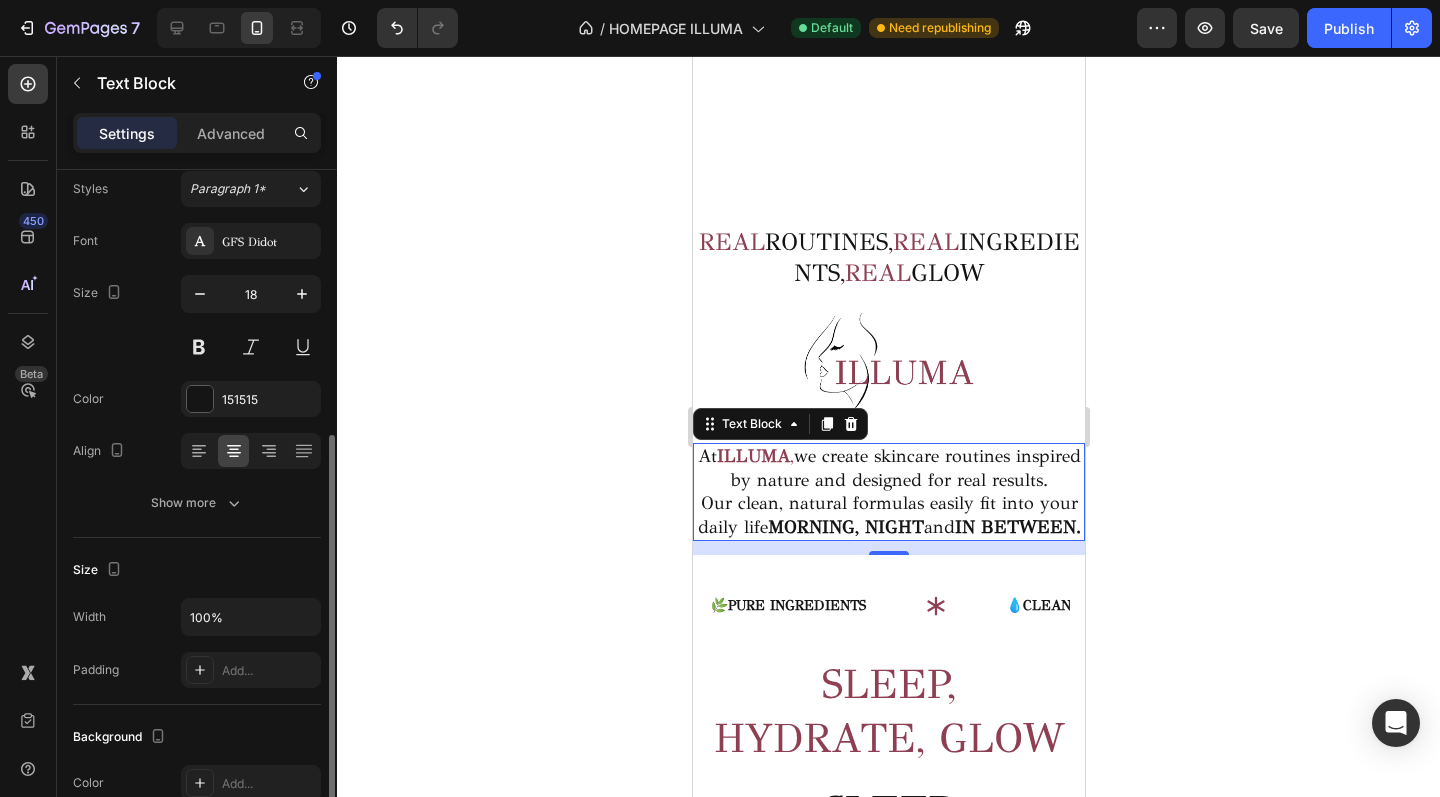 scroll, scrollTop: 0, scrollLeft: 0, axis: both 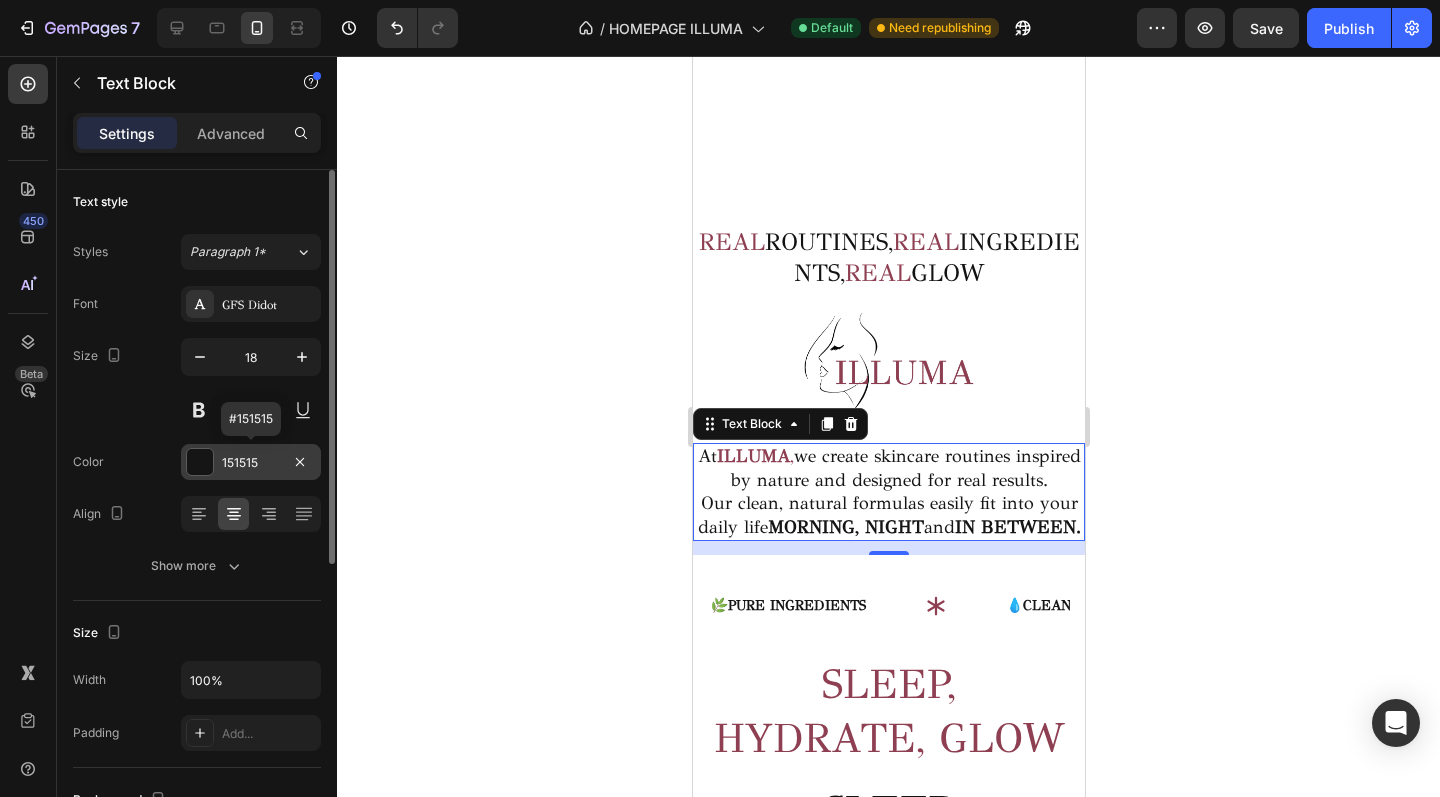 click at bounding box center [200, 462] 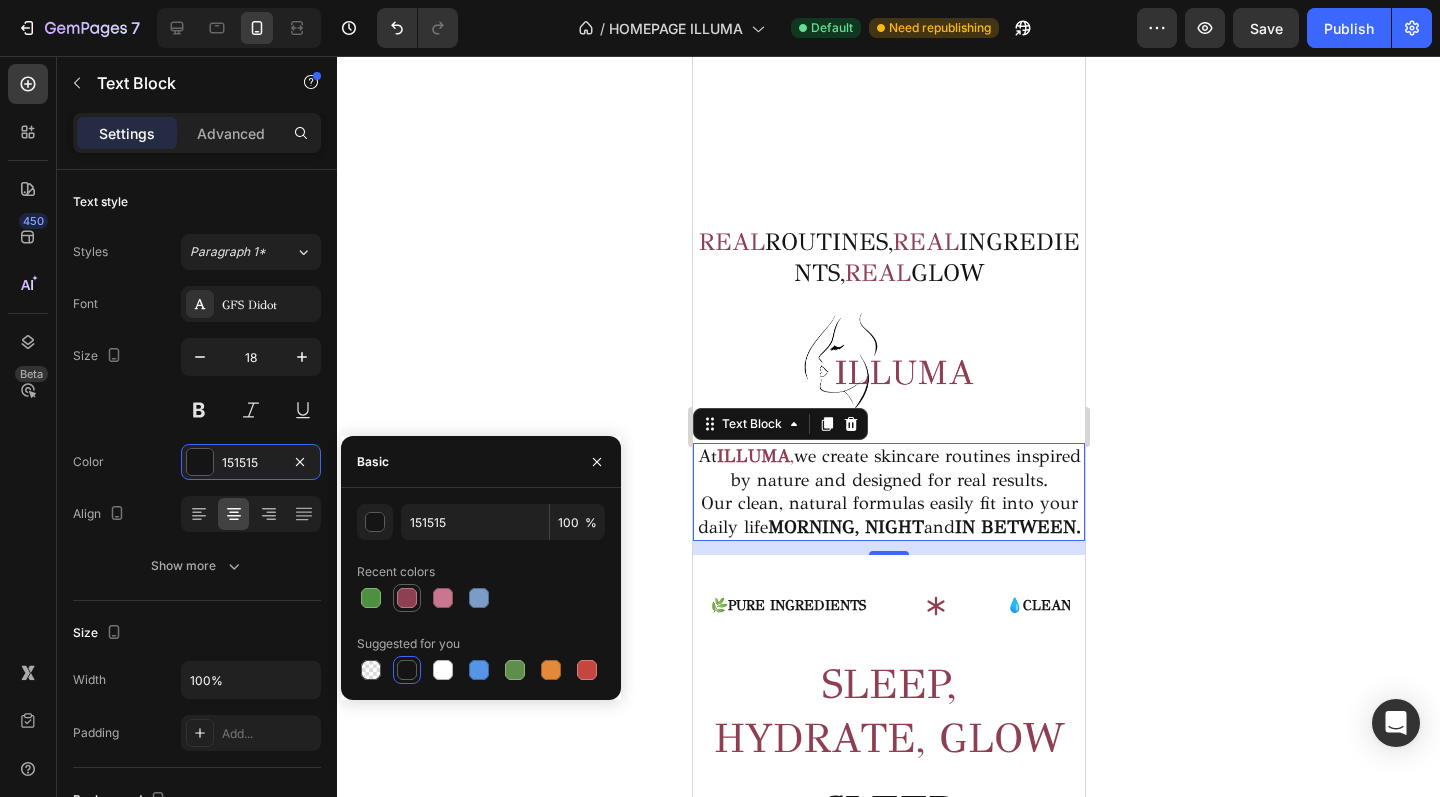 click at bounding box center (407, 598) 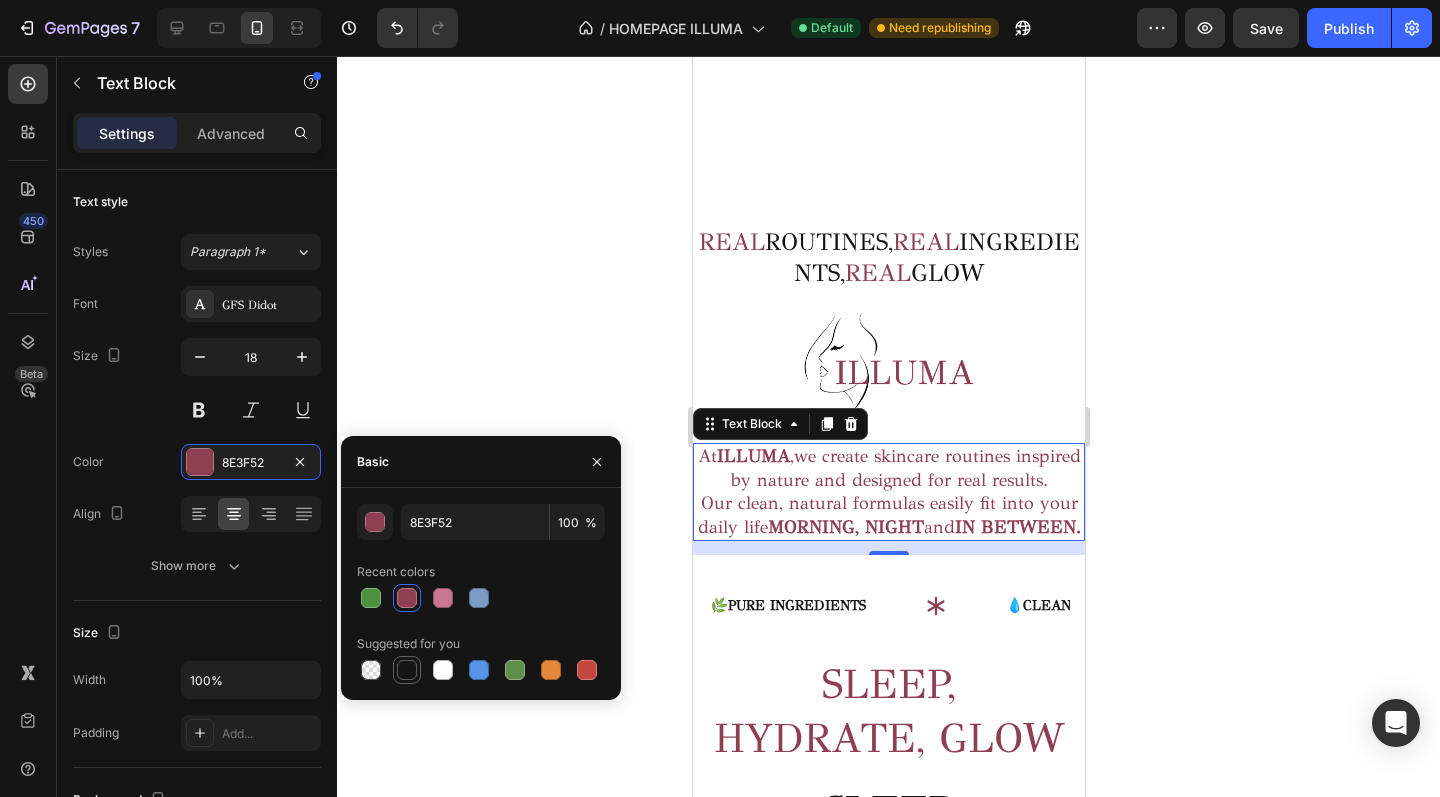 click at bounding box center [407, 670] 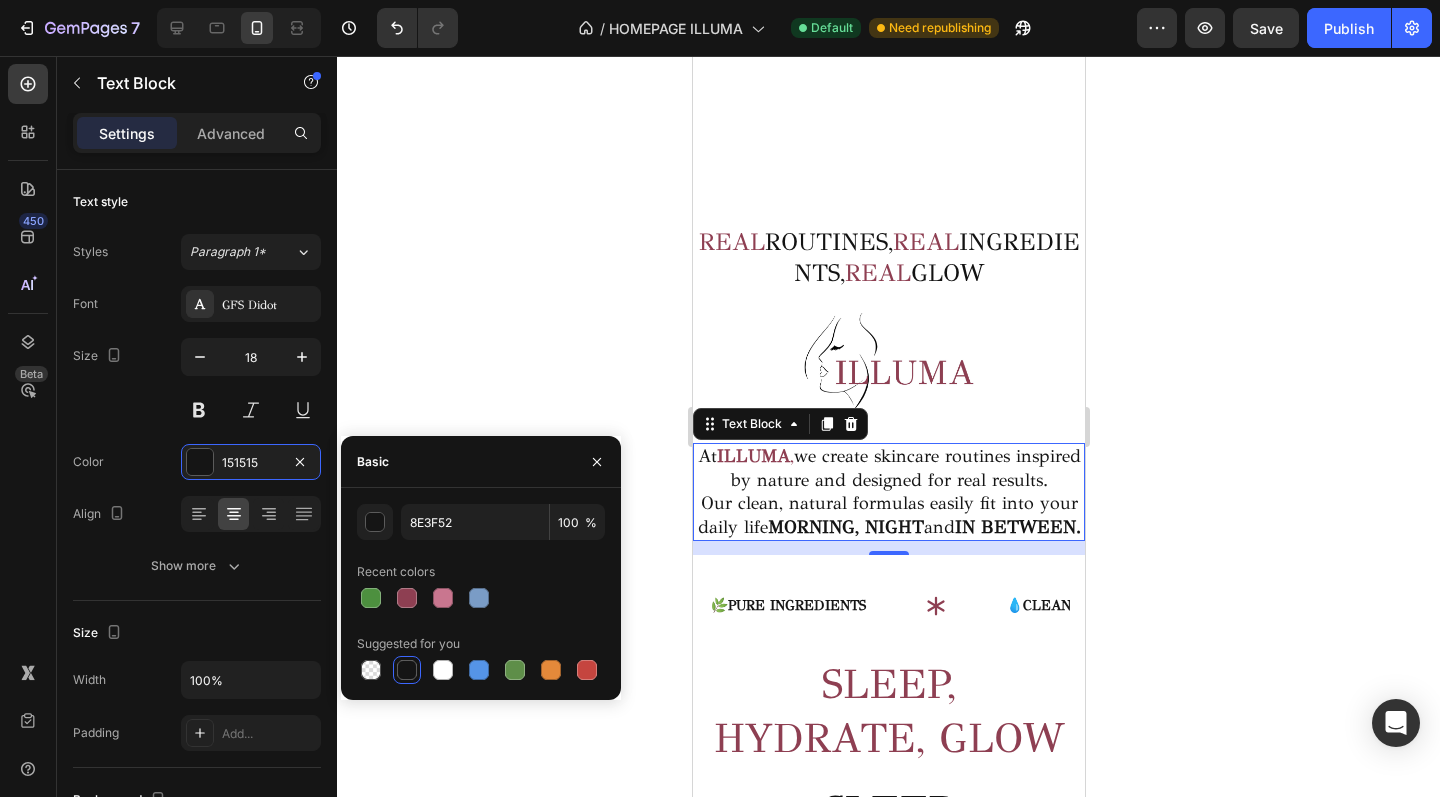 type on "151515" 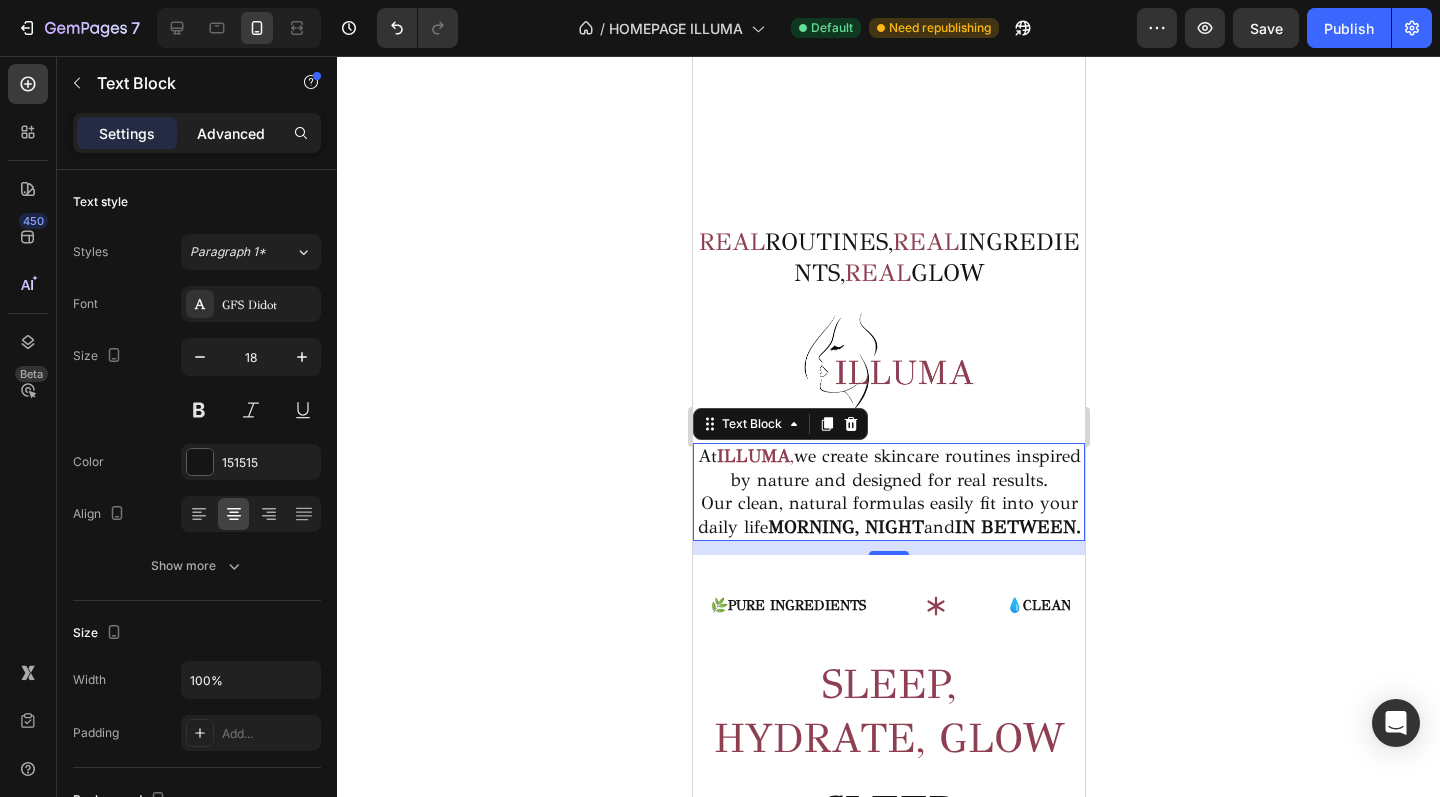 click on "Advanced" at bounding box center (231, 133) 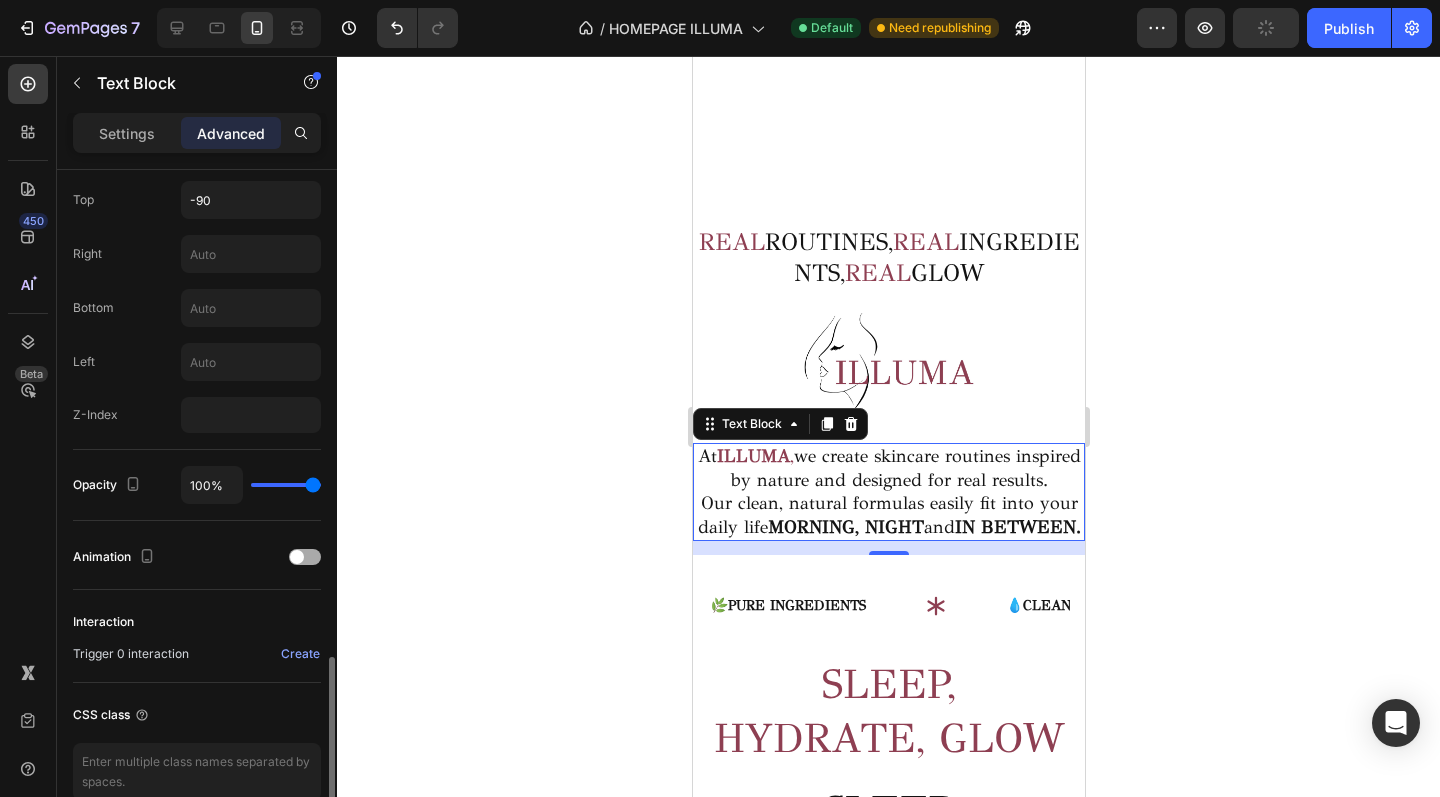 scroll, scrollTop: 888, scrollLeft: 0, axis: vertical 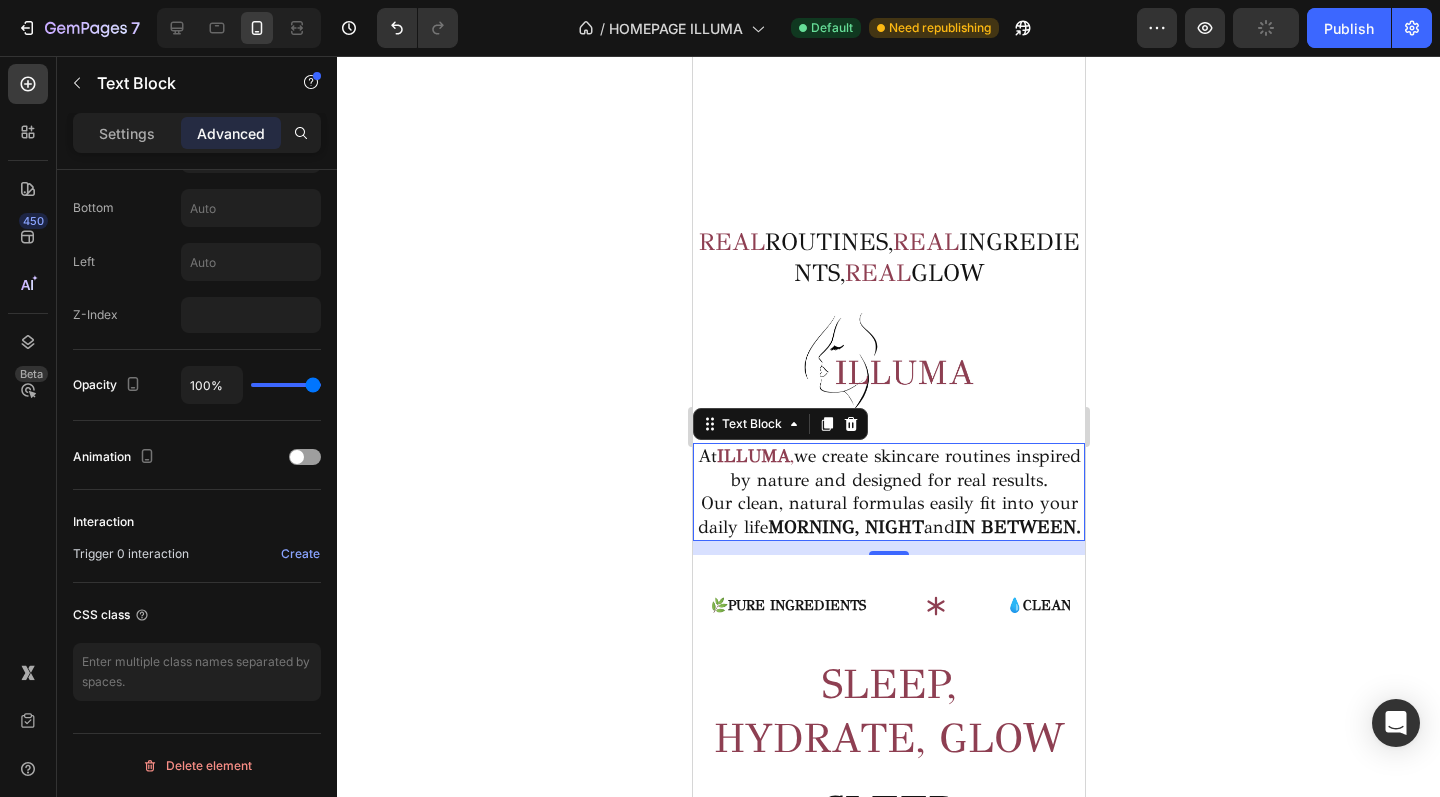 click on "Our clean, natural formulas easily fit into your daily life  MORNING, NIGHT  and  IN BETWEEN." at bounding box center (888, 515) 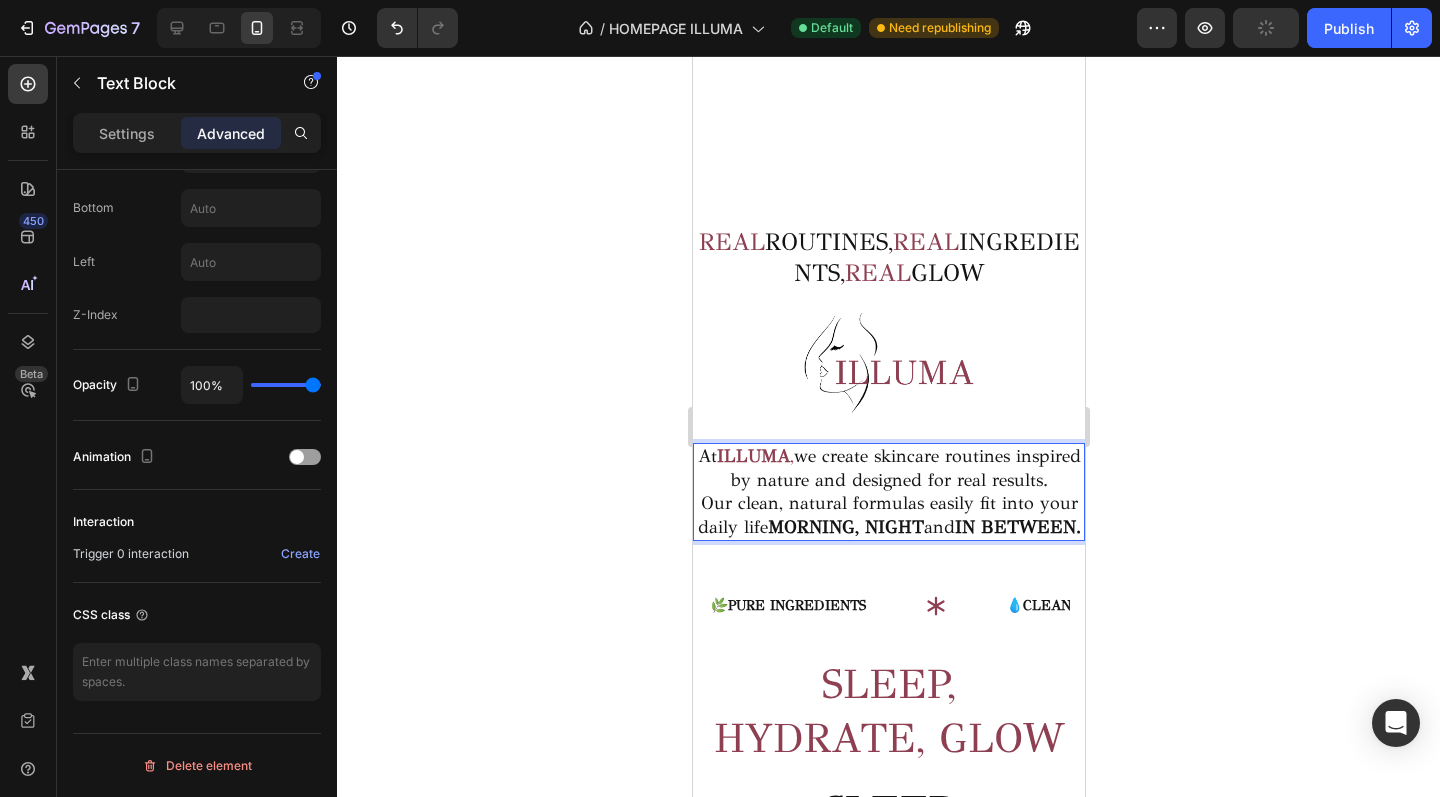 click on "Our clean, natural formulas easily fit into your daily life  MORNING, NIGHT  and  IN BETWEEN." at bounding box center (888, 515) 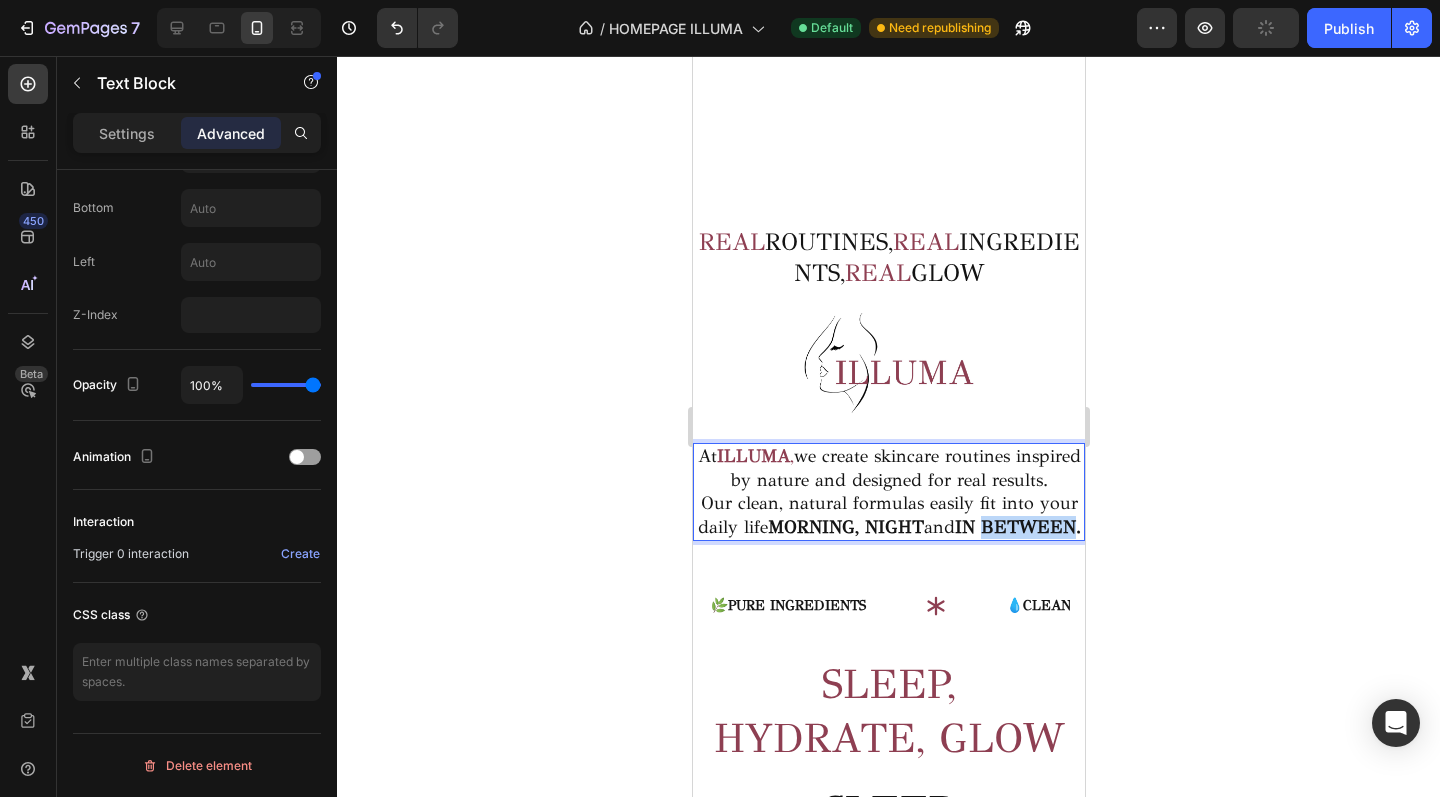 click on "Our clean, natural formulas easily fit into your daily life  MORNING, NIGHT  and  IN BETWEEN." at bounding box center (888, 515) 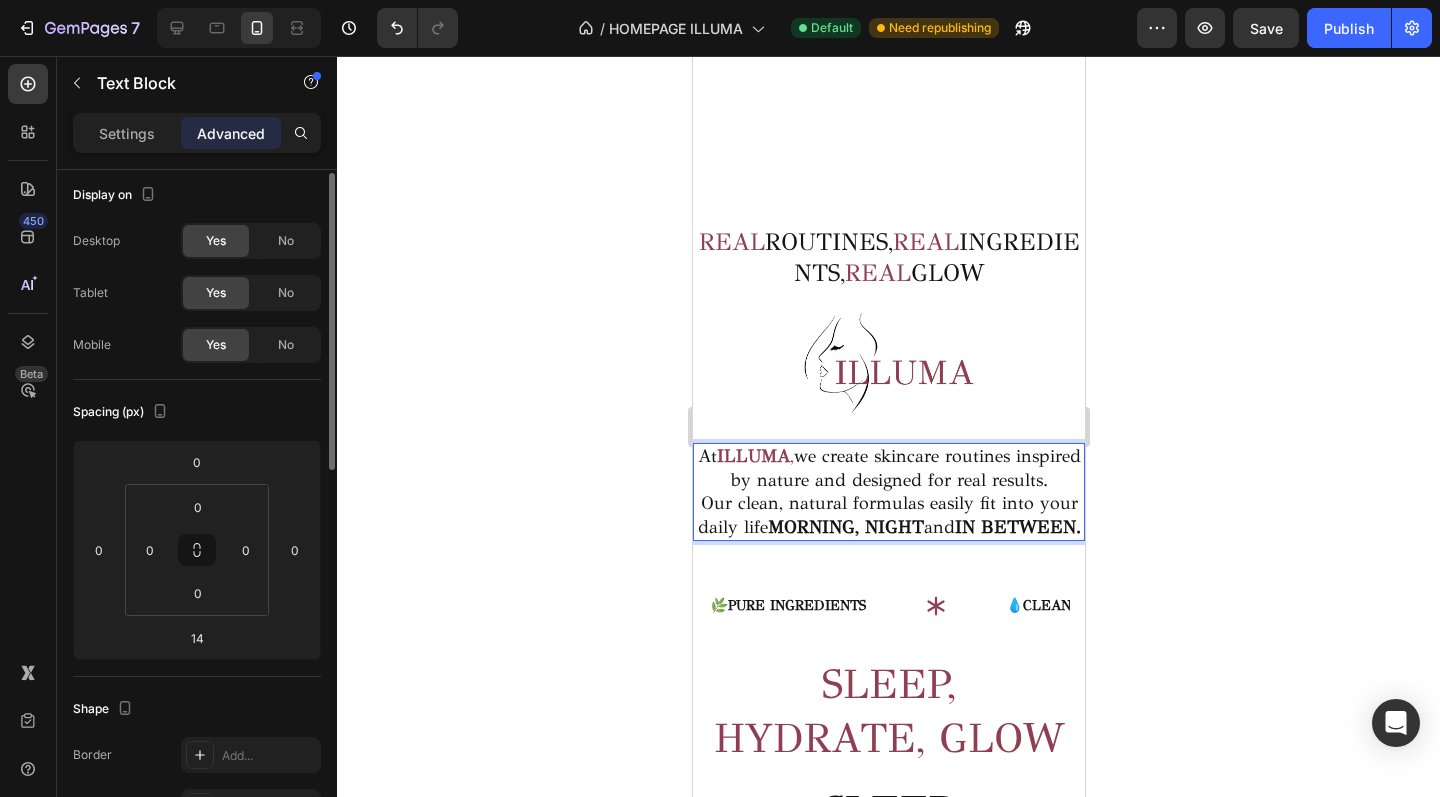 scroll, scrollTop: 0, scrollLeft: 0, axis: both 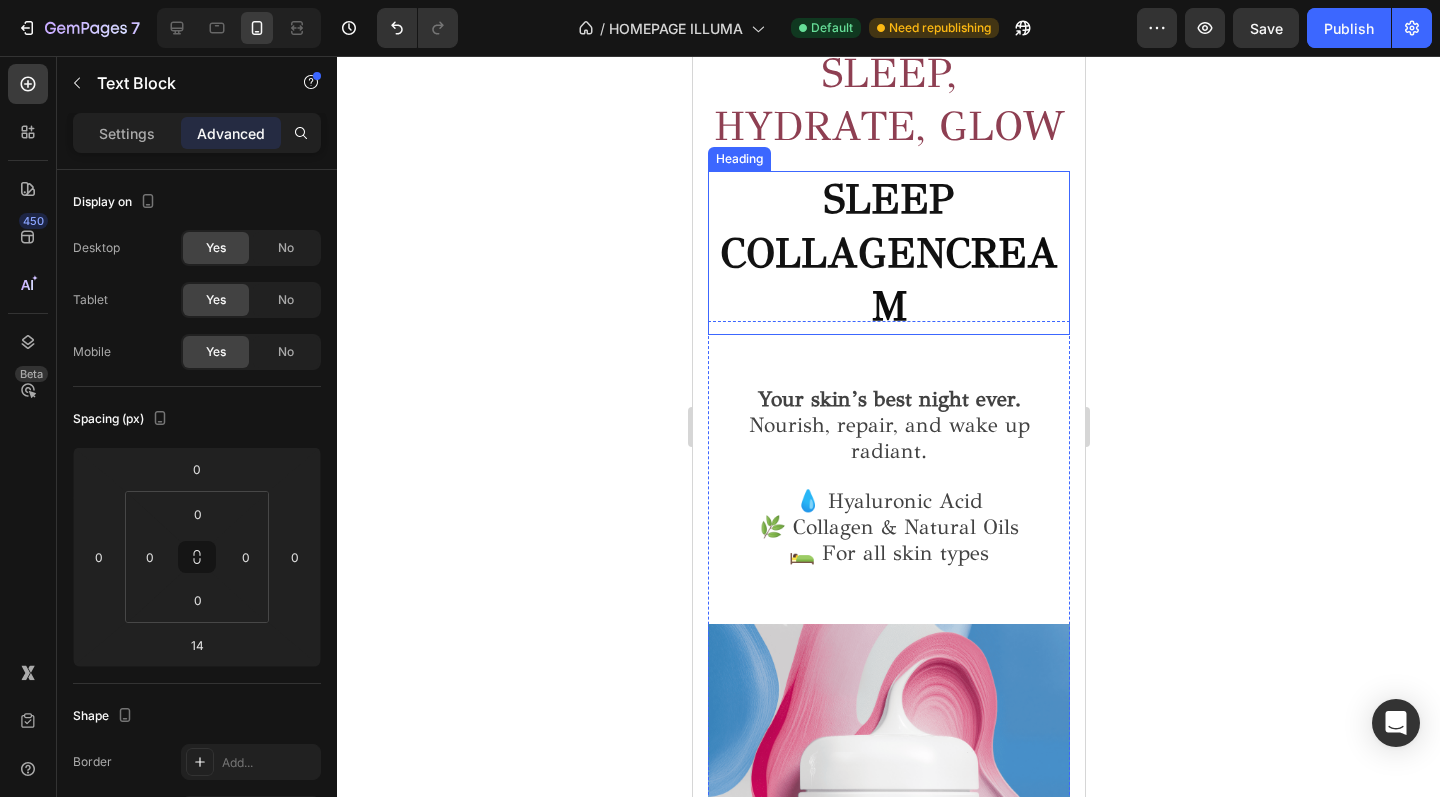 click on "SLEEP COLLAGEN  CREAM" at bounding box center [888, 253] 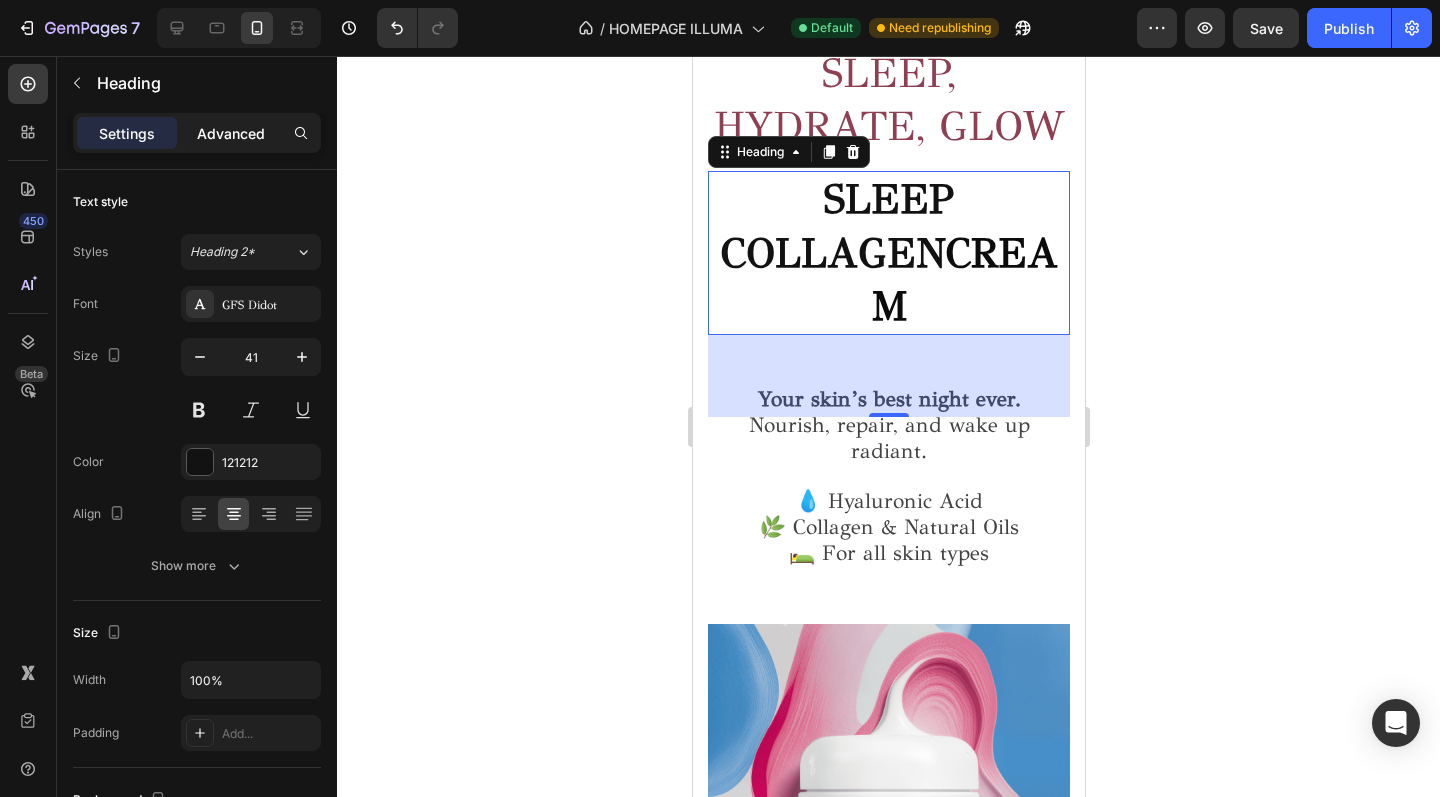 click on "Advanced" at bounding box center [231, 133] 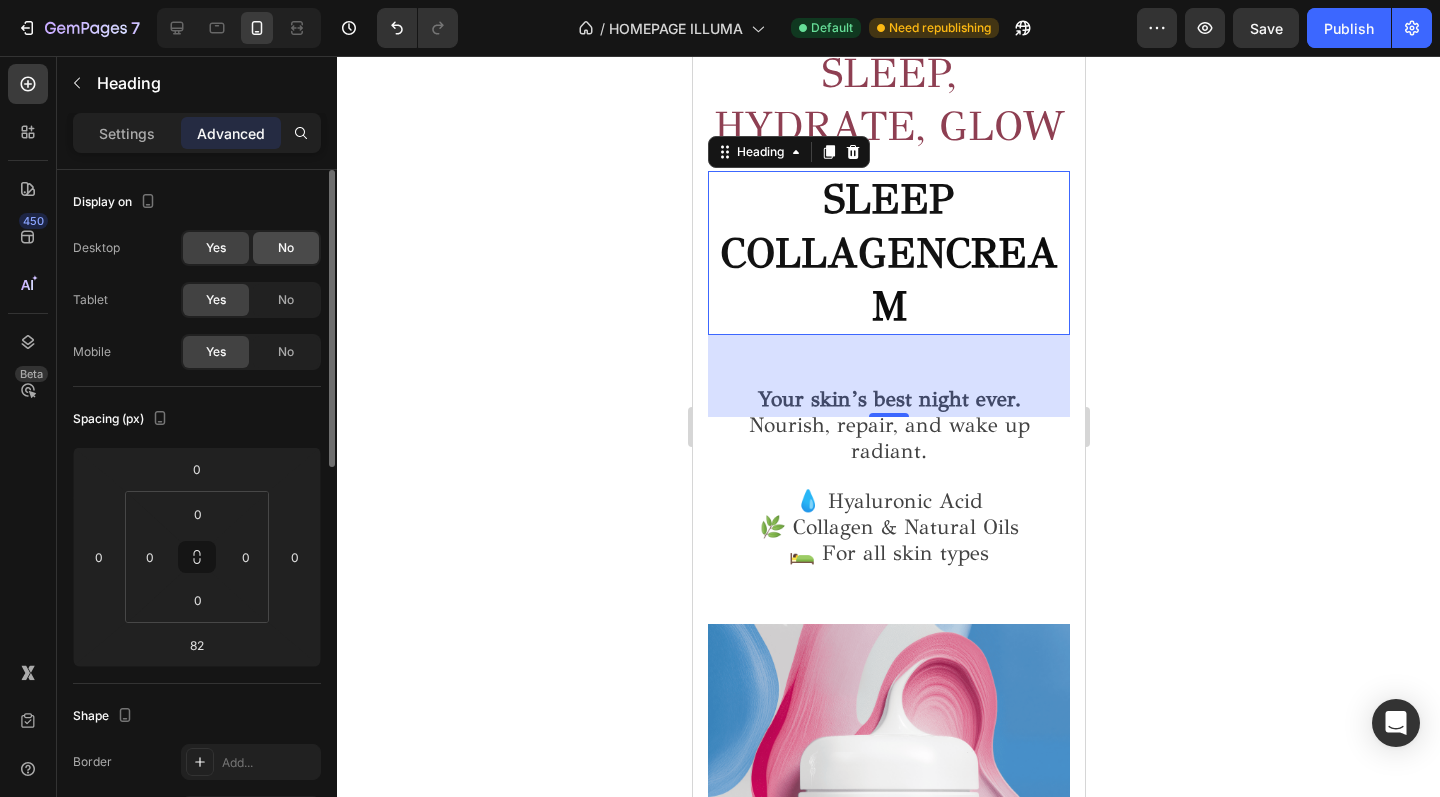 click on "No" 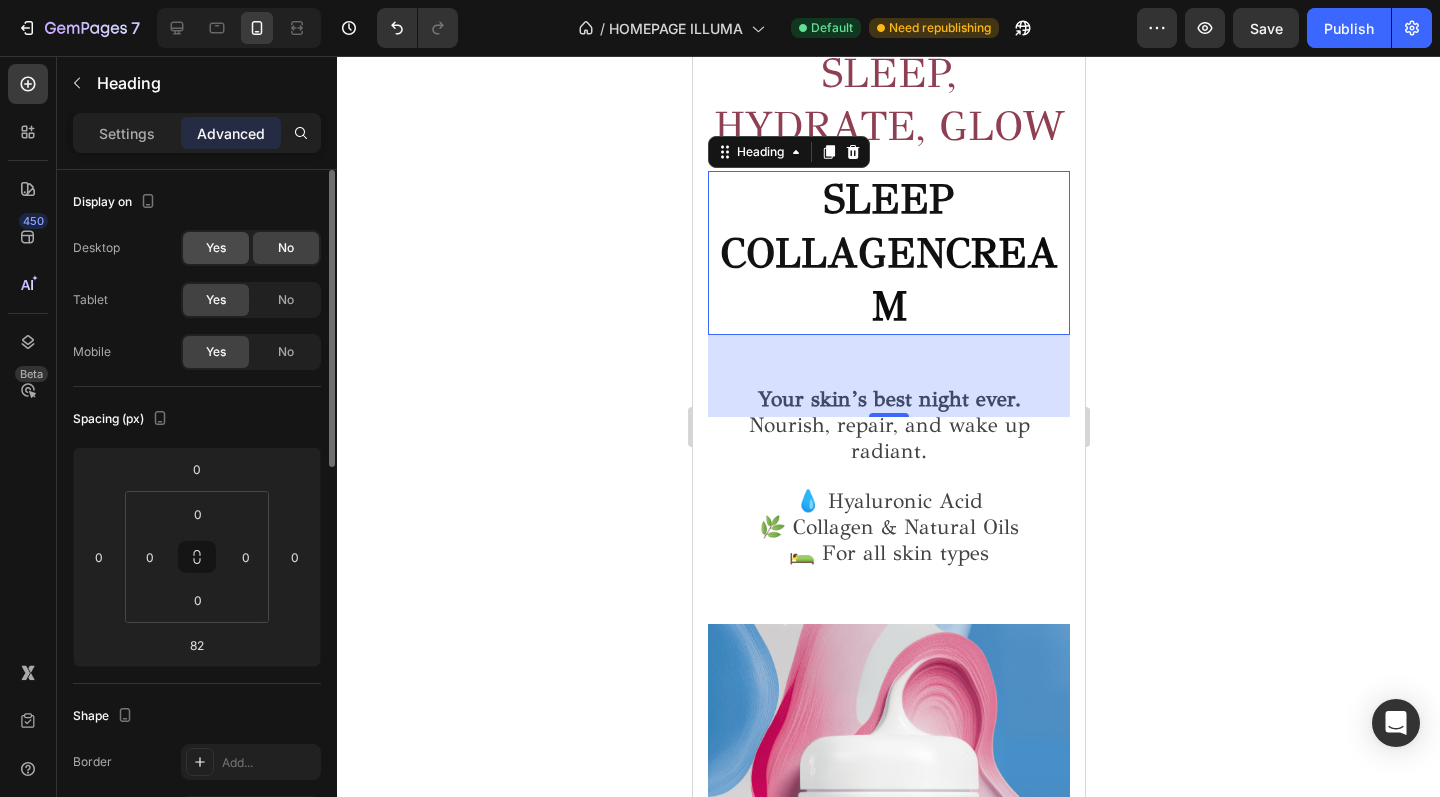 click on "Yes" 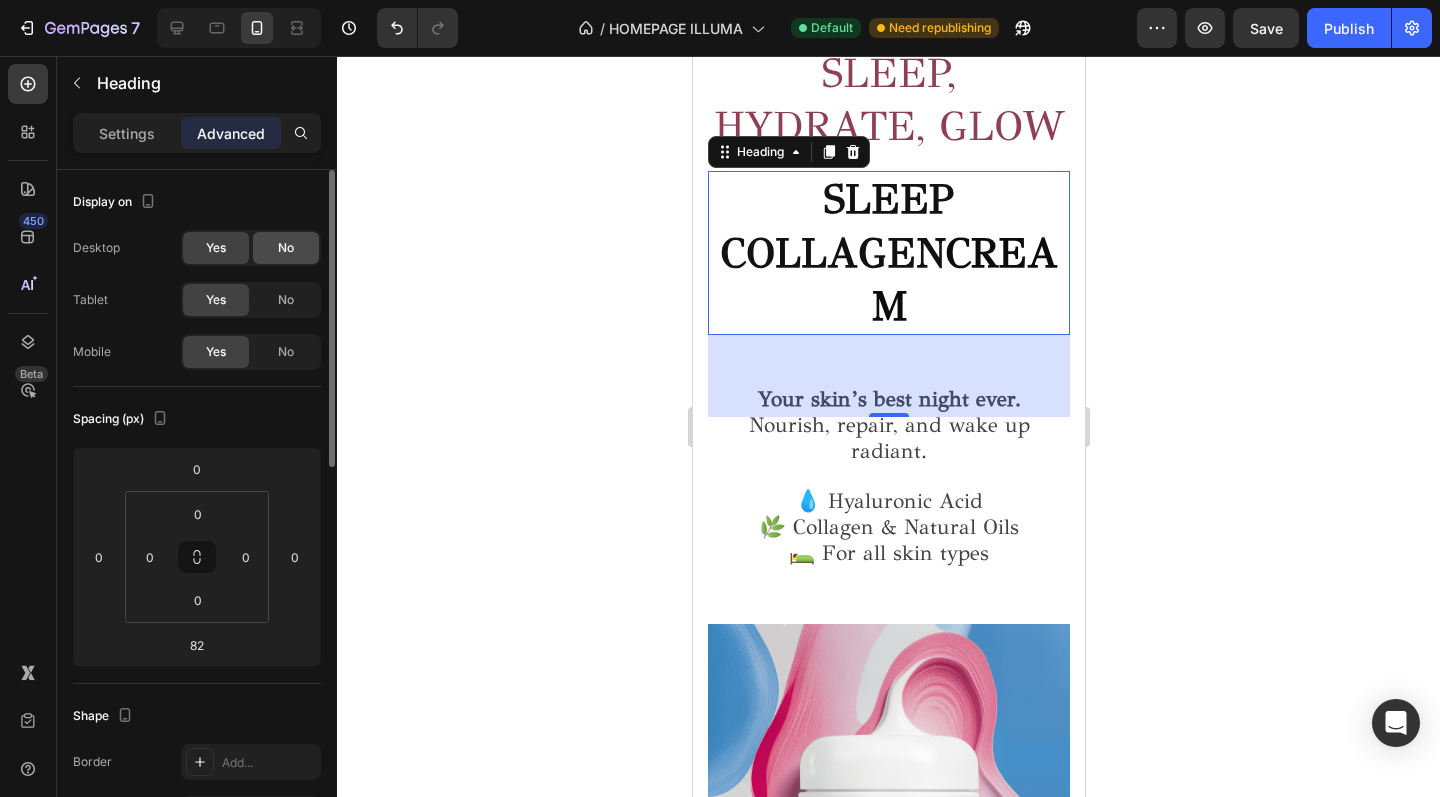 click on "No" 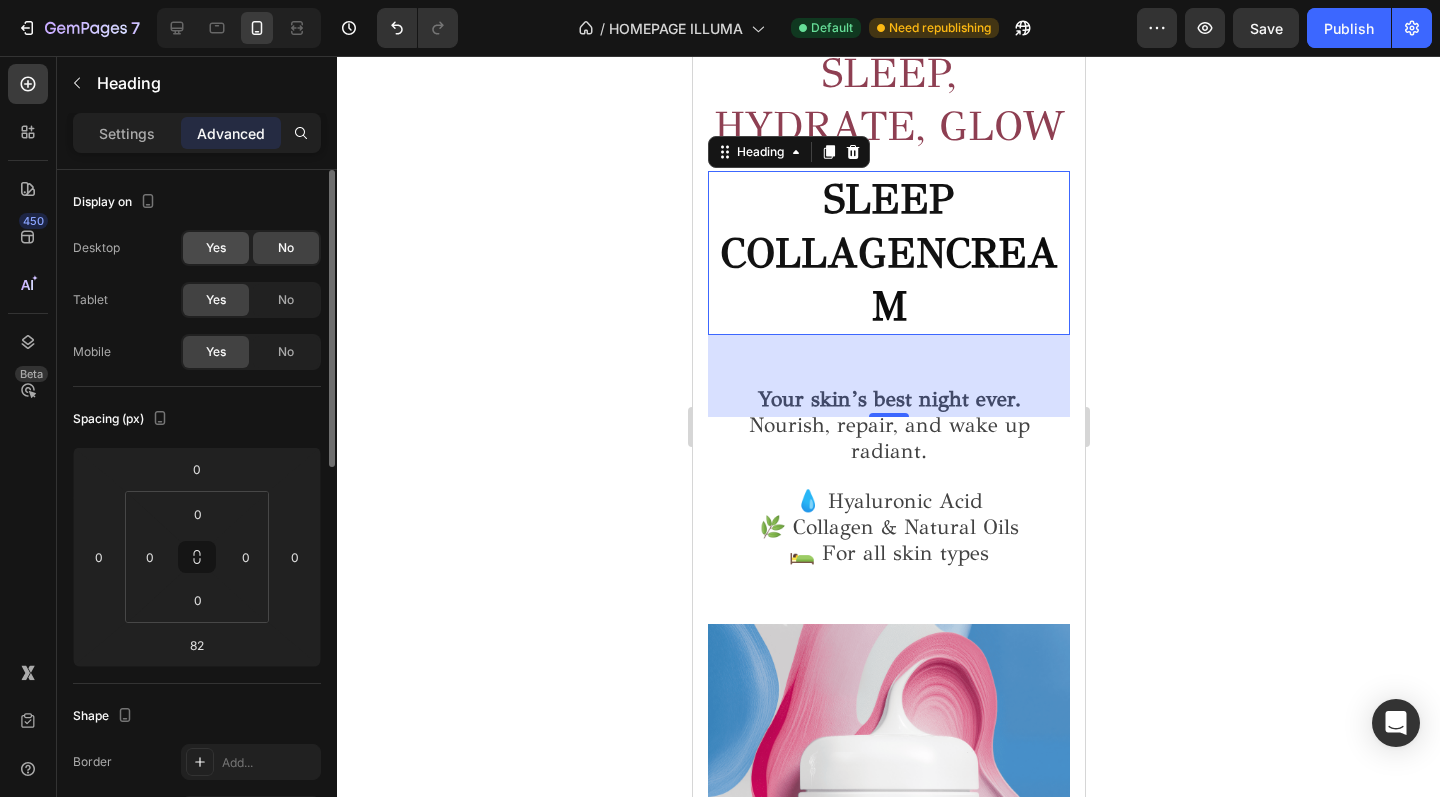 click on "Yes" 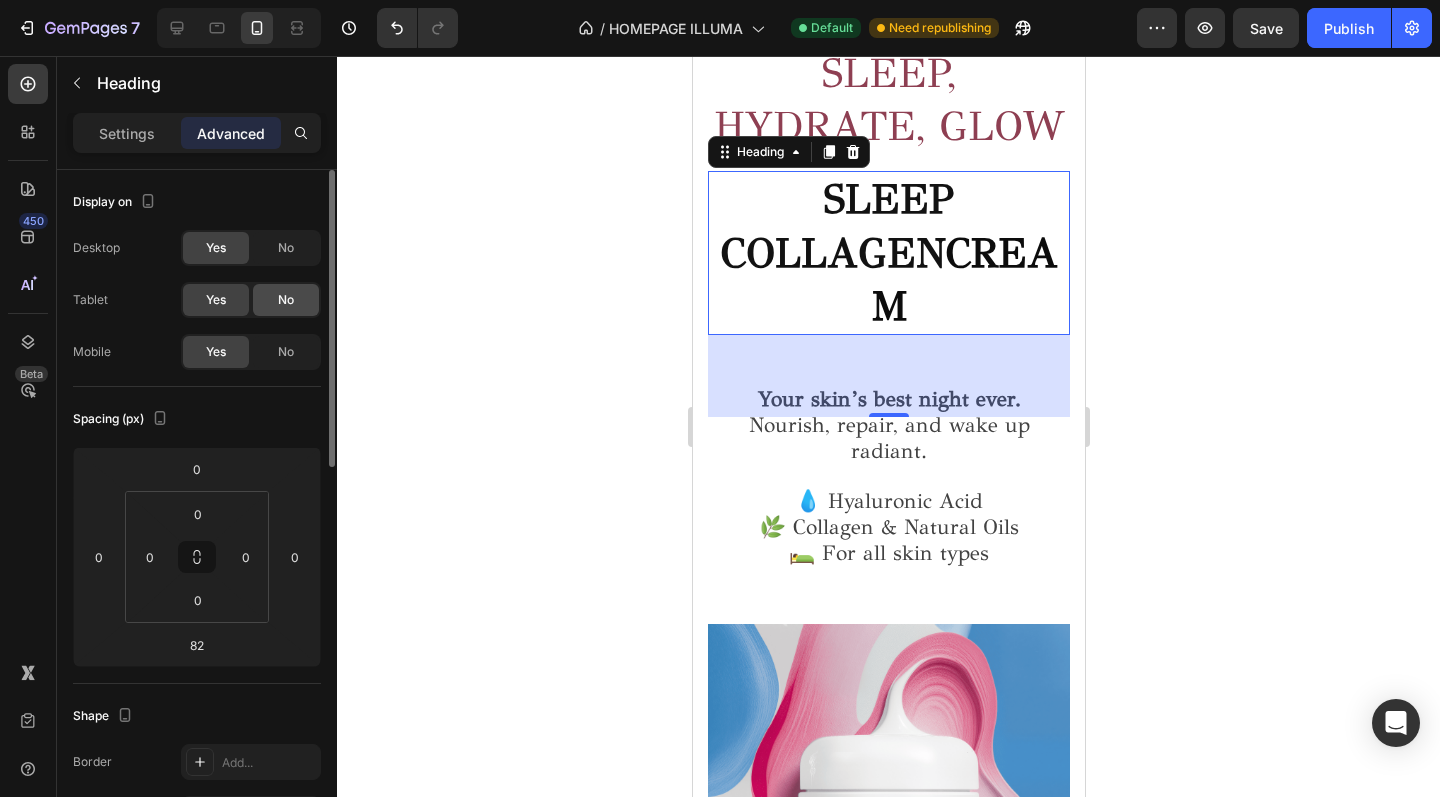 click on "No" 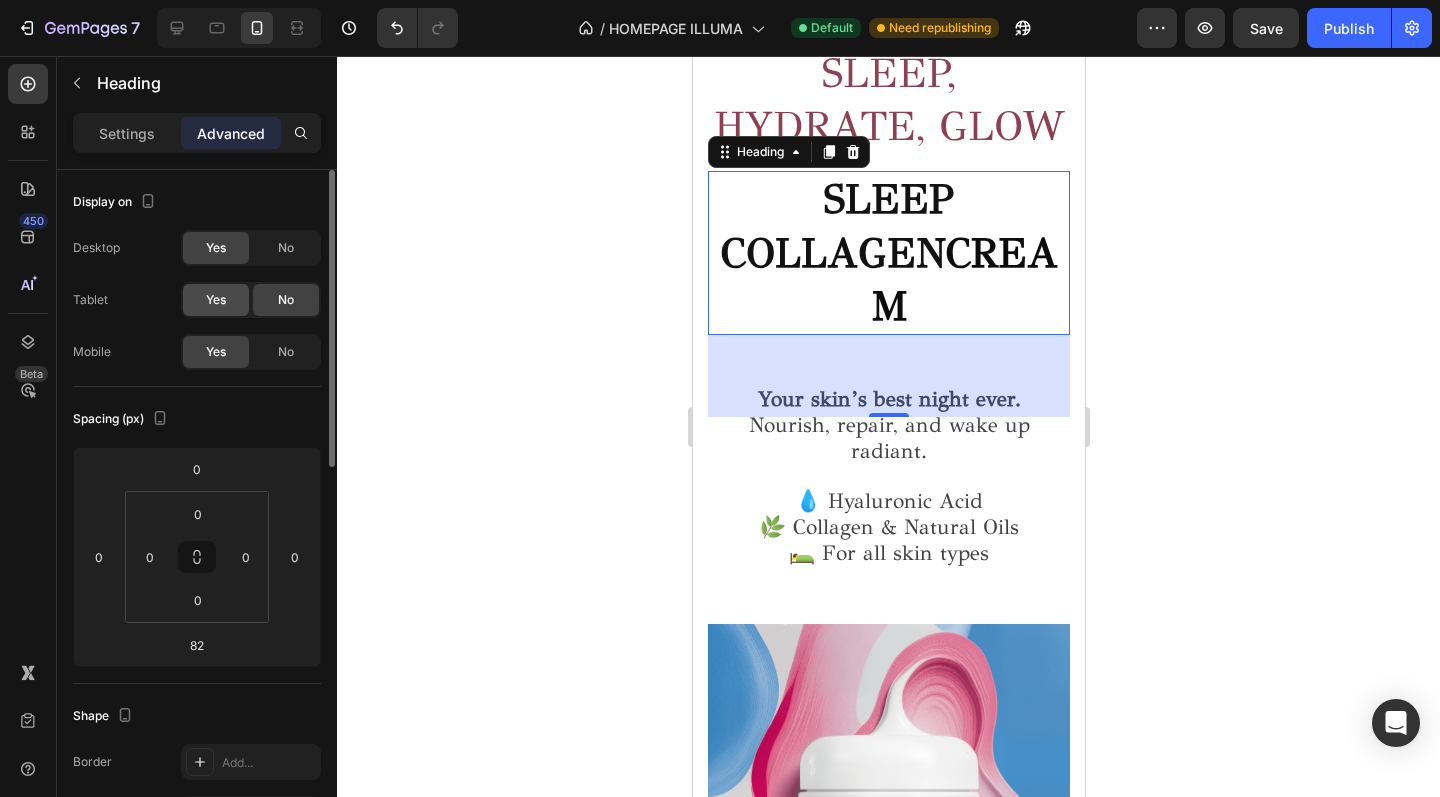 click on "Yes" 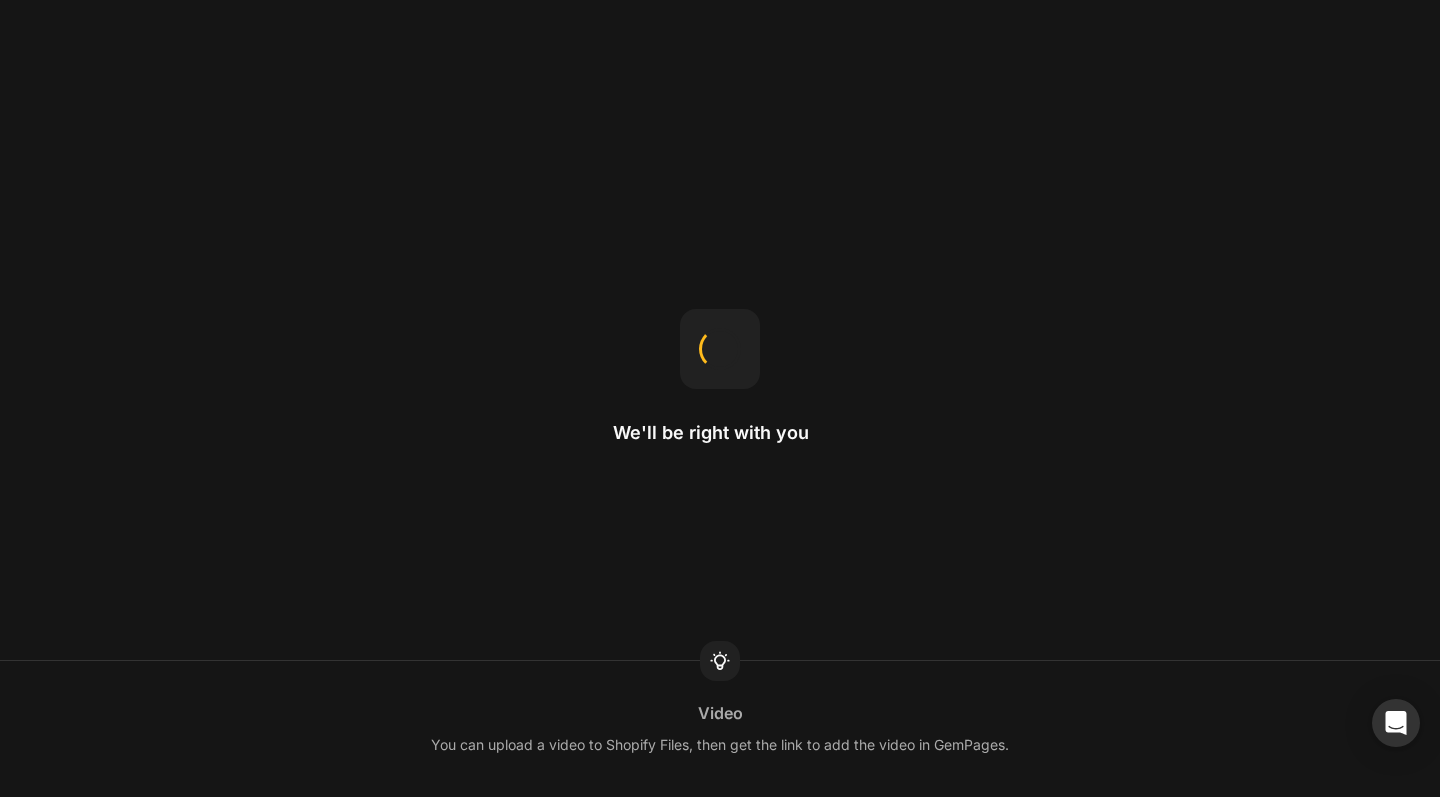 scroll, scrollTop: 0, scrollLeft: 0, axis: both 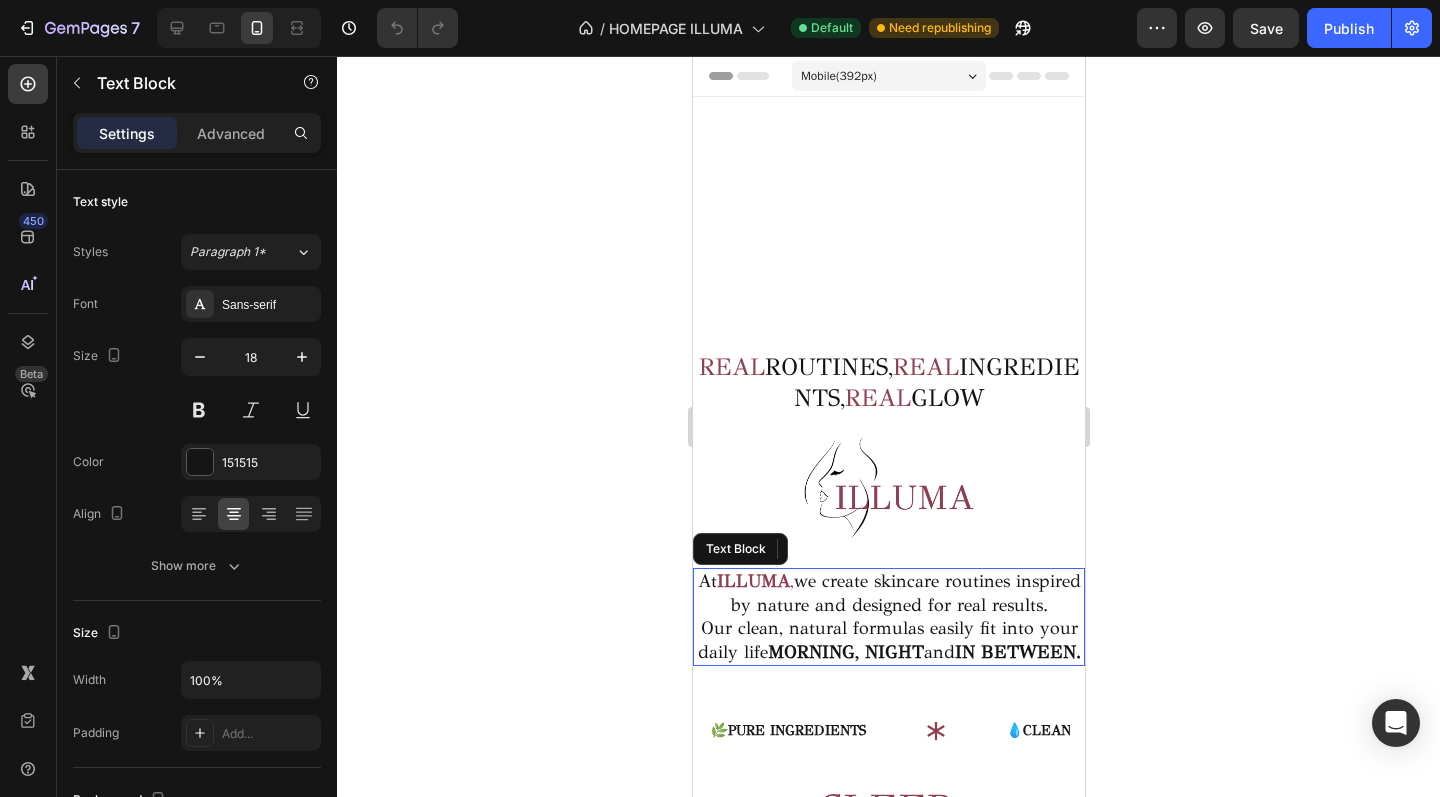 click on "At  ILLUMA ,  we create skincare routines inspired by nature and designed for real results." at bounding box center [888, 593] 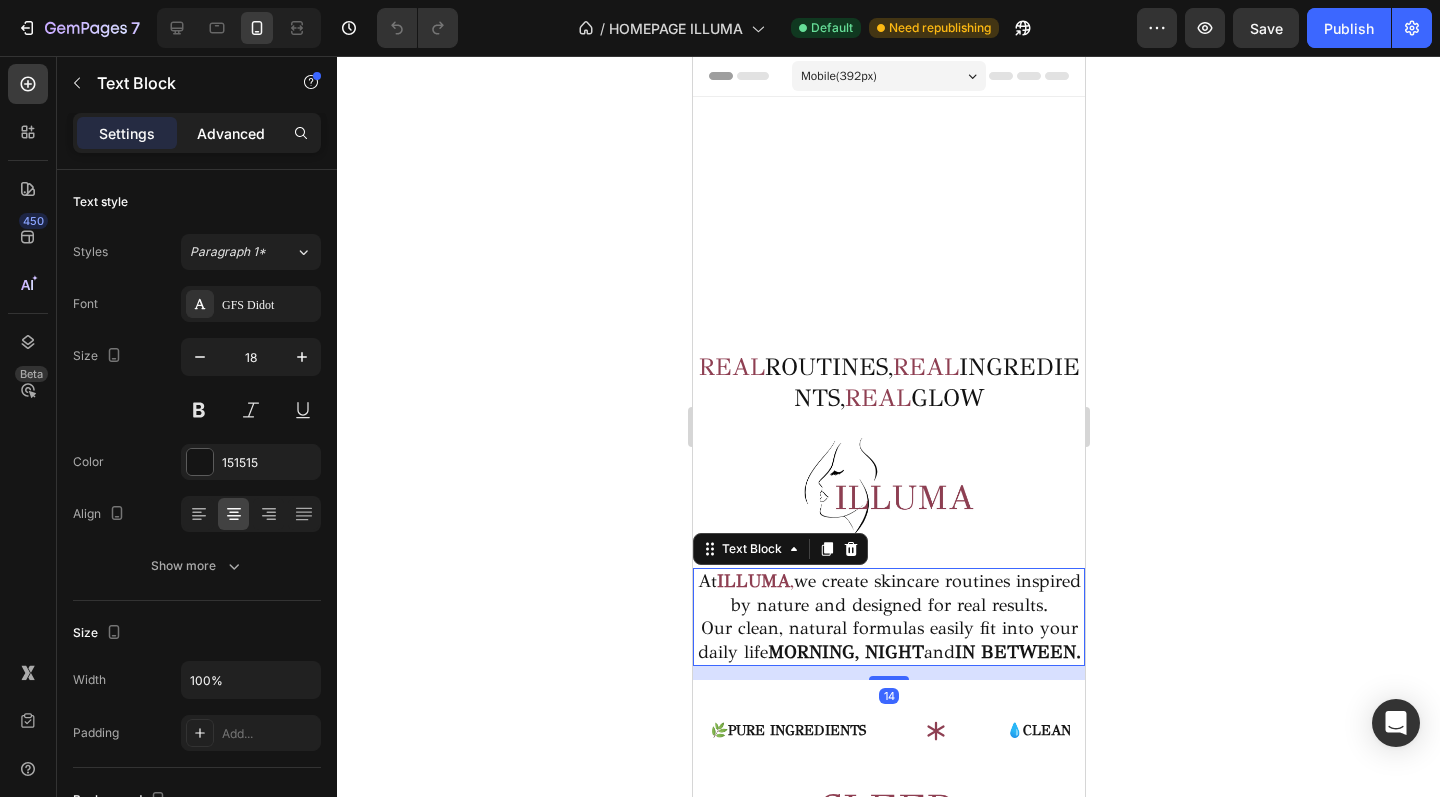 click on "Advanced" at bounding box center [231, 133] 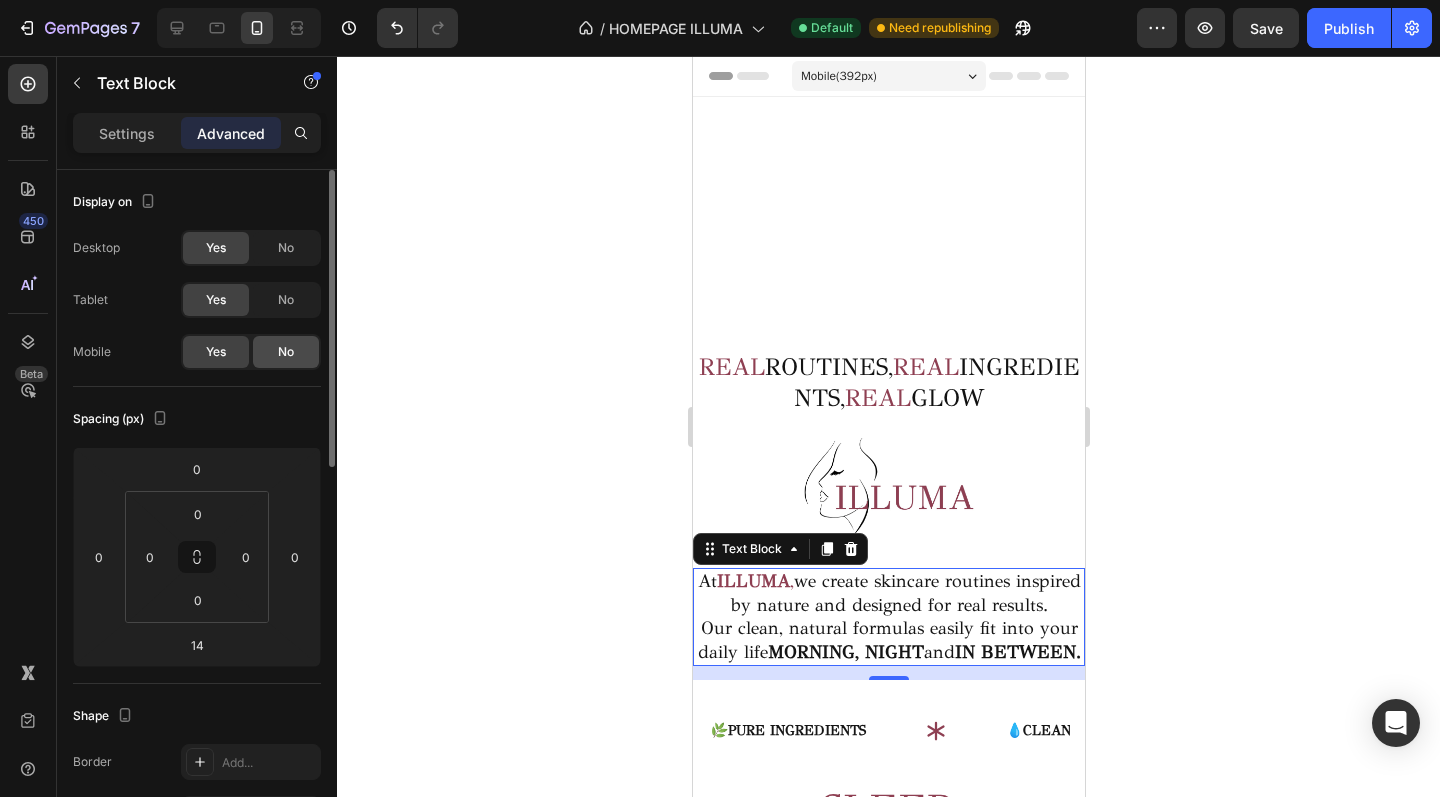 click on "No" 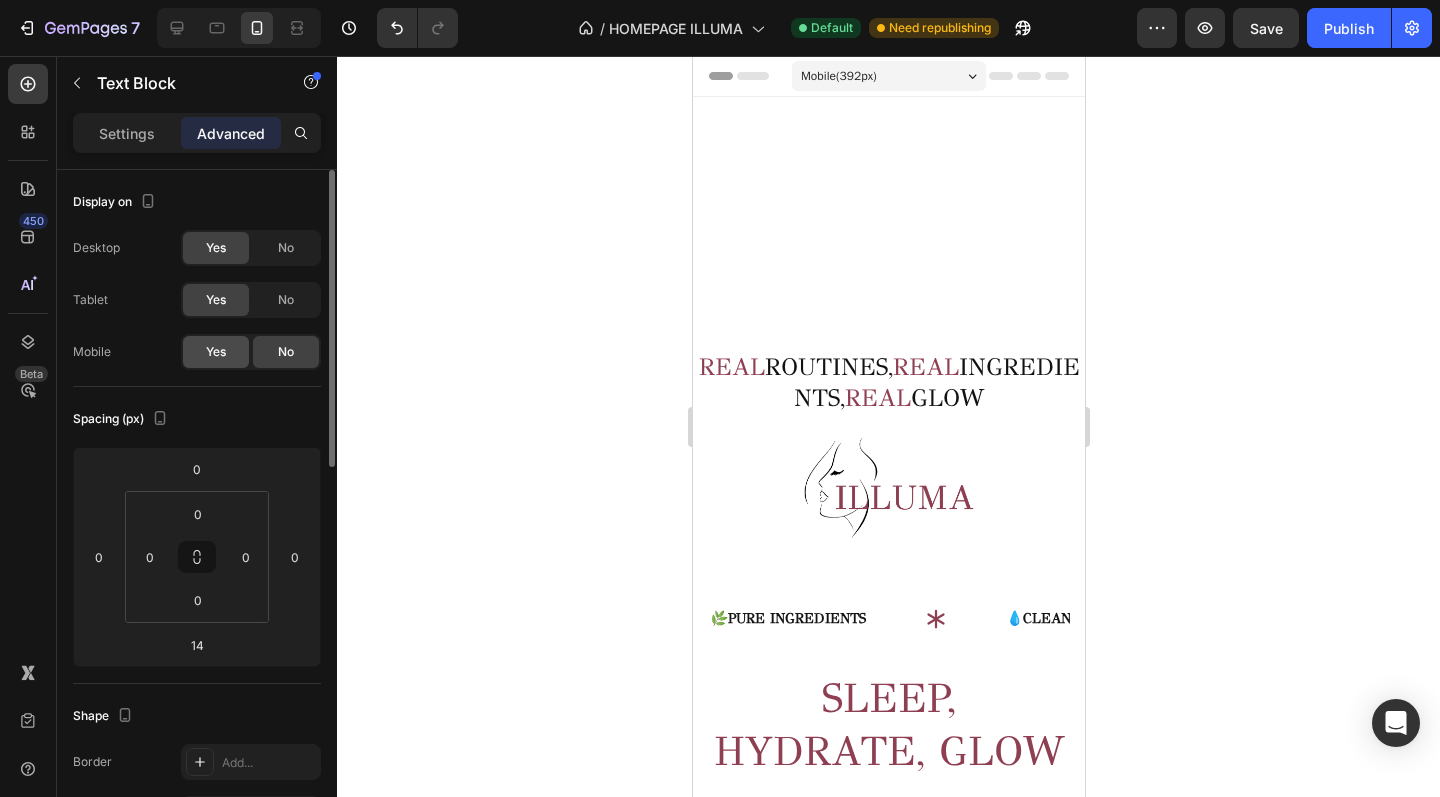 click on "Yes" 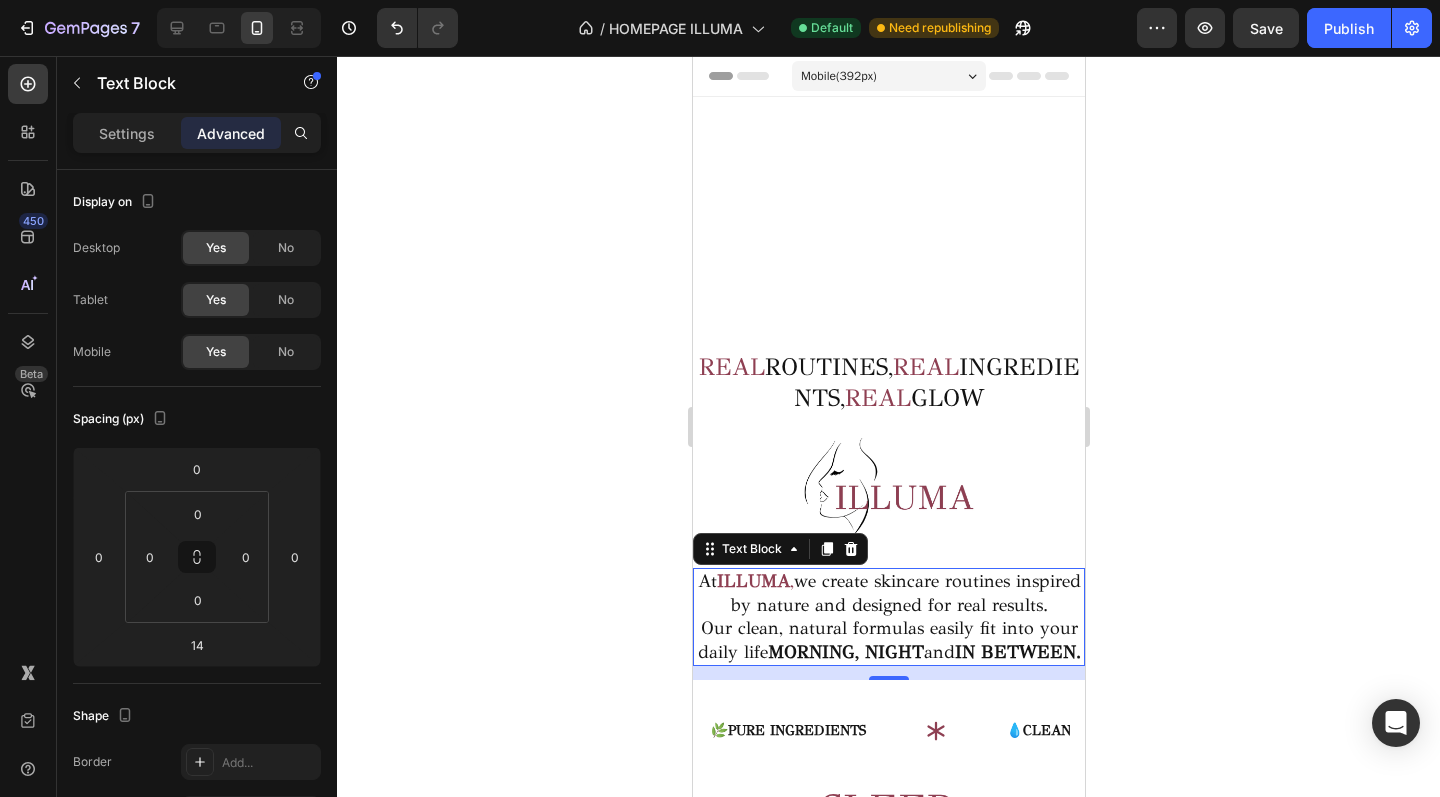 click 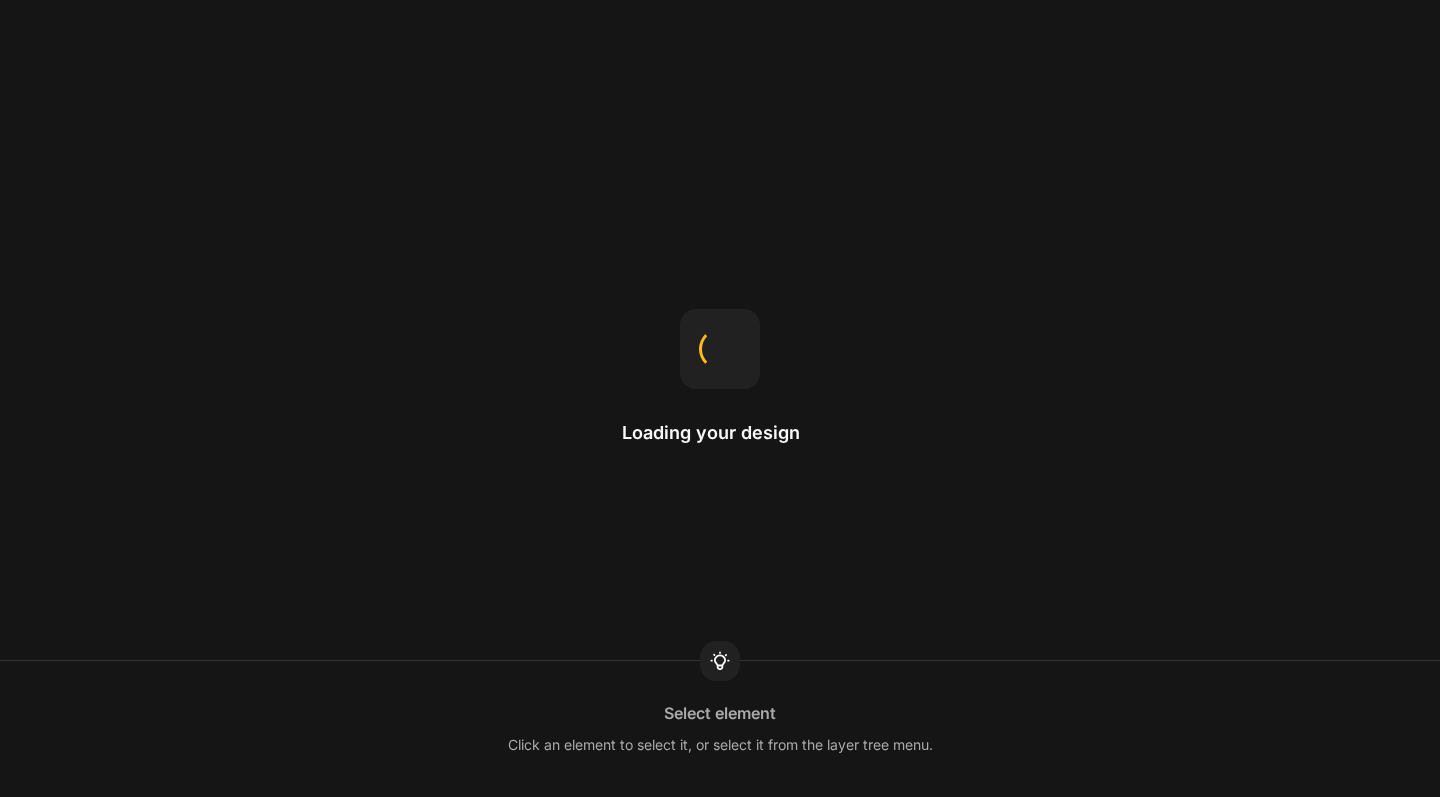 scroll, scrollTop: 0, scrollLeft: 0, axis: both 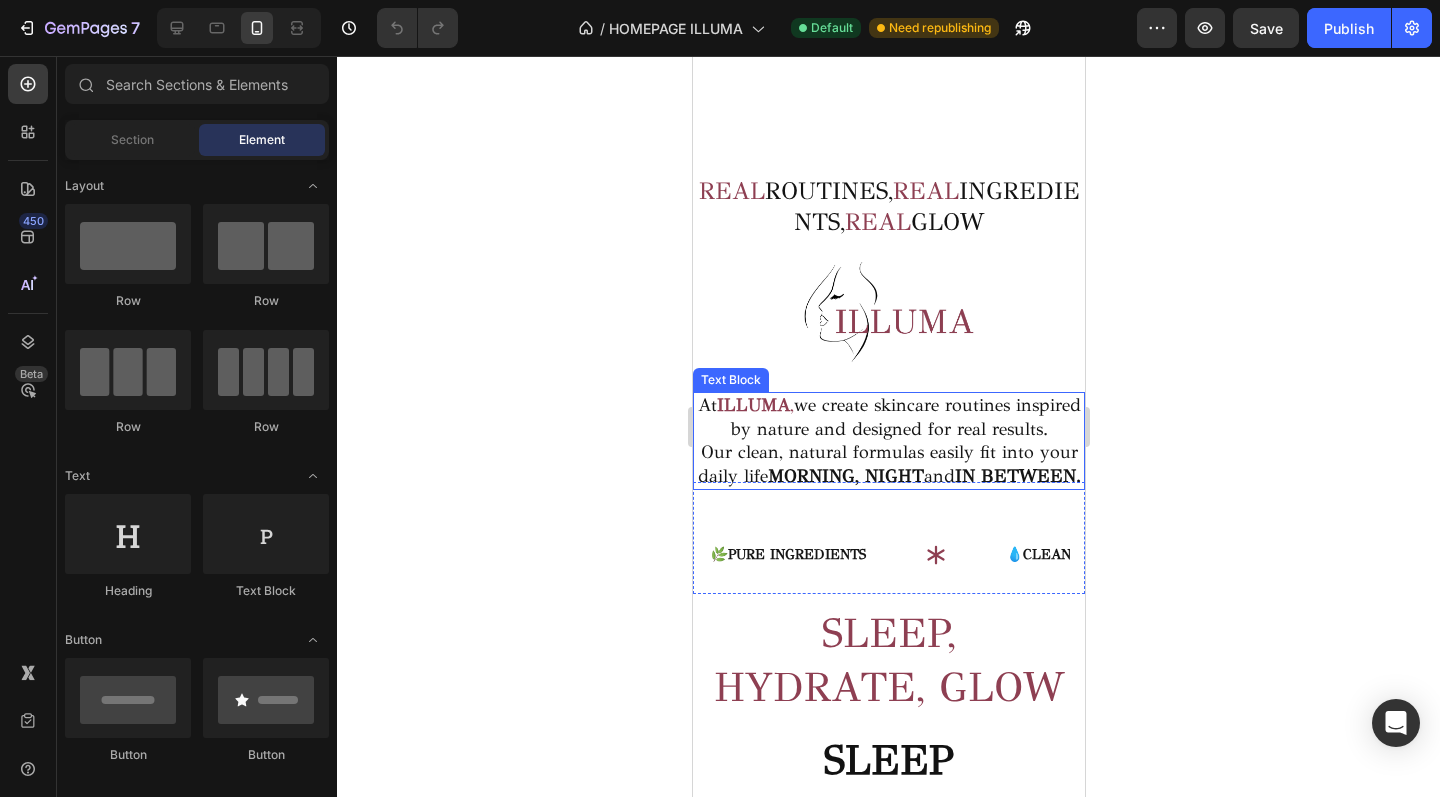 click on "Our clean, natural formulas easily fit into your daily life  MORNING, NIGHT  and  IN BETWEEN." at bounding box center (888, 464) 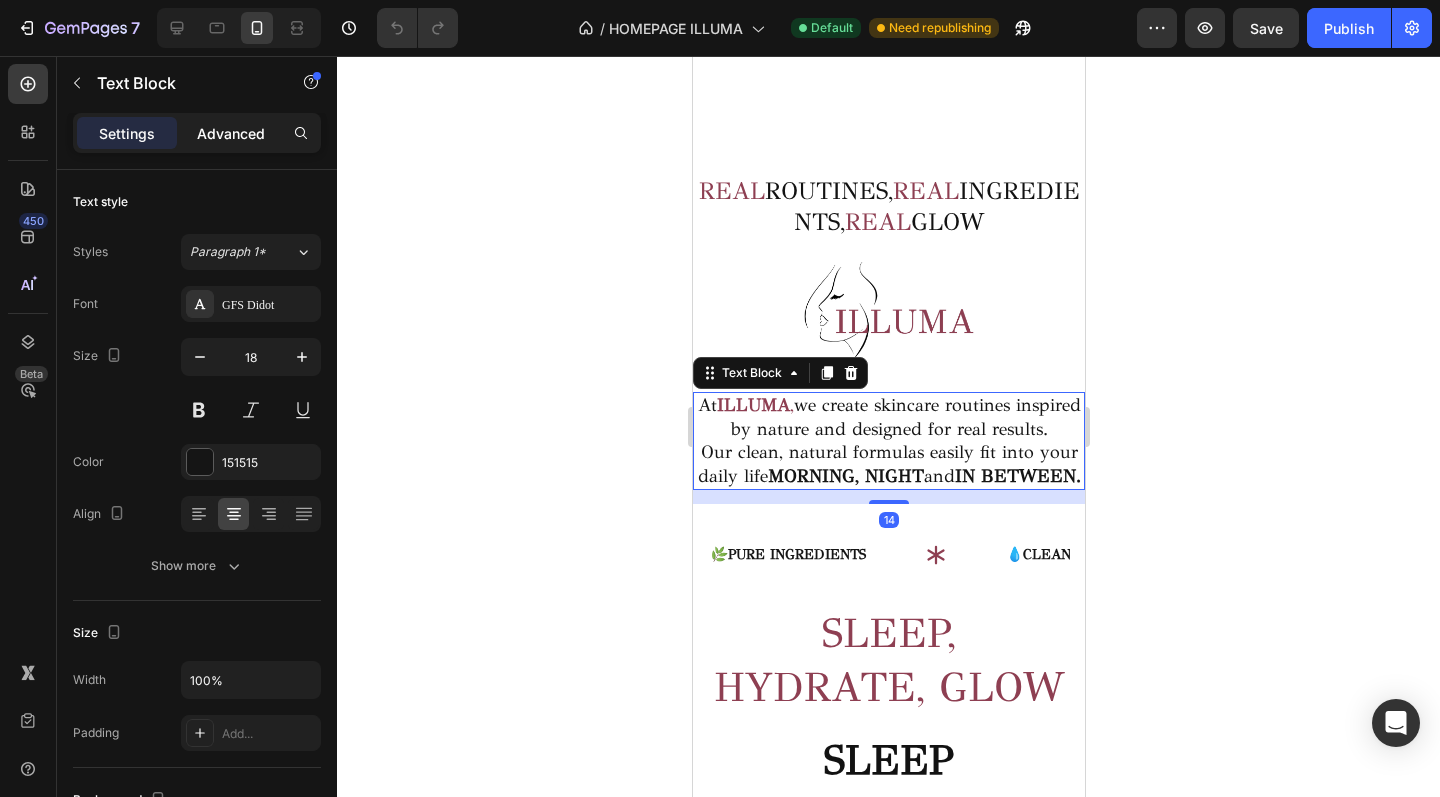 click on "Advanced" 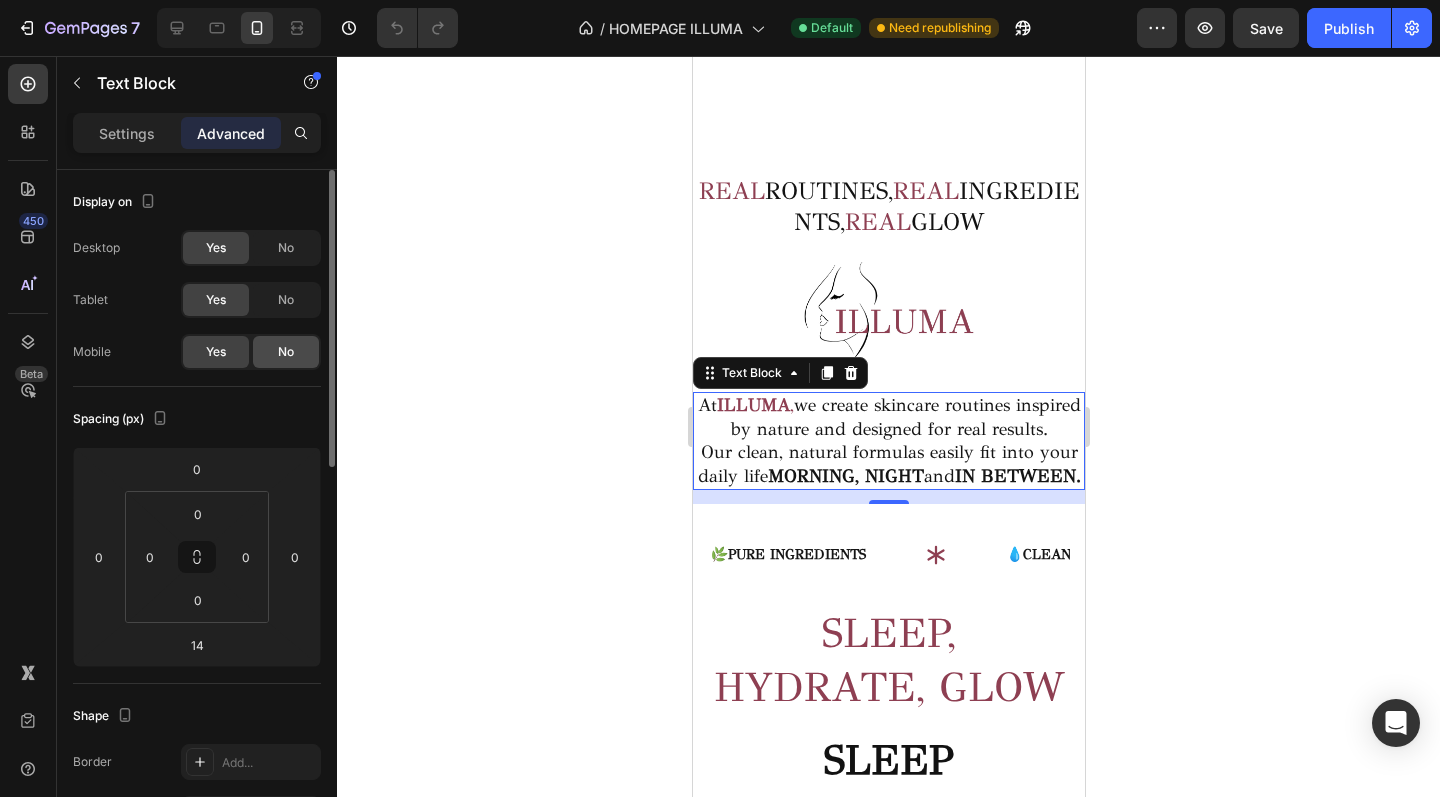 click on "No" 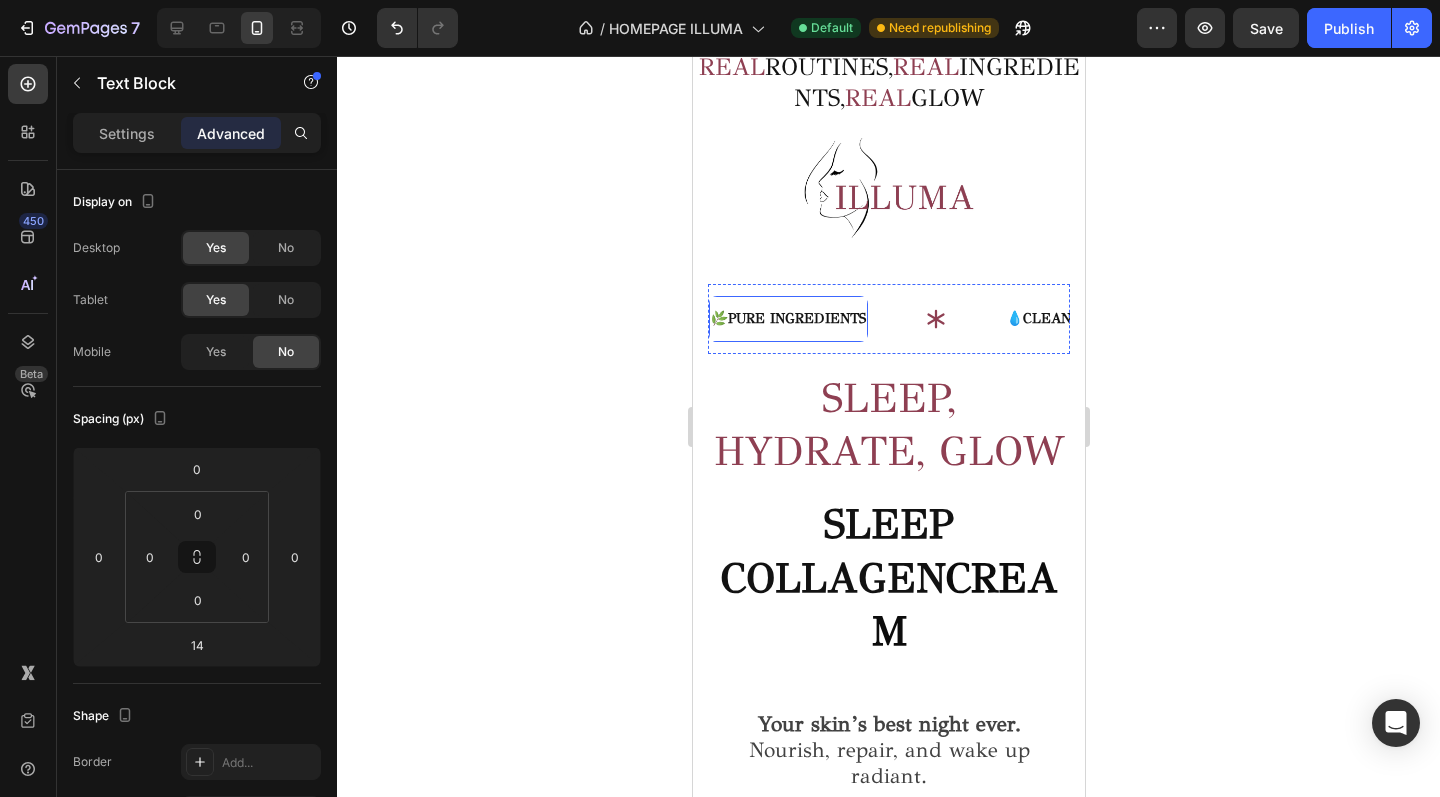 scroll, scrollTop: 346, scrollLeft: 0, axis: vertical 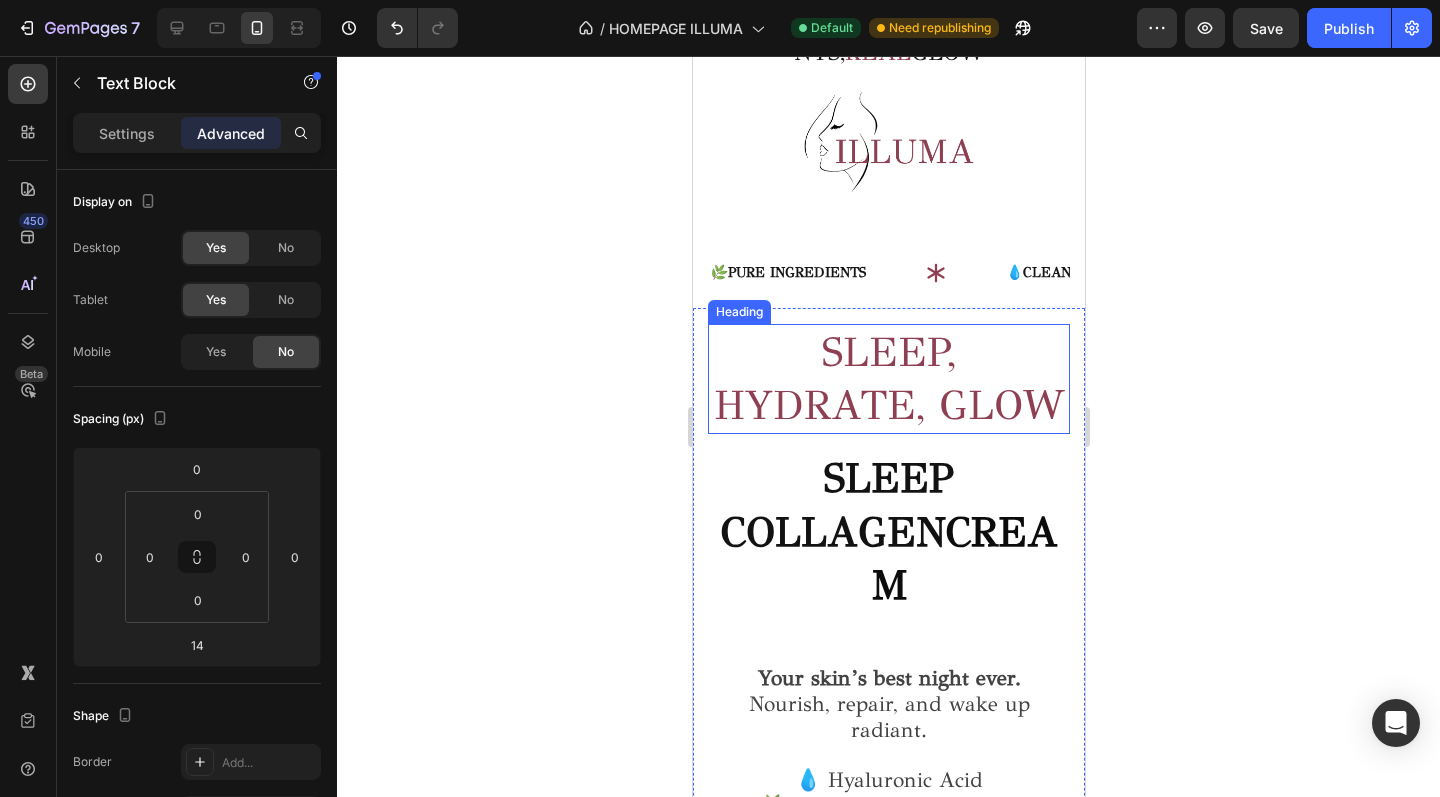 click on "SLEEP, HYDRATE, GLOW" at bounding box center (888, 379) 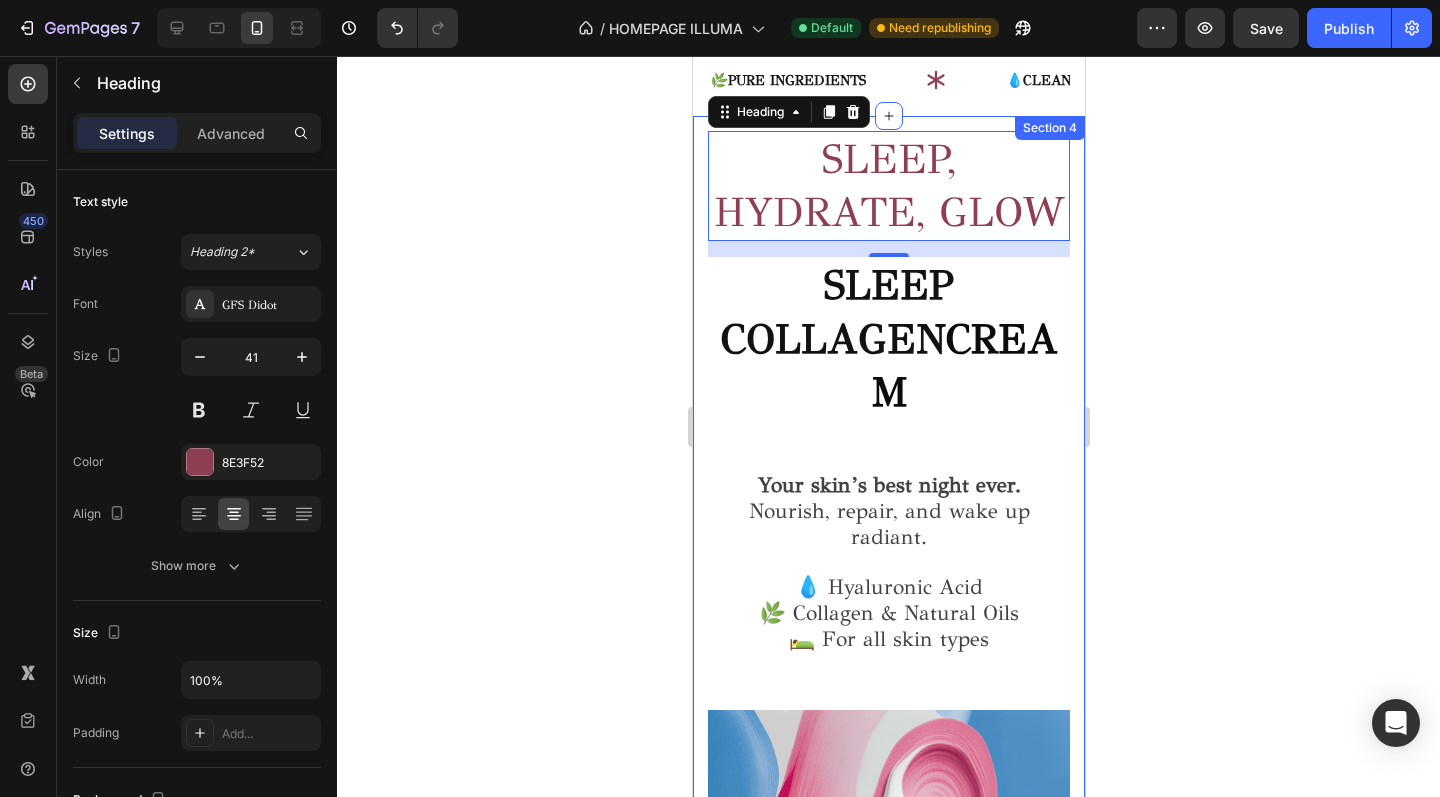 scroll, scrollTop: 244, scrollLeft: 0, axis: vertical 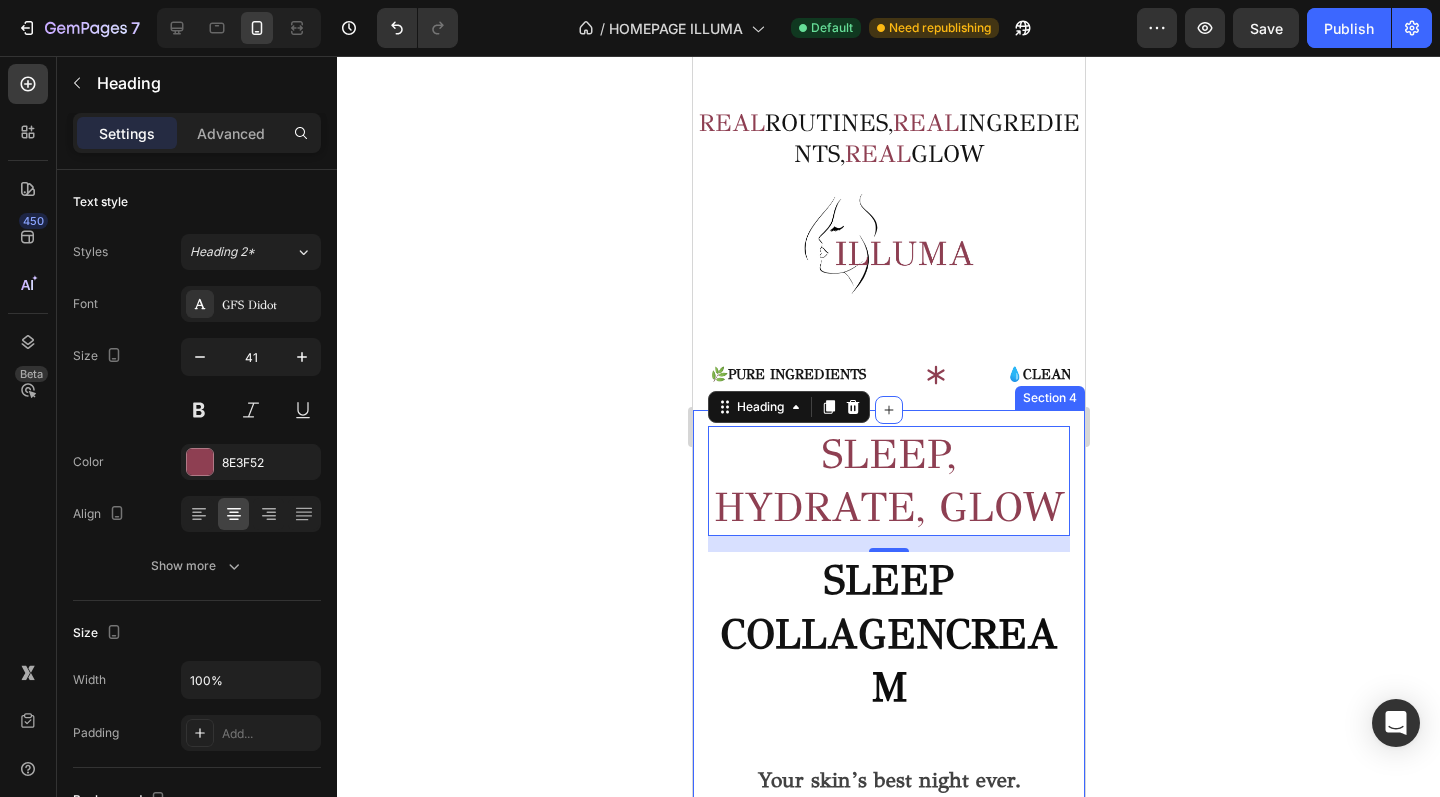 click on "🌿  PURE INGREDIENTS Text
💧  CLEAN BEAUTY Text
♻️  SUSTAINABLE PACKAGING Text
✅  CONSCIOUS SKINCARE Text
🕊  GENTLE RITUALS Text
🌞  DAILY FLOW Text
🧴  SMART ROUTINES Text
✨  GLOWING RESULTS Text
🌿  PURE INGREDIENTS Text
💧  CLEAN BEAUTY Text
♻️  SUSTAINABLE PACKAGING Text
✅  CONSCIOUS SKINCARE Text
🕊  GENTLE RITUALS Text
🌞  DAILY FLOW Text
🧴  SMART ROUTINES Text
✨  GLOWING RESULTS Text
Marquee SLEEP, HYDRATE, GLOW Heading   16 SLEEP COLLAGEN  CREAM Heading Your skin’s best night ever. Nourish, repair, and wake up radiant.   💧 Hyaluronic Acid 🌿 Collagen & Natural Oils 🛌 For all skin types   Text block SHOP NOW Button Row Image SHOP NOW Button Row OUR  ROUTINES Heading                Title Line Row" at bounding box center (888, 2018) 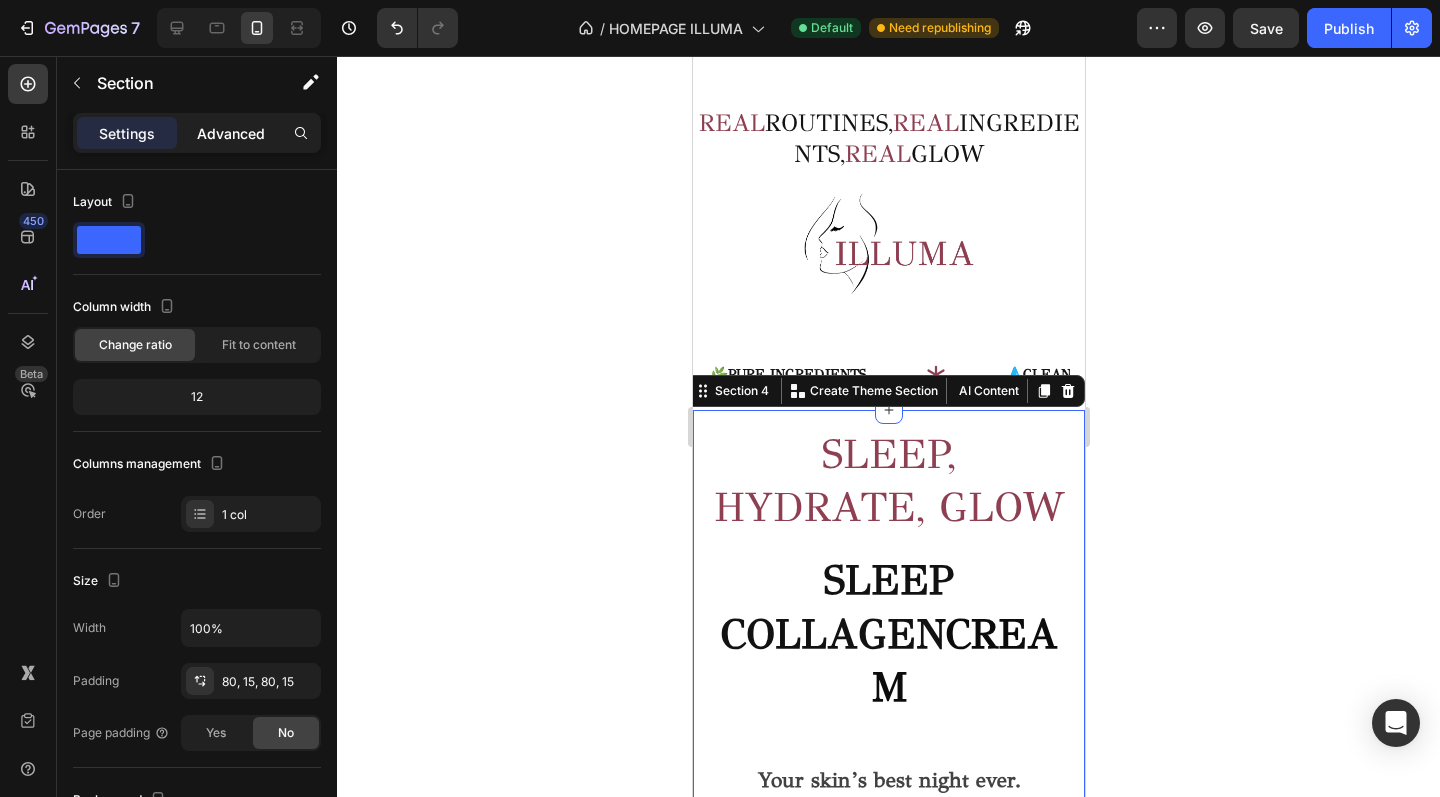 click on "Advanced" at bounding box center [231, 133] 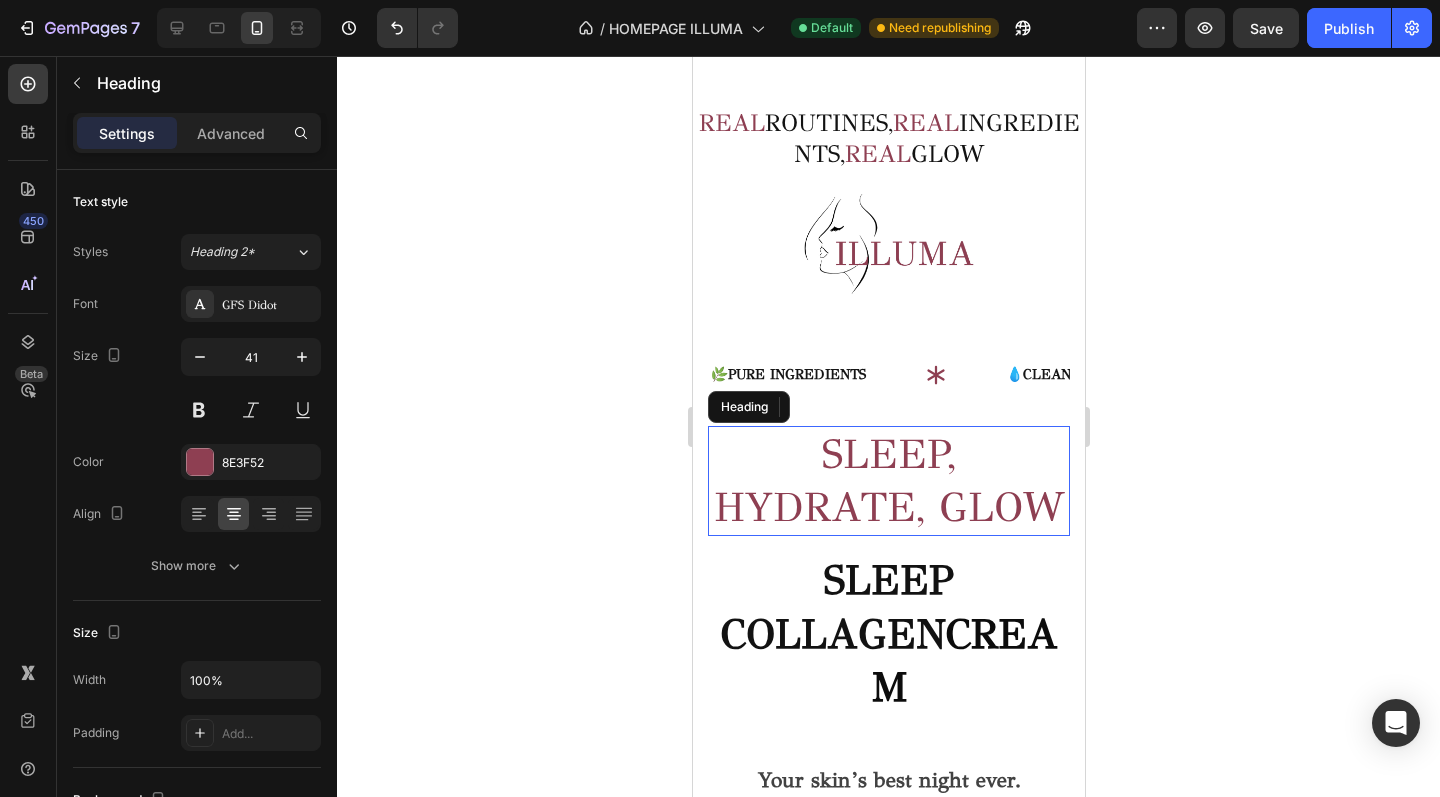 click on "SLEEP, HYDRATE, GLOW" at bounding box center (888, 481) 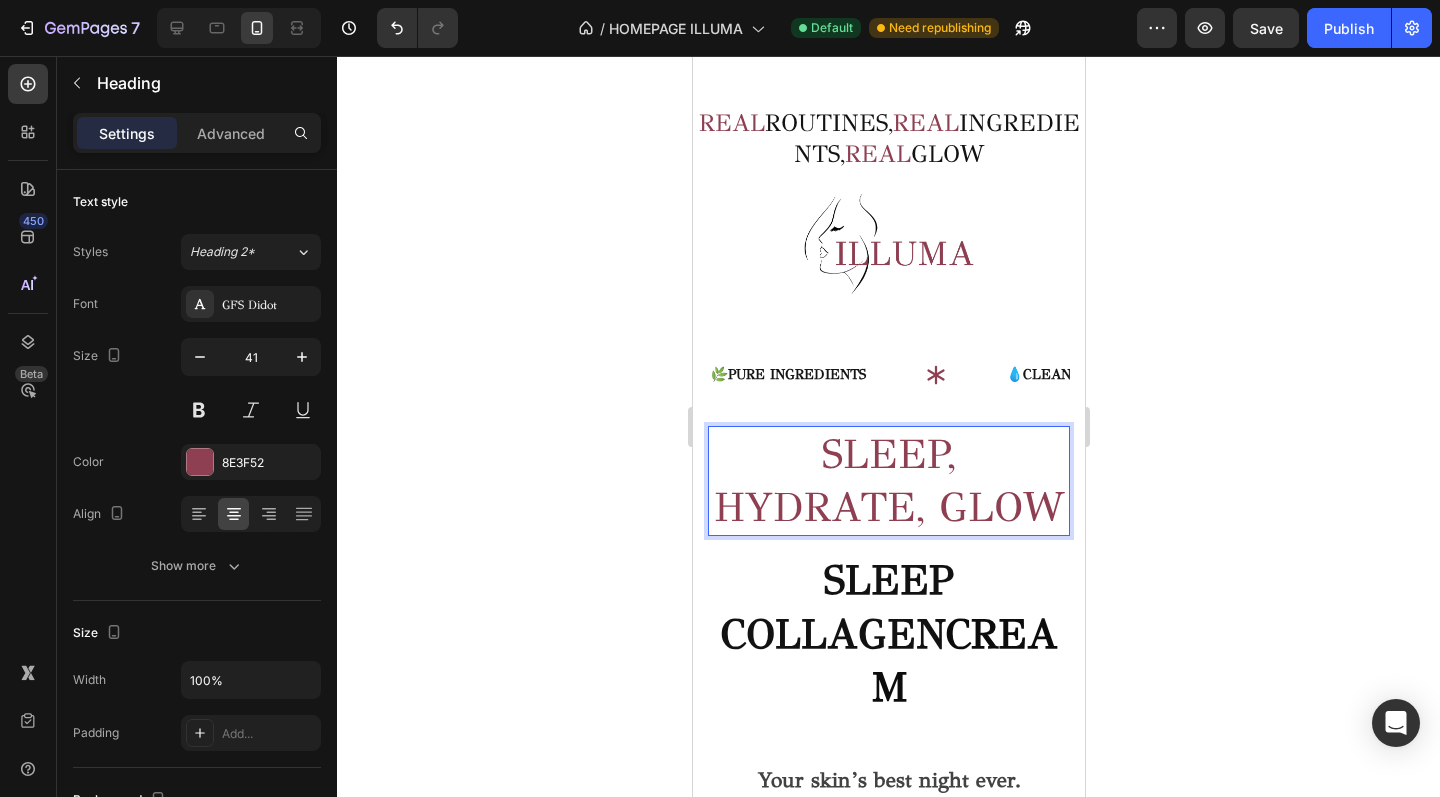 click on "SLEEP, HYDRATE, GLOW" at bounding box center [888, 481] 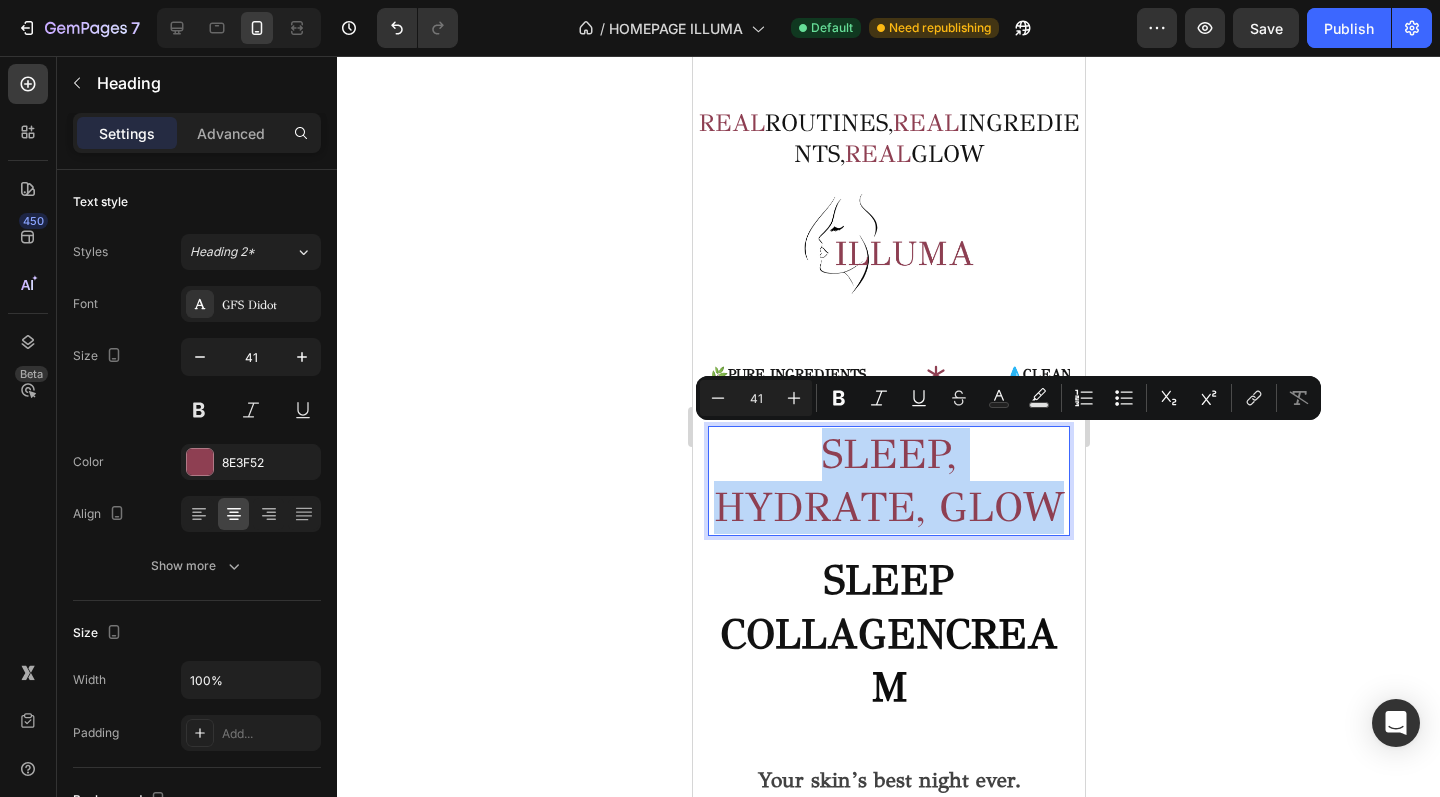 drag, startPoint x: 818, startPoint y: 463, endPoint x: 1052, endPoint y: 502, distance: 237.22774 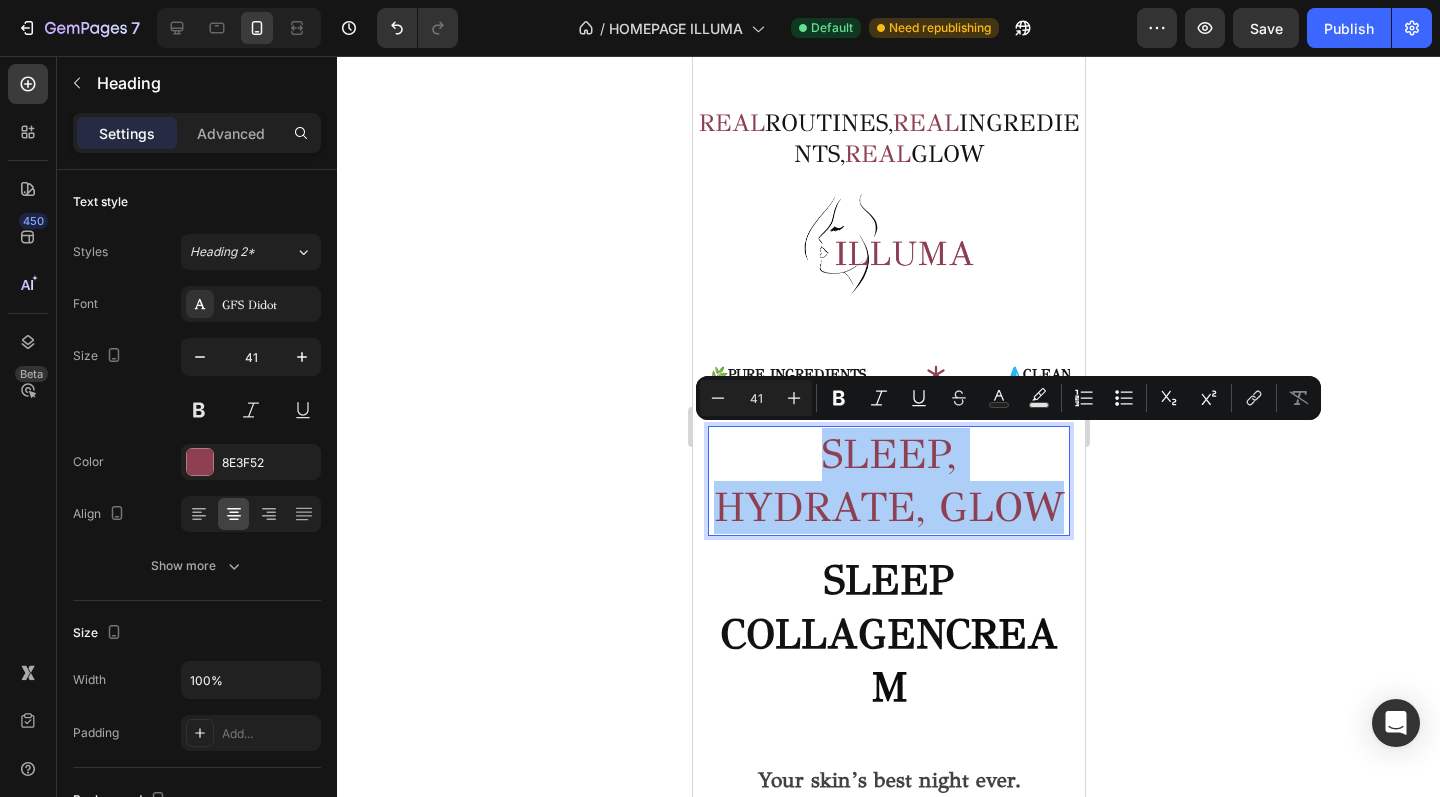click 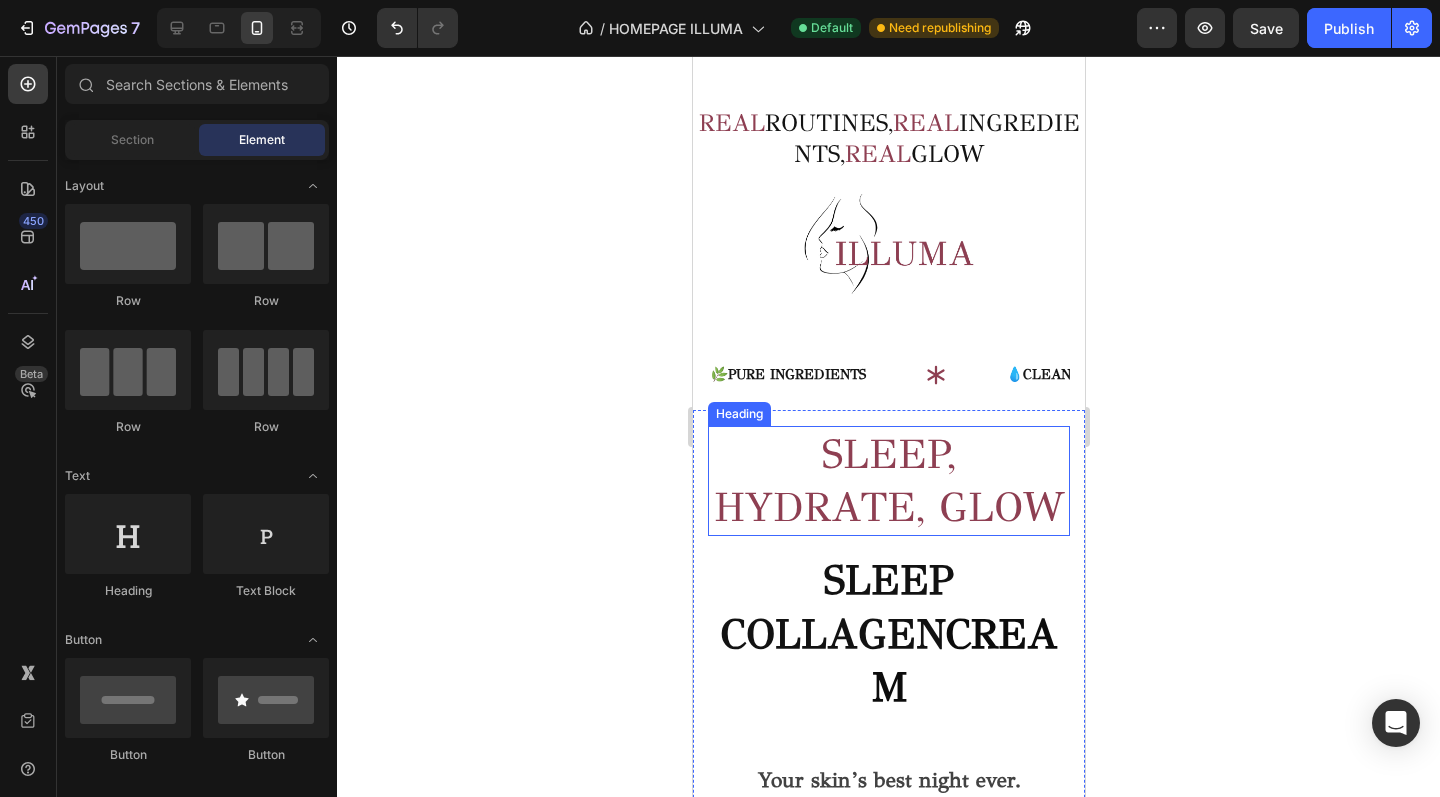 click on "SLEEP, HYDRATE, GLOW" at bounding box center [888, 481] 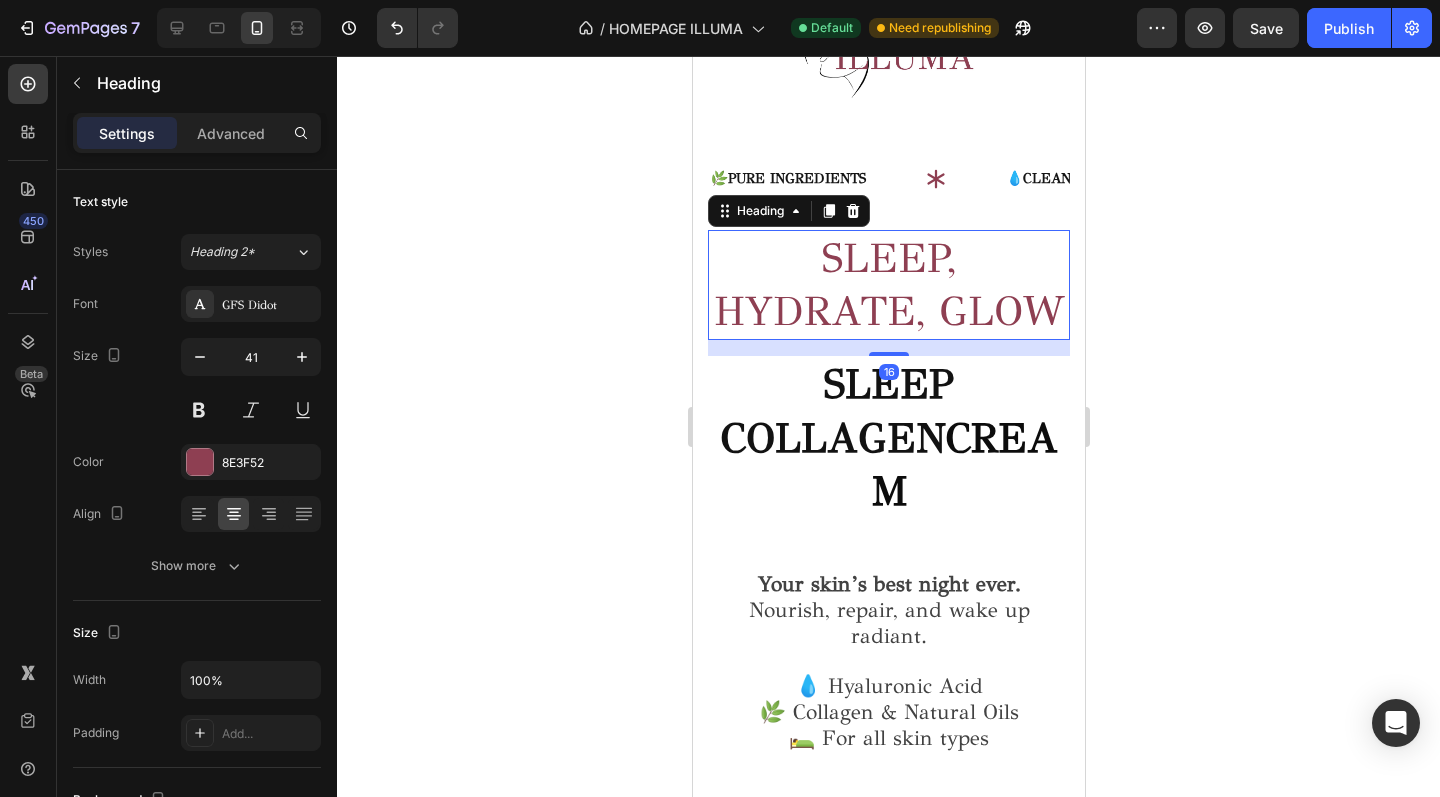 scroll, scrollTop: 472, scrollLeft: 0, axis: vertical 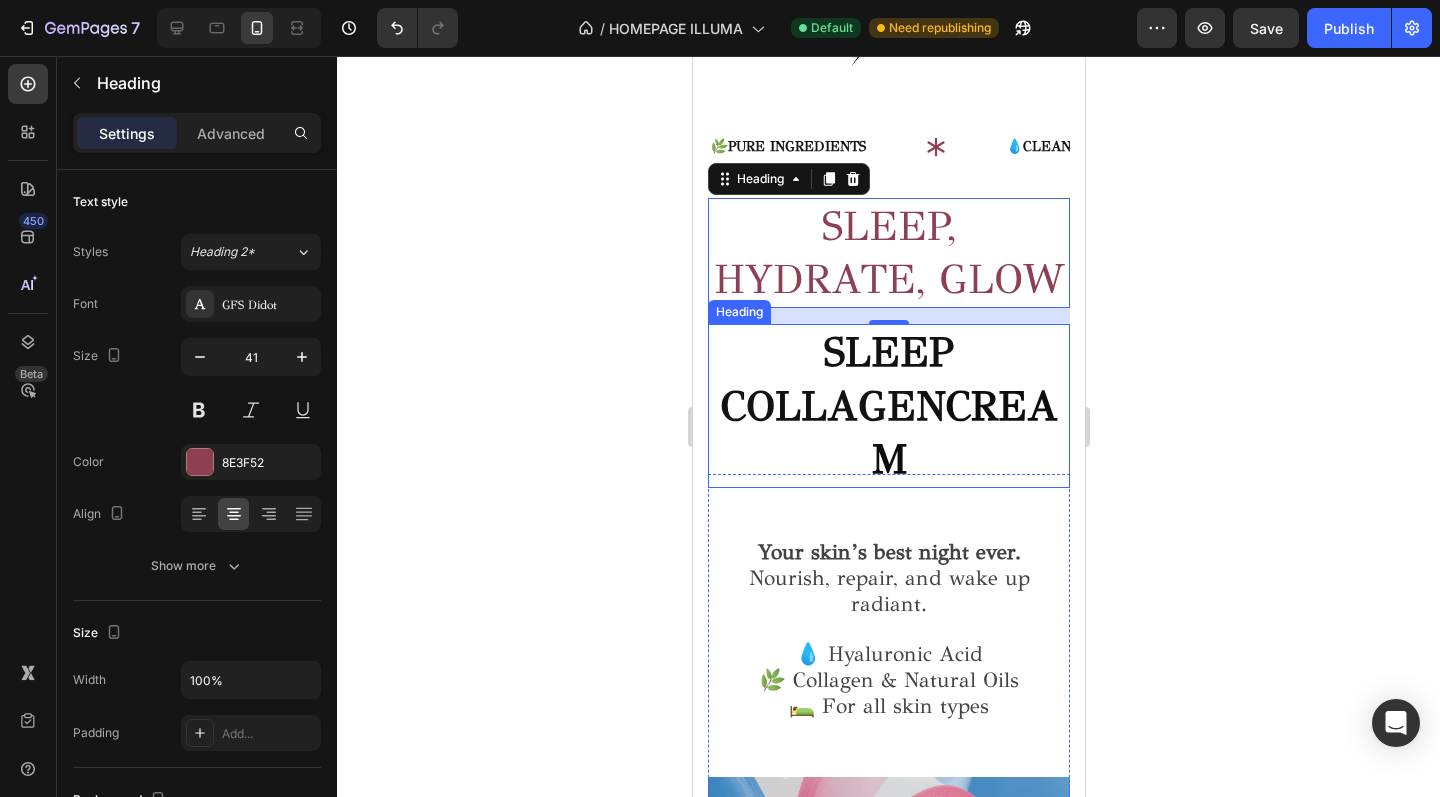 click on "CREAM" at bounding box center [963, 432] 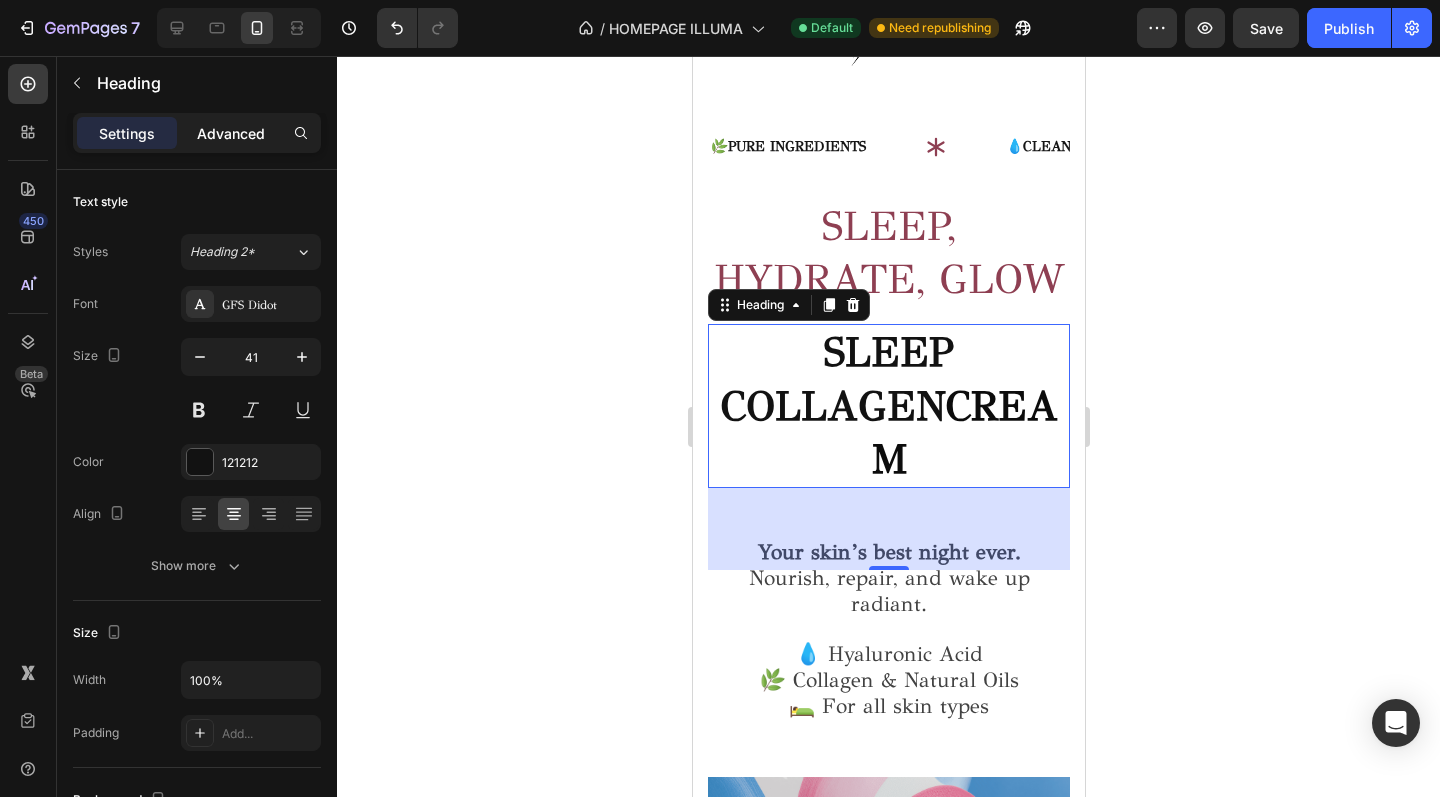 click on "Advanced" at bounding box center [231, 133] 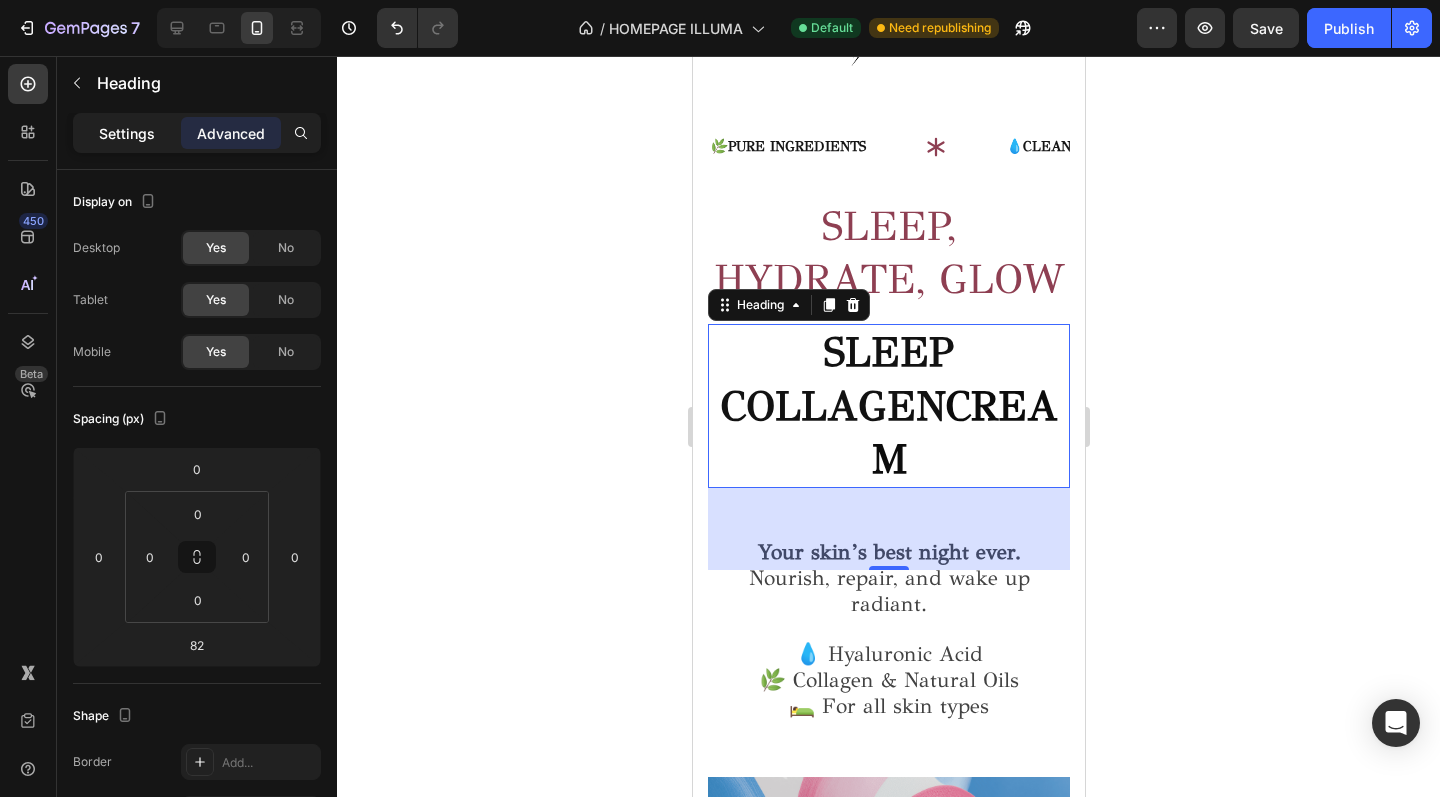 click on "Settings" 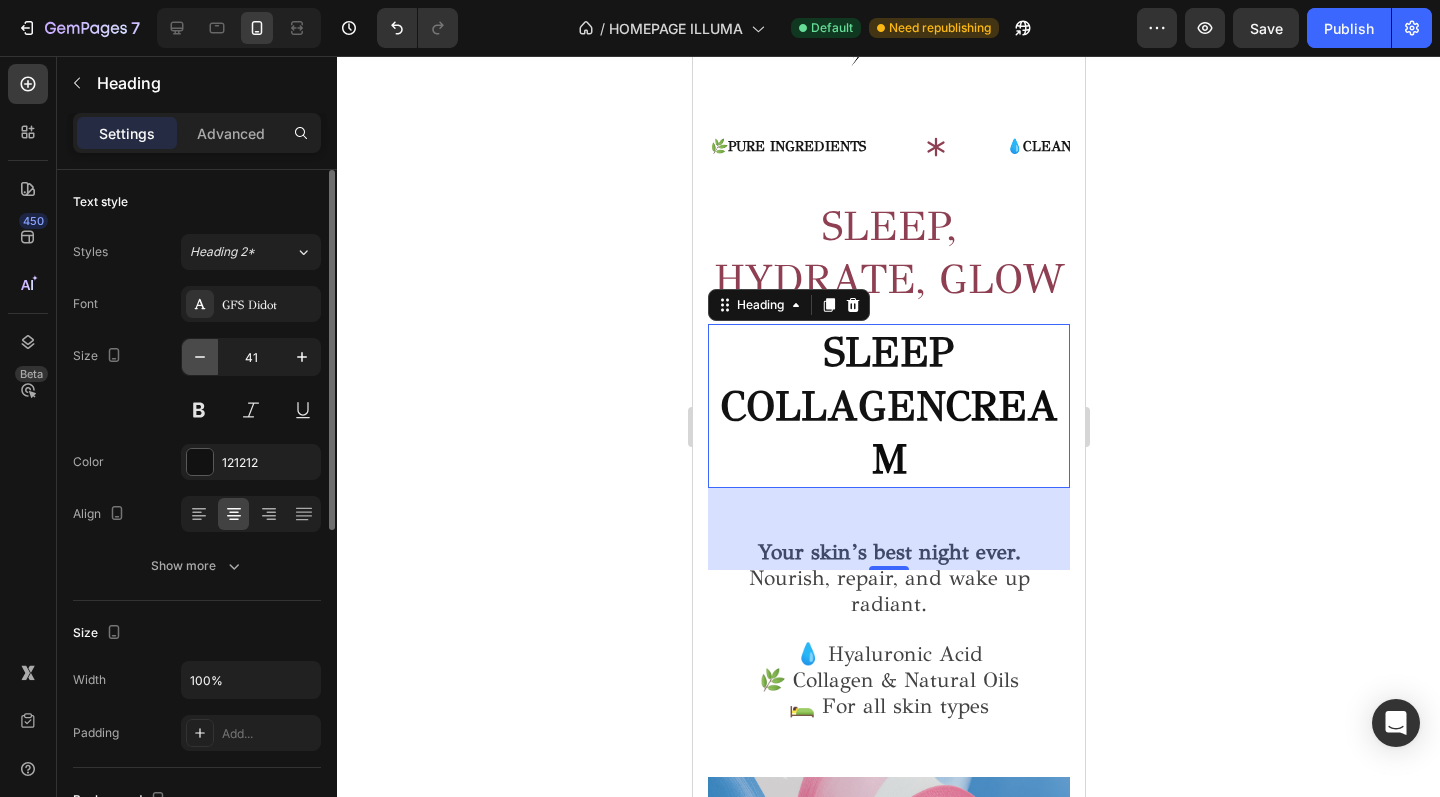 click 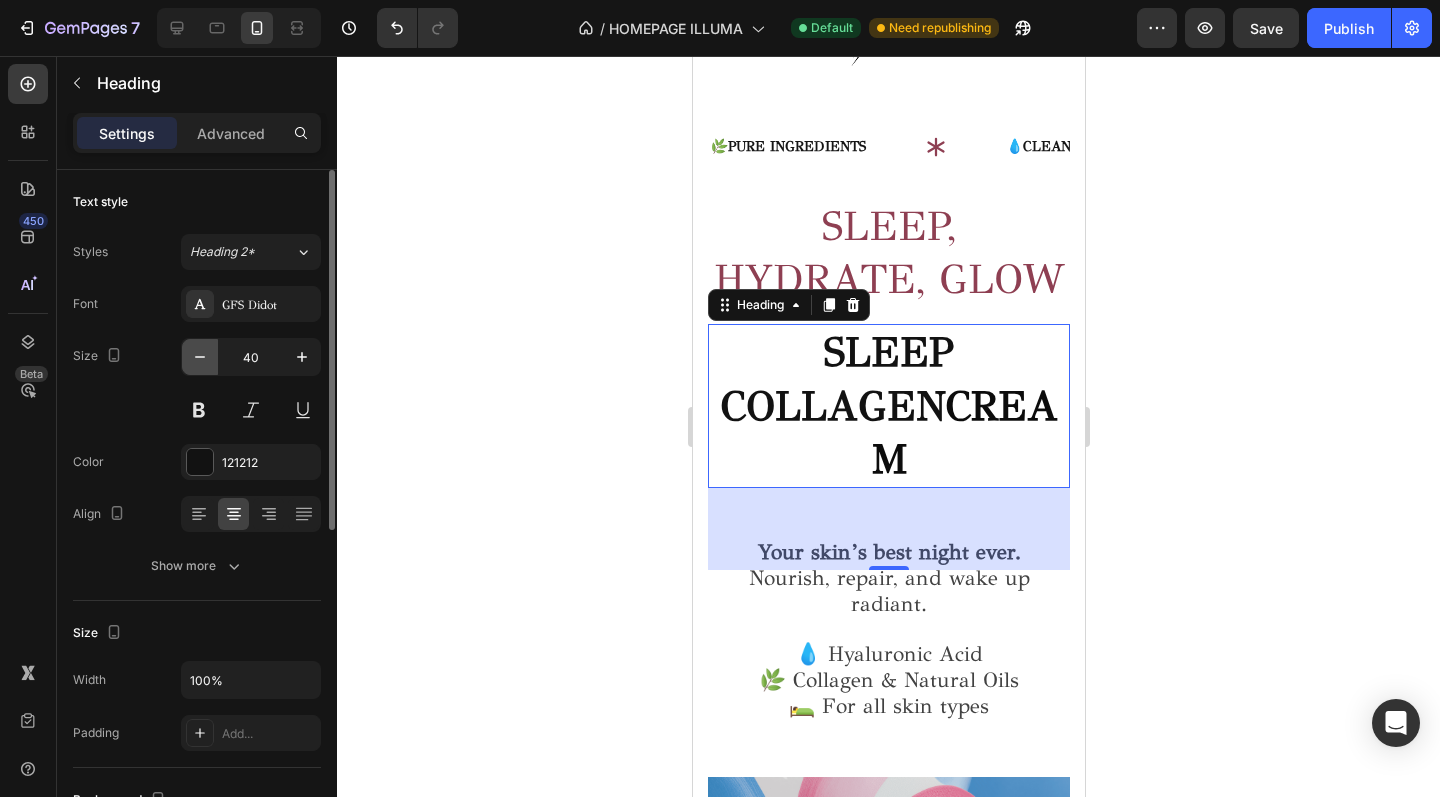 click 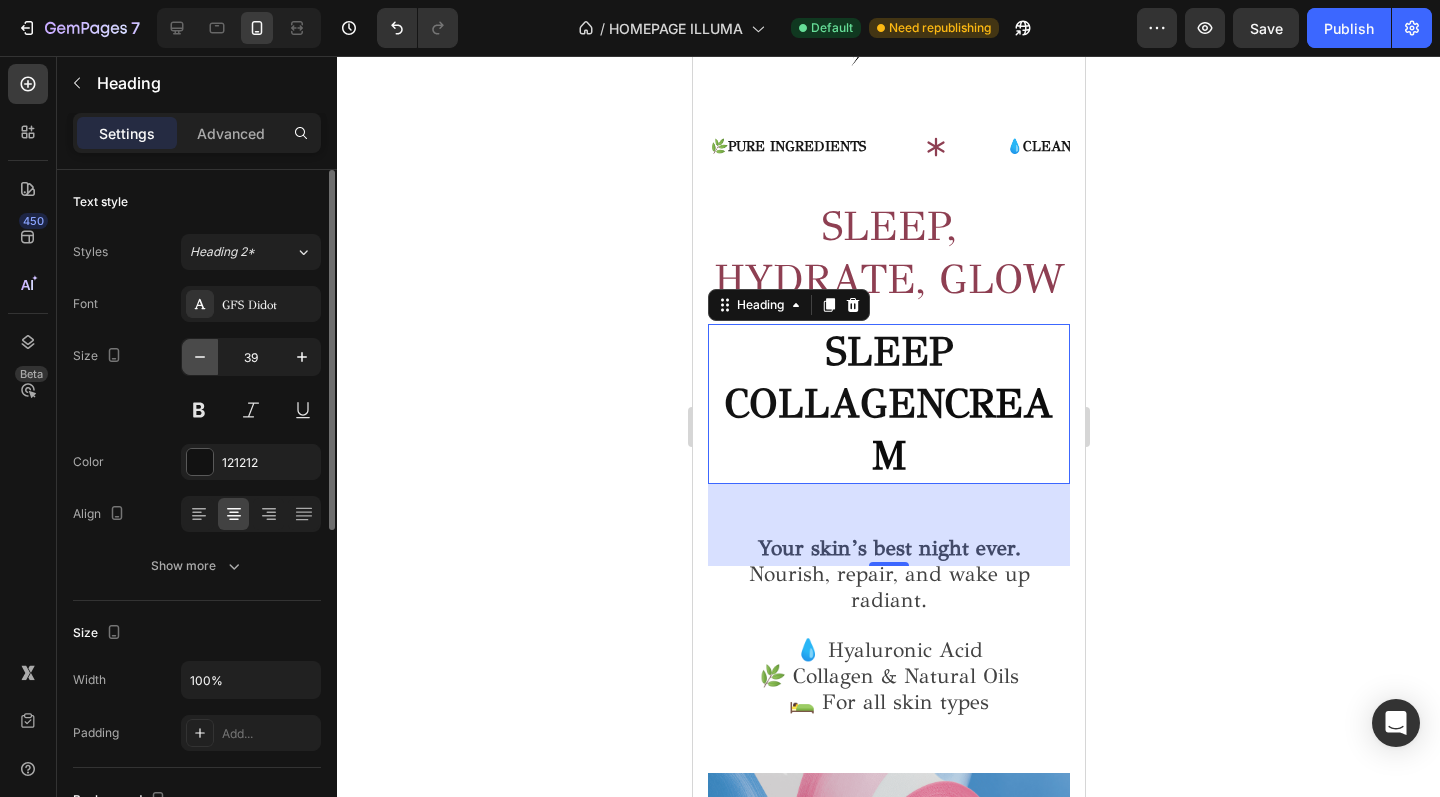 click 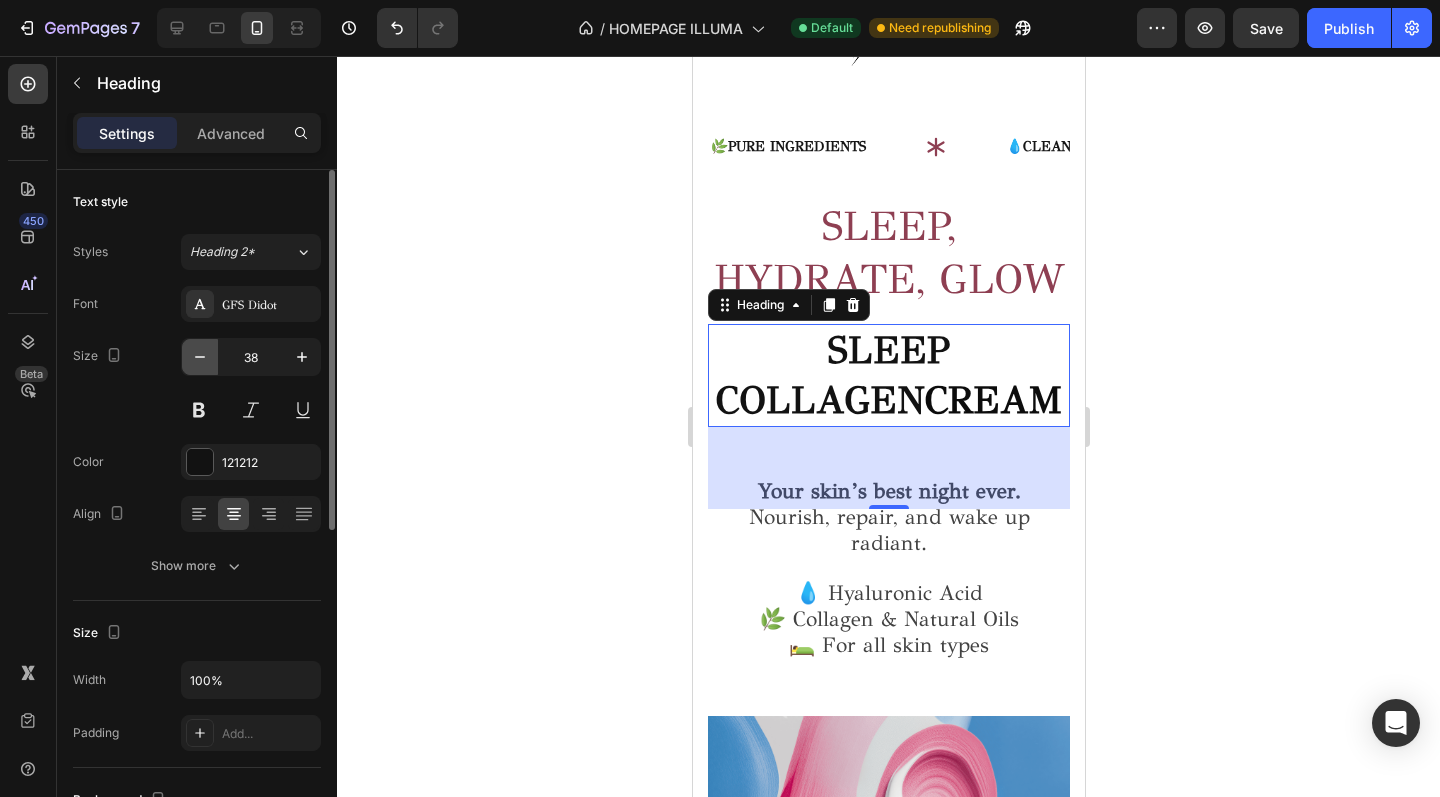 click 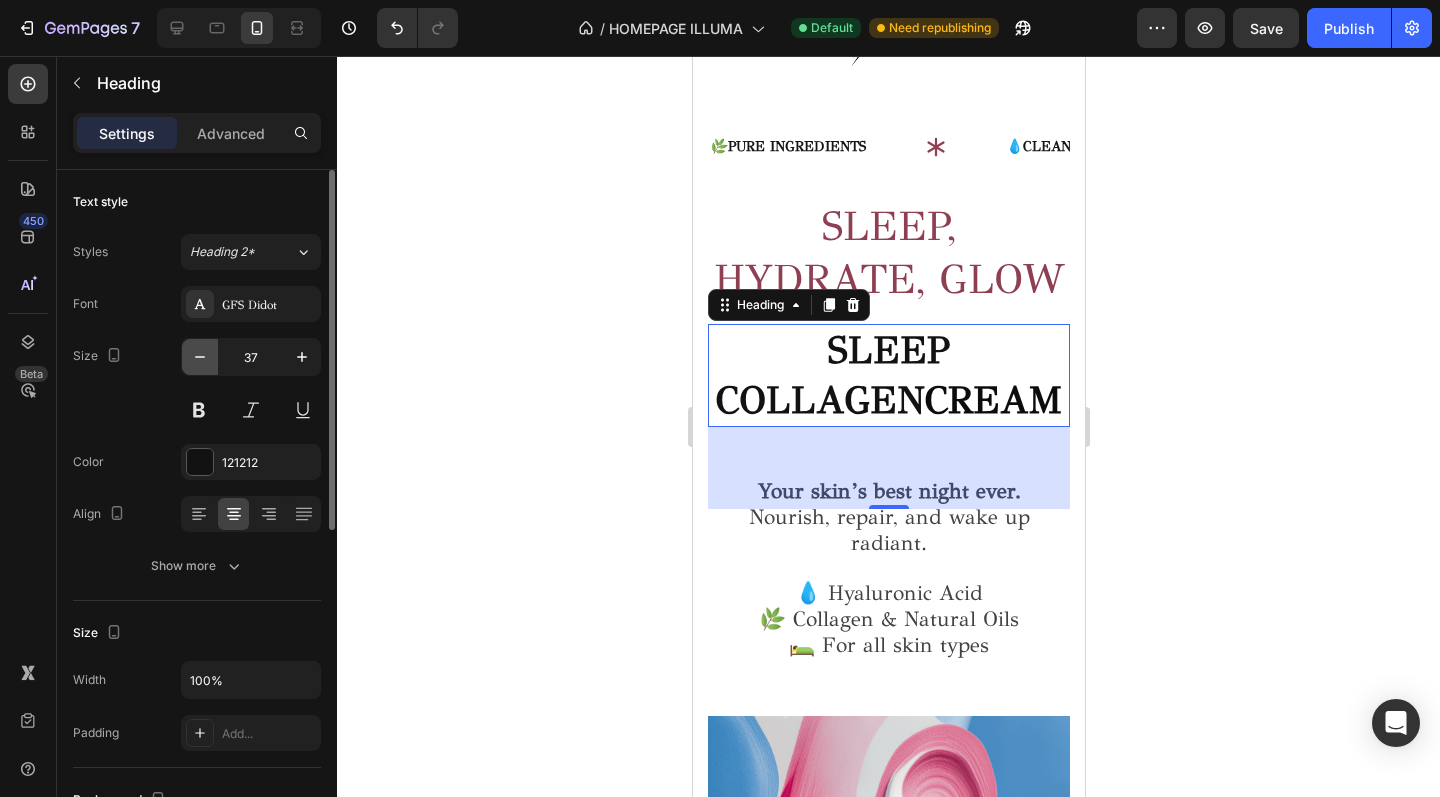click 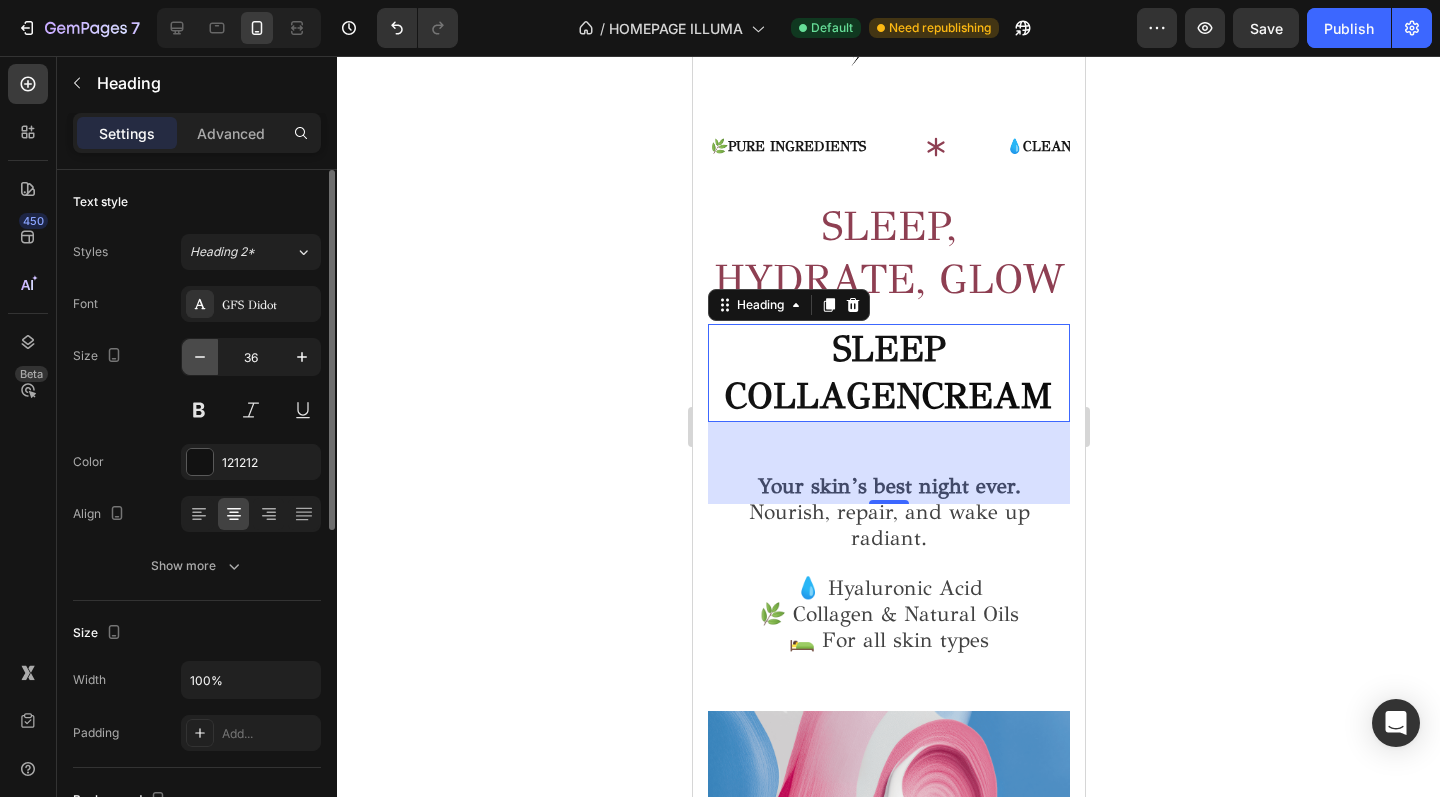 click 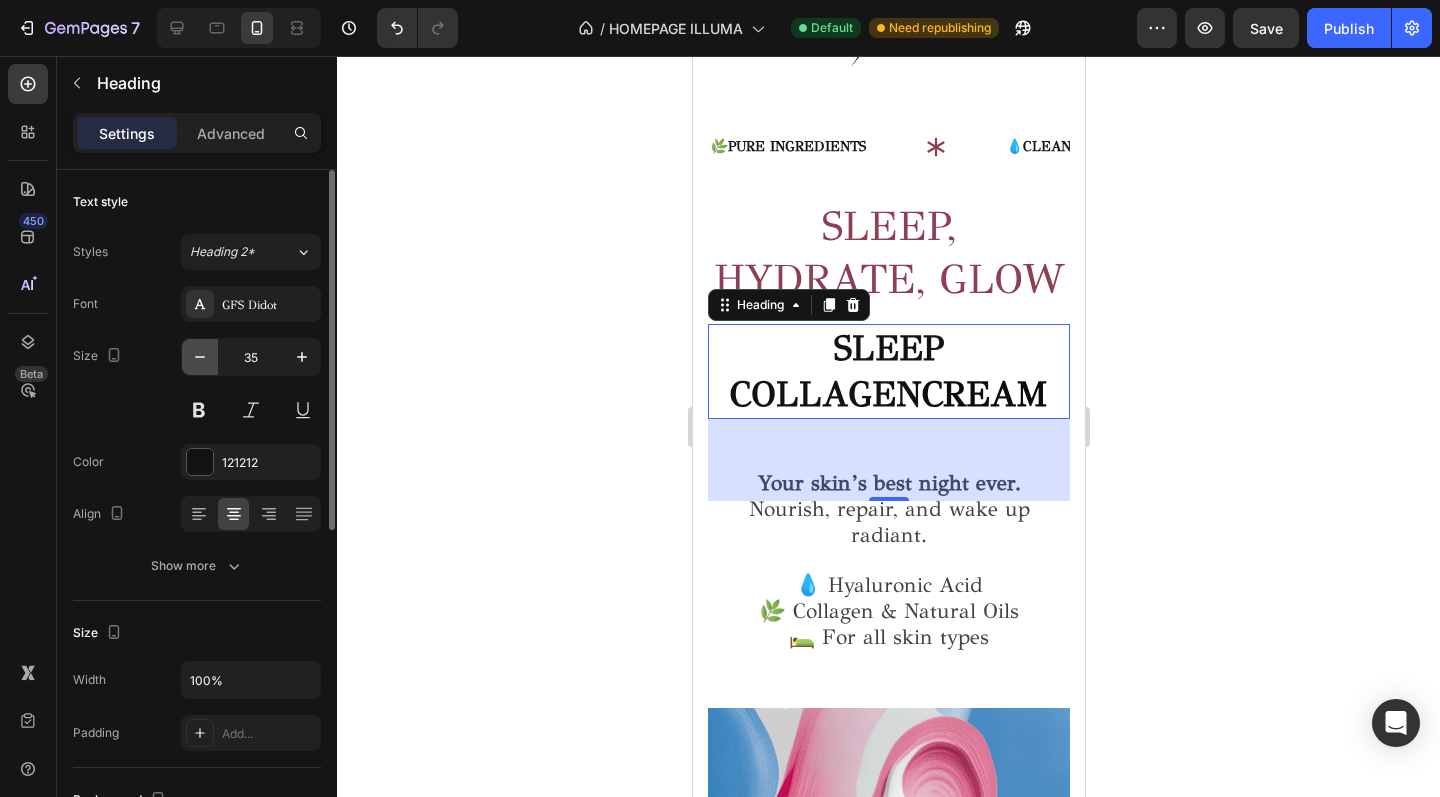 click 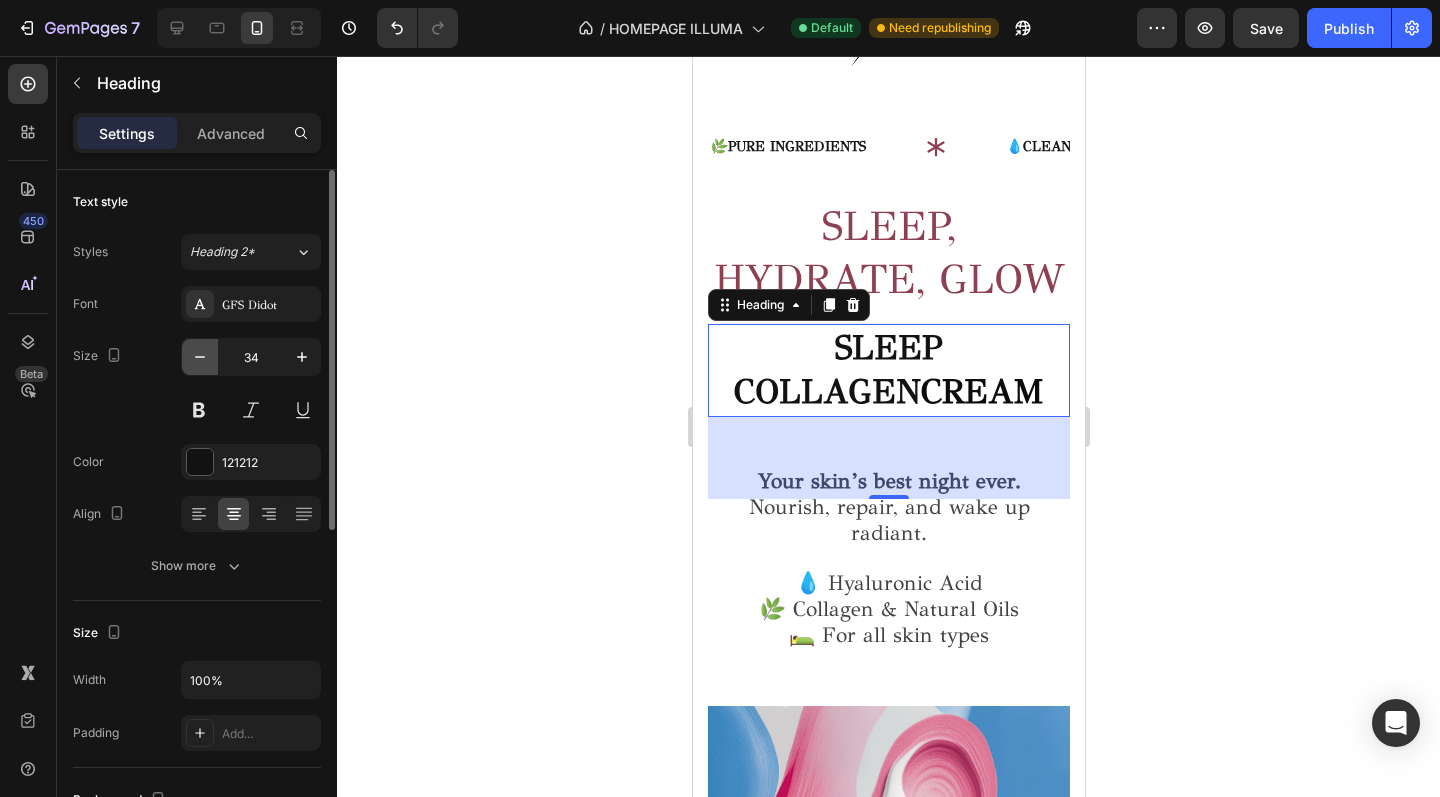 click 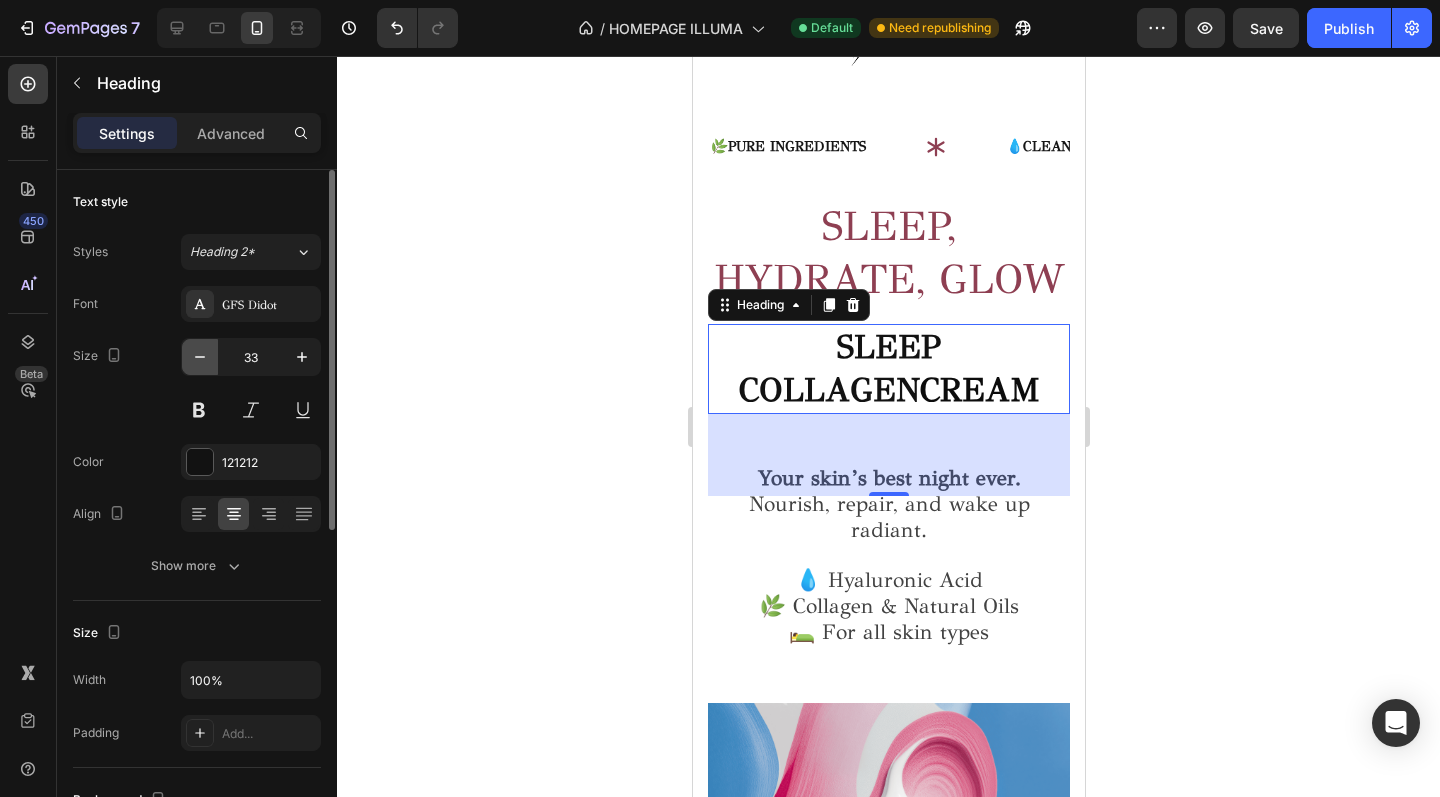 click 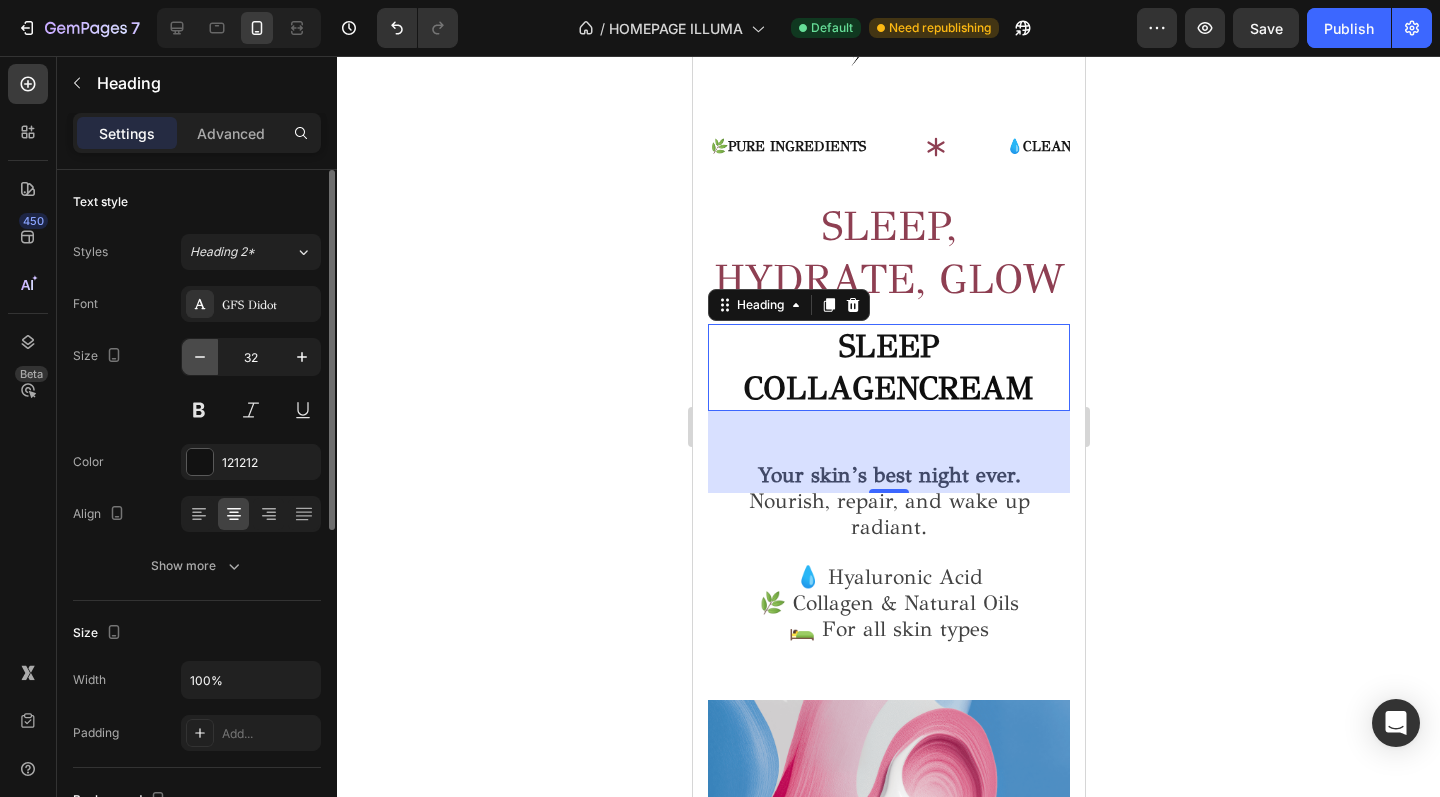 click 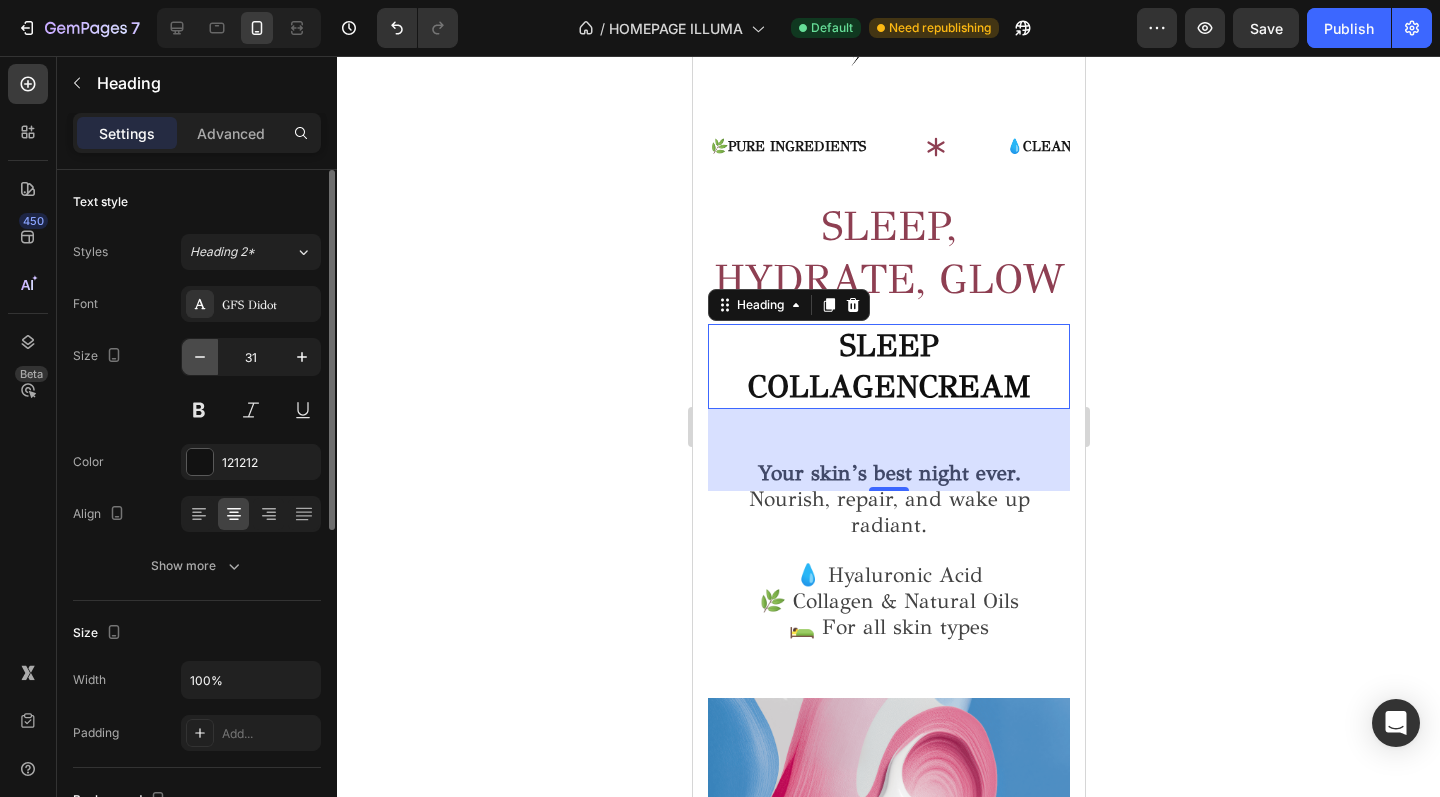 click 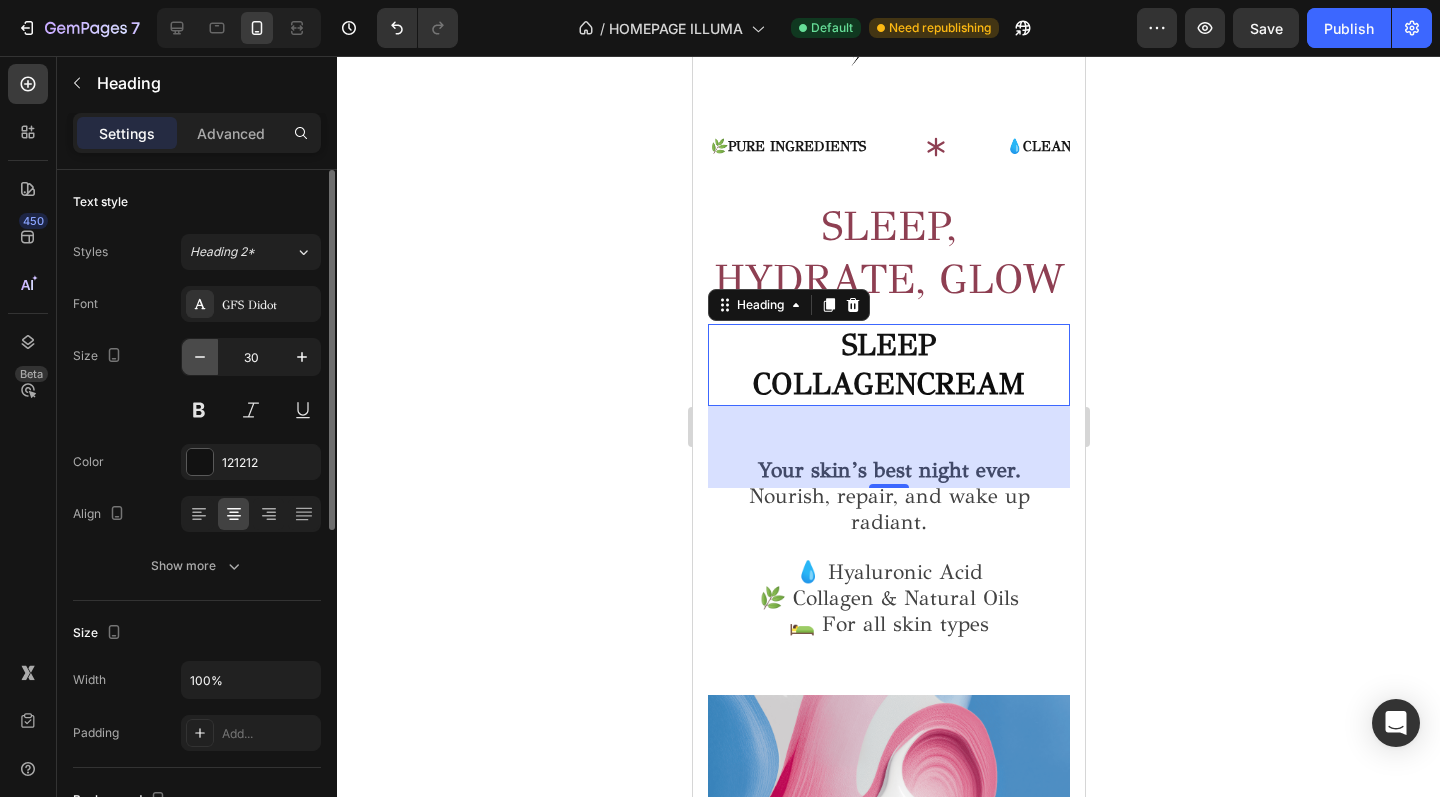 click 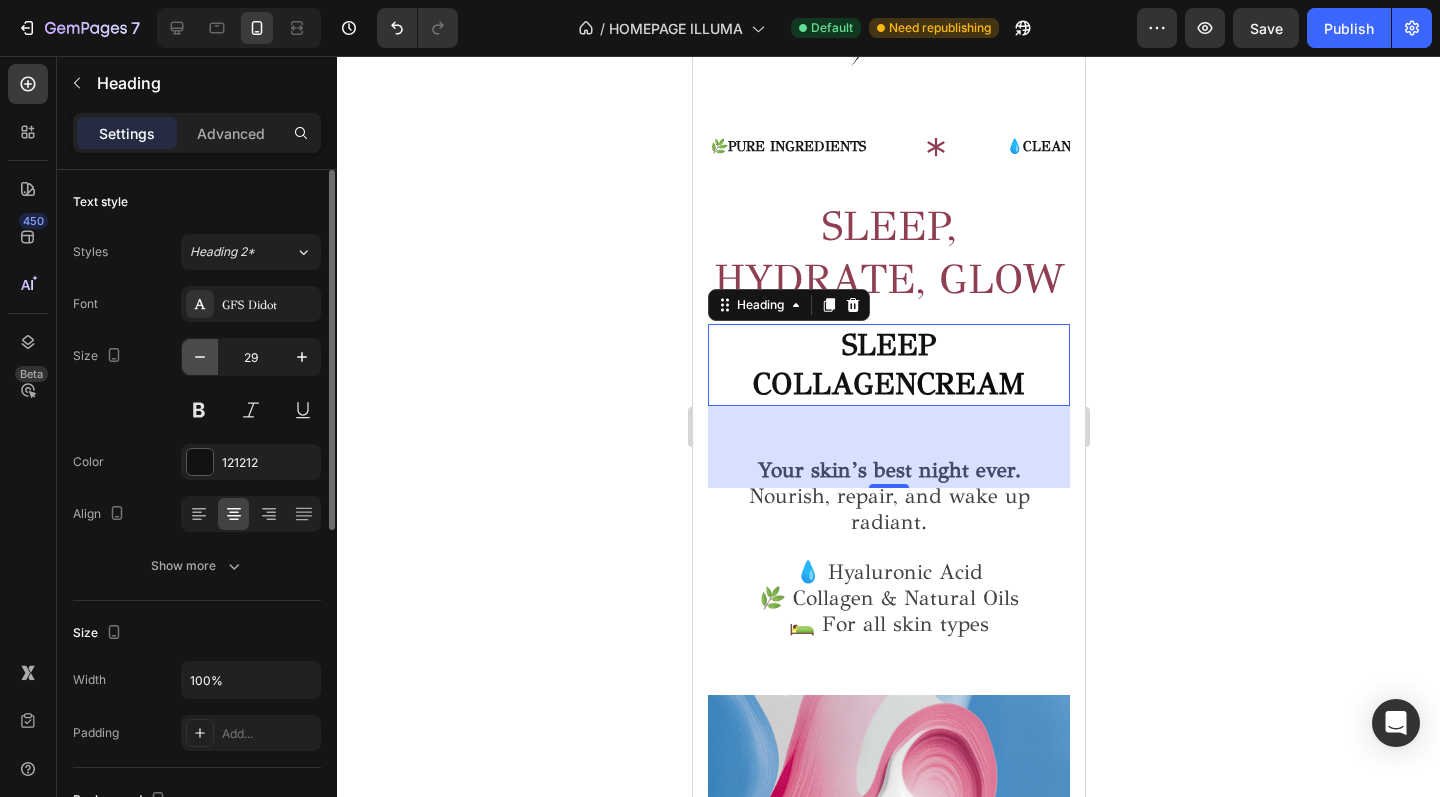 click 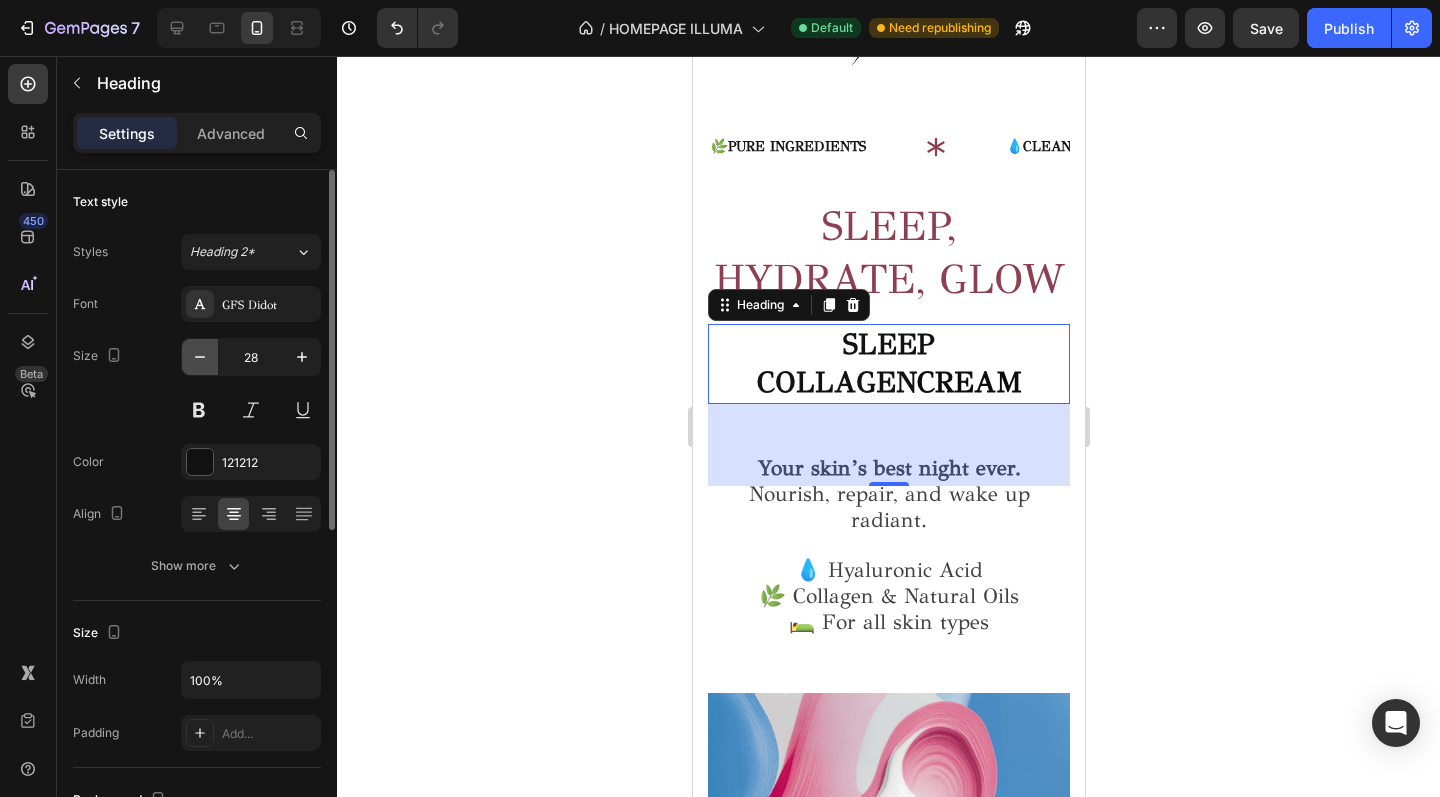 click 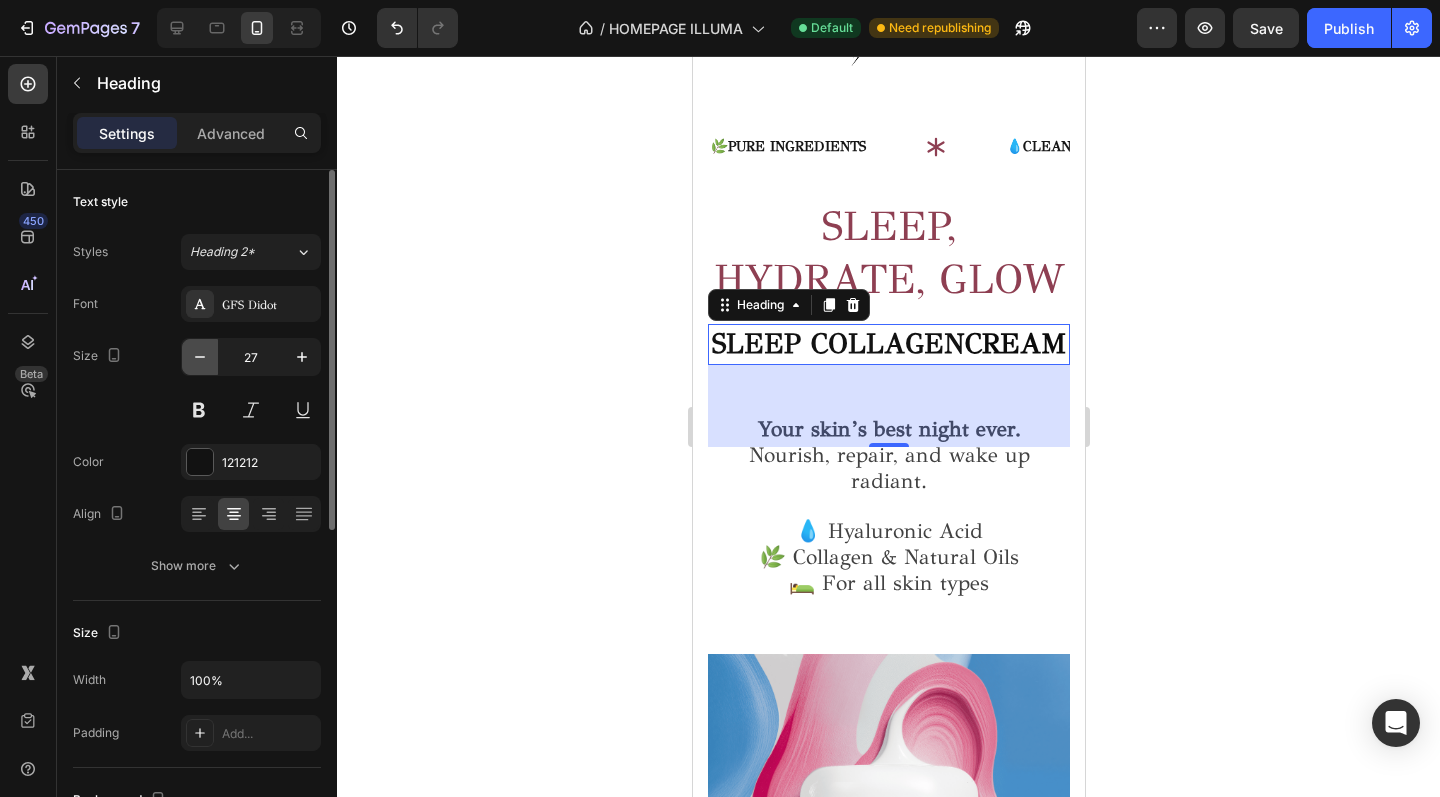 click 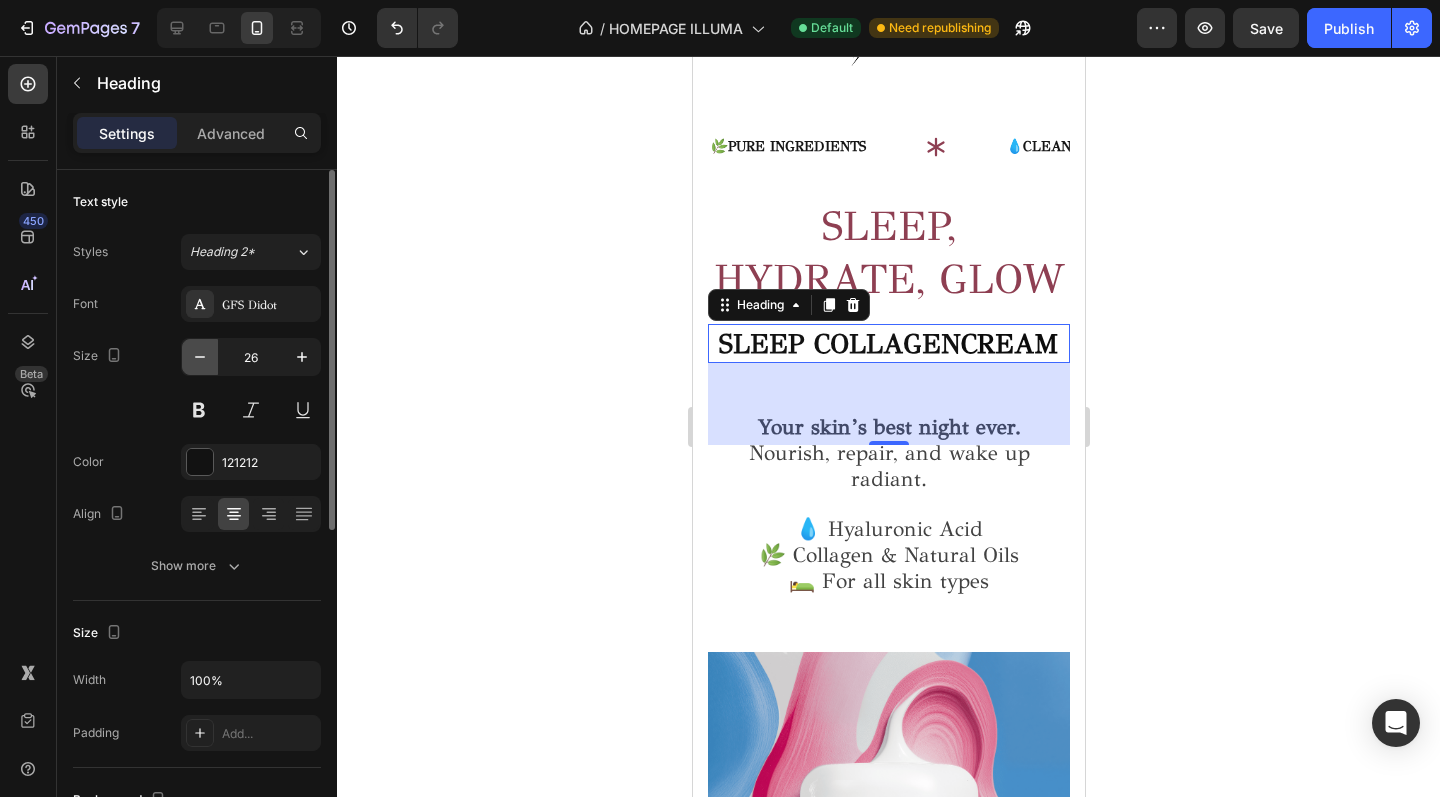 click 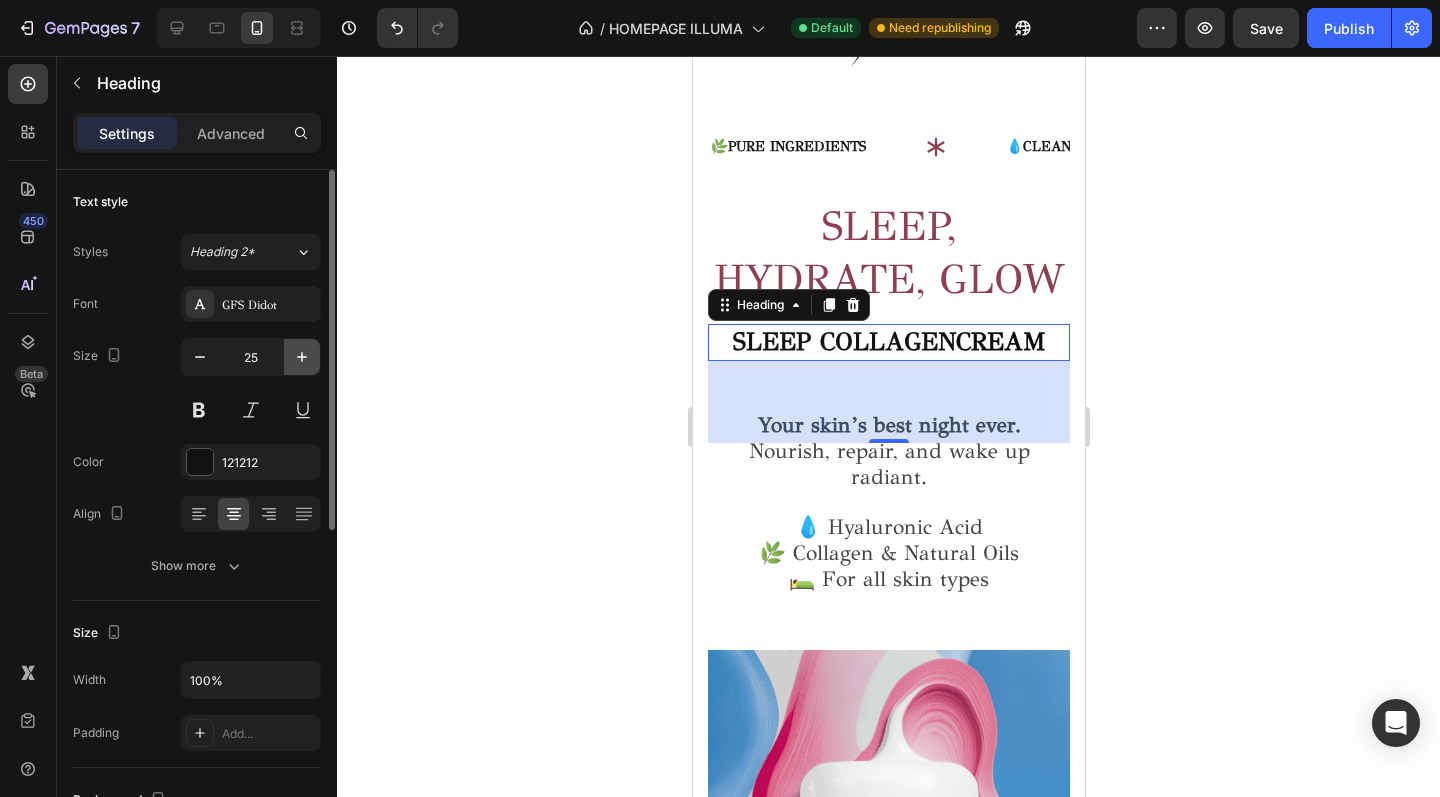 click 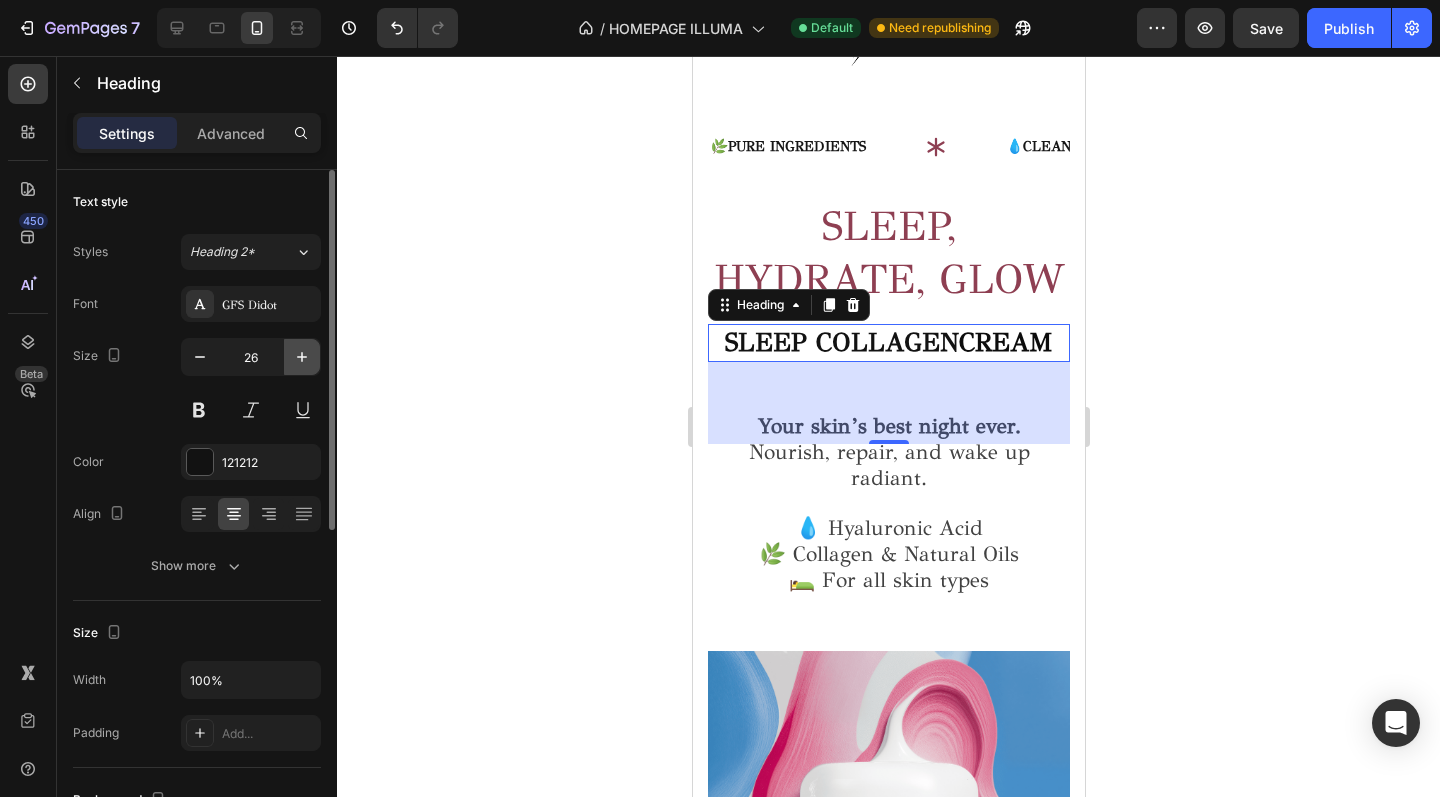 click 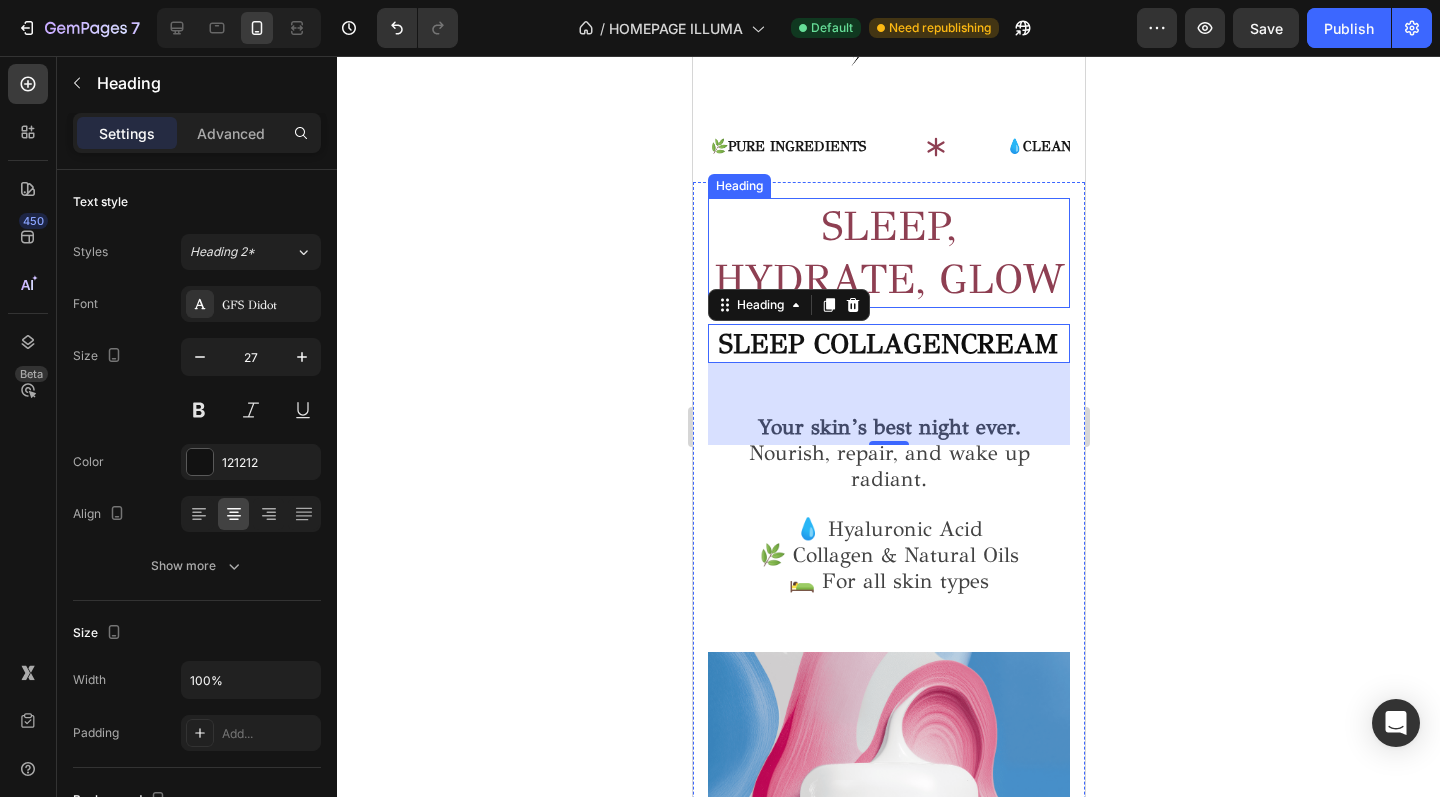 click on "SLEEP, HYDRATE, GLOW" at bounding box center [888, 253] 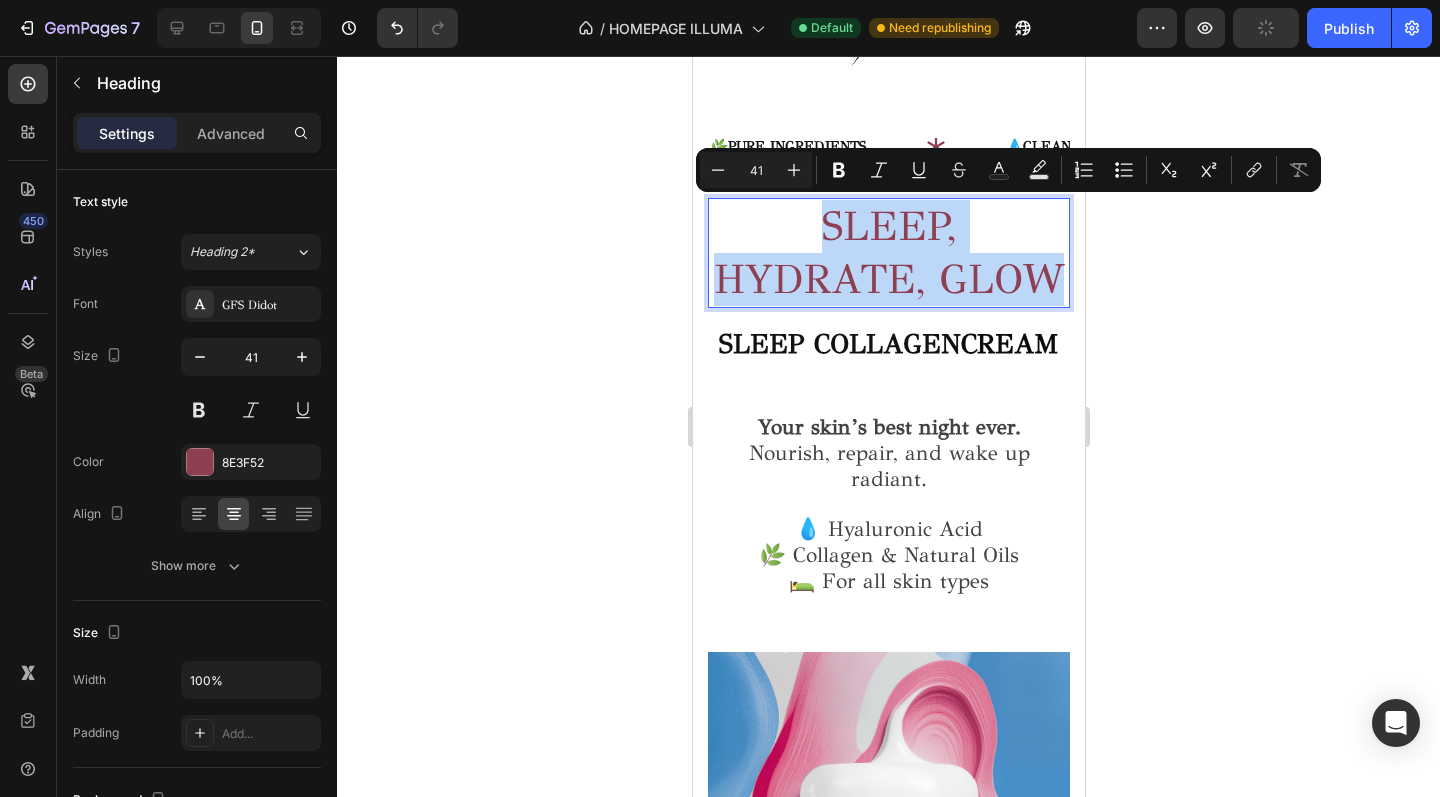 drag, startPoint x: 1062, startPoint y: 280, endPoint x: 799, endPoint y: 237, distance: 266.49203 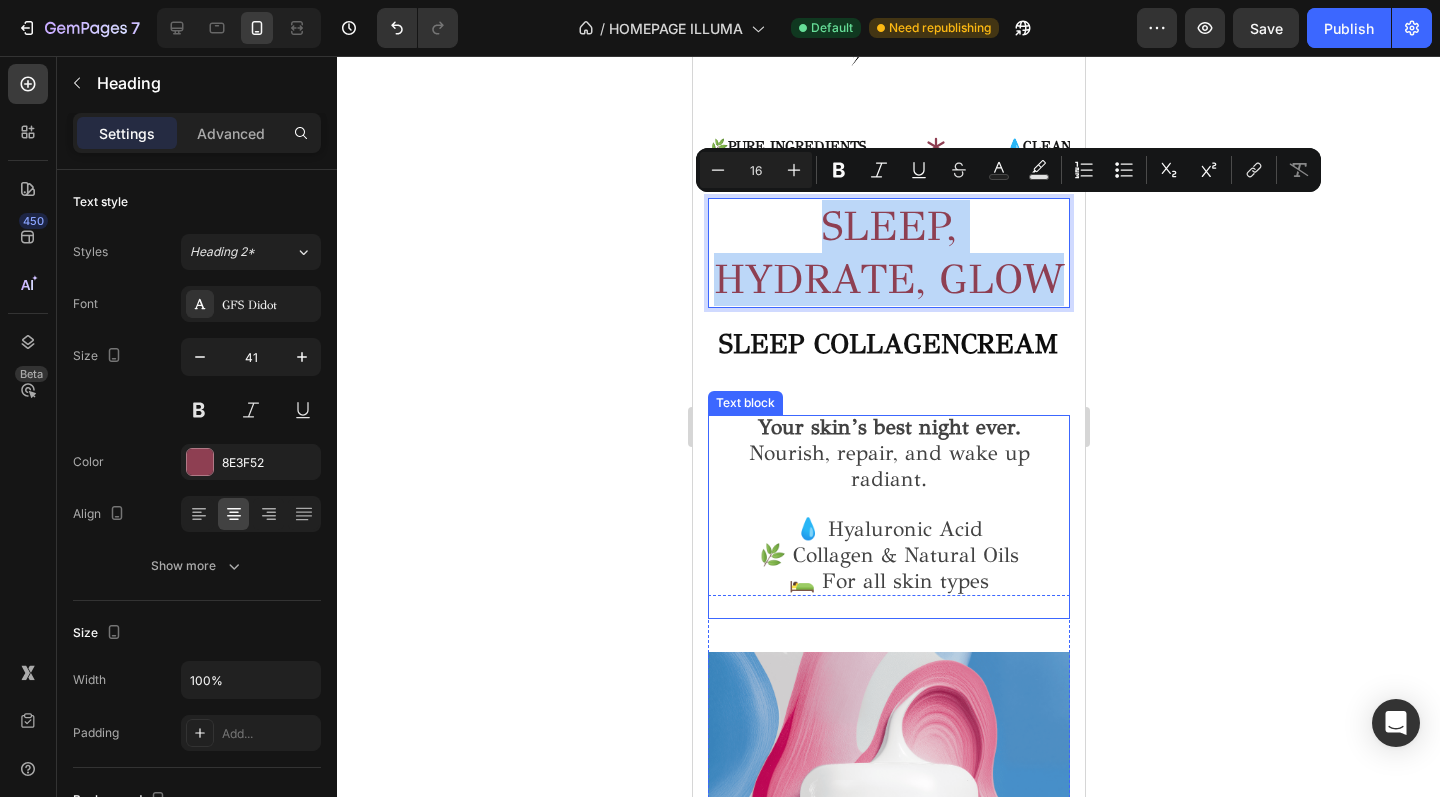 click on "Your skin’s best night ever." at bounding box center (888, 428) 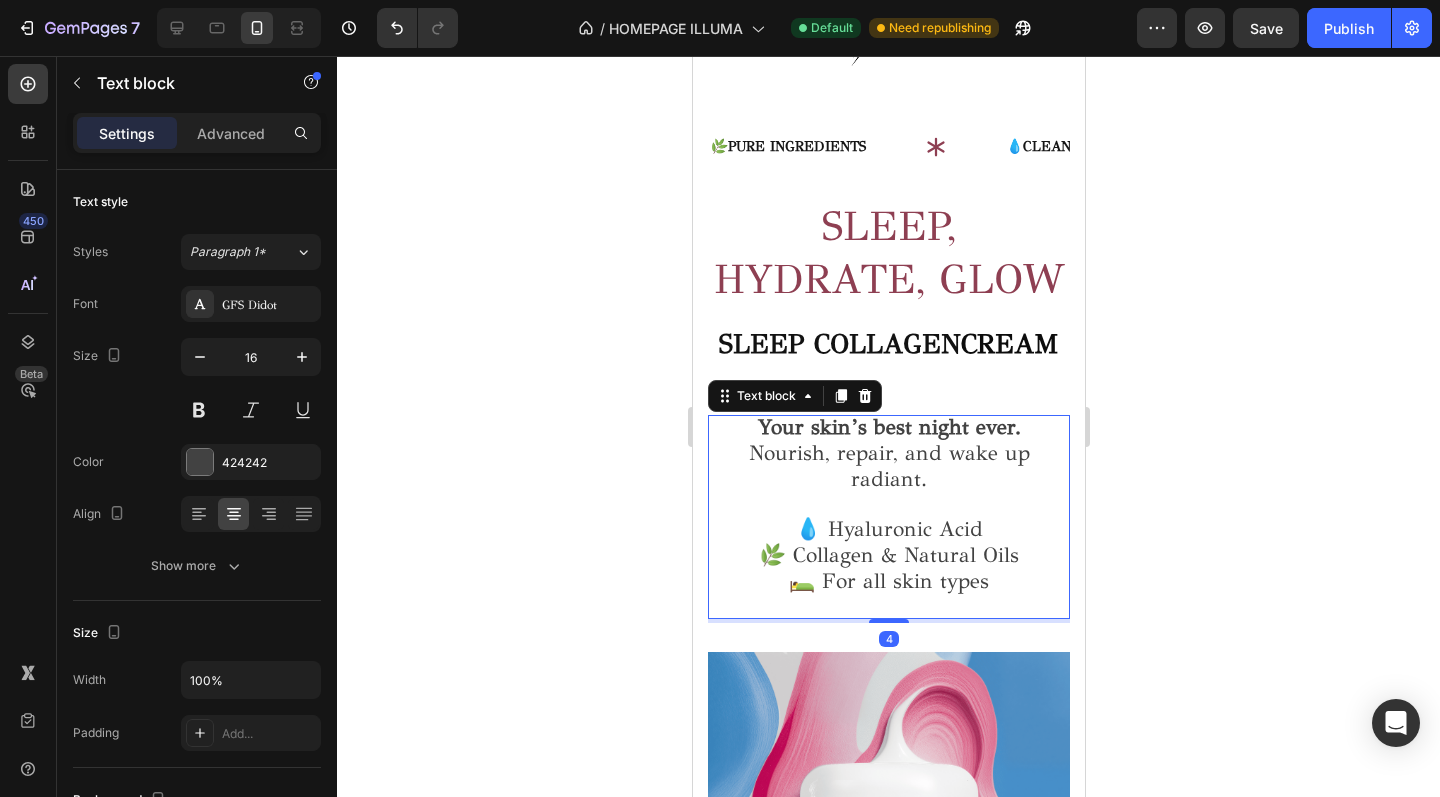 click on "Your skin’s best night ever." at bounding box center [888, 428] 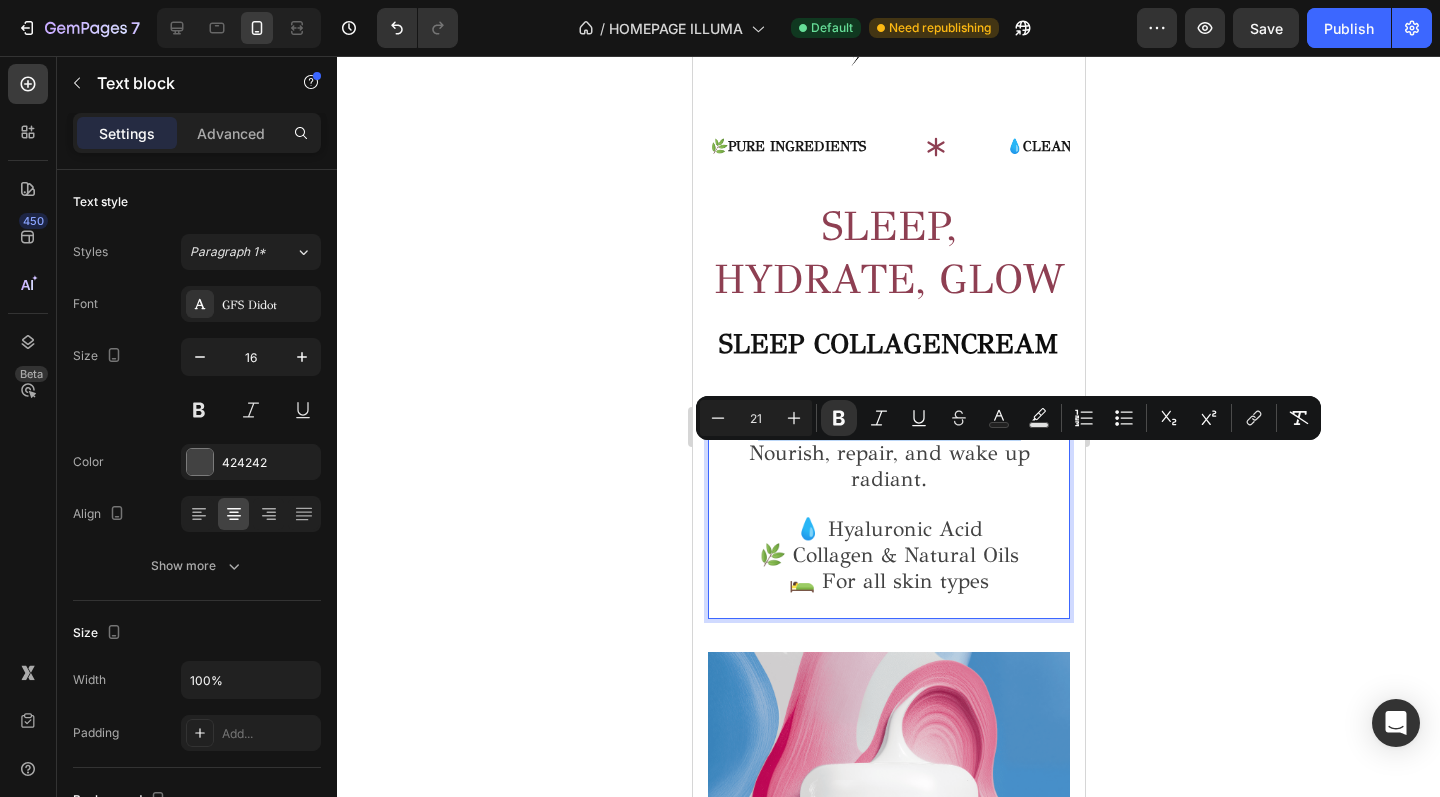 drag, startPoint x: 1028, startPoint y: 463, endPoint x: 768, endPoint y: 467, distance: 260.03076 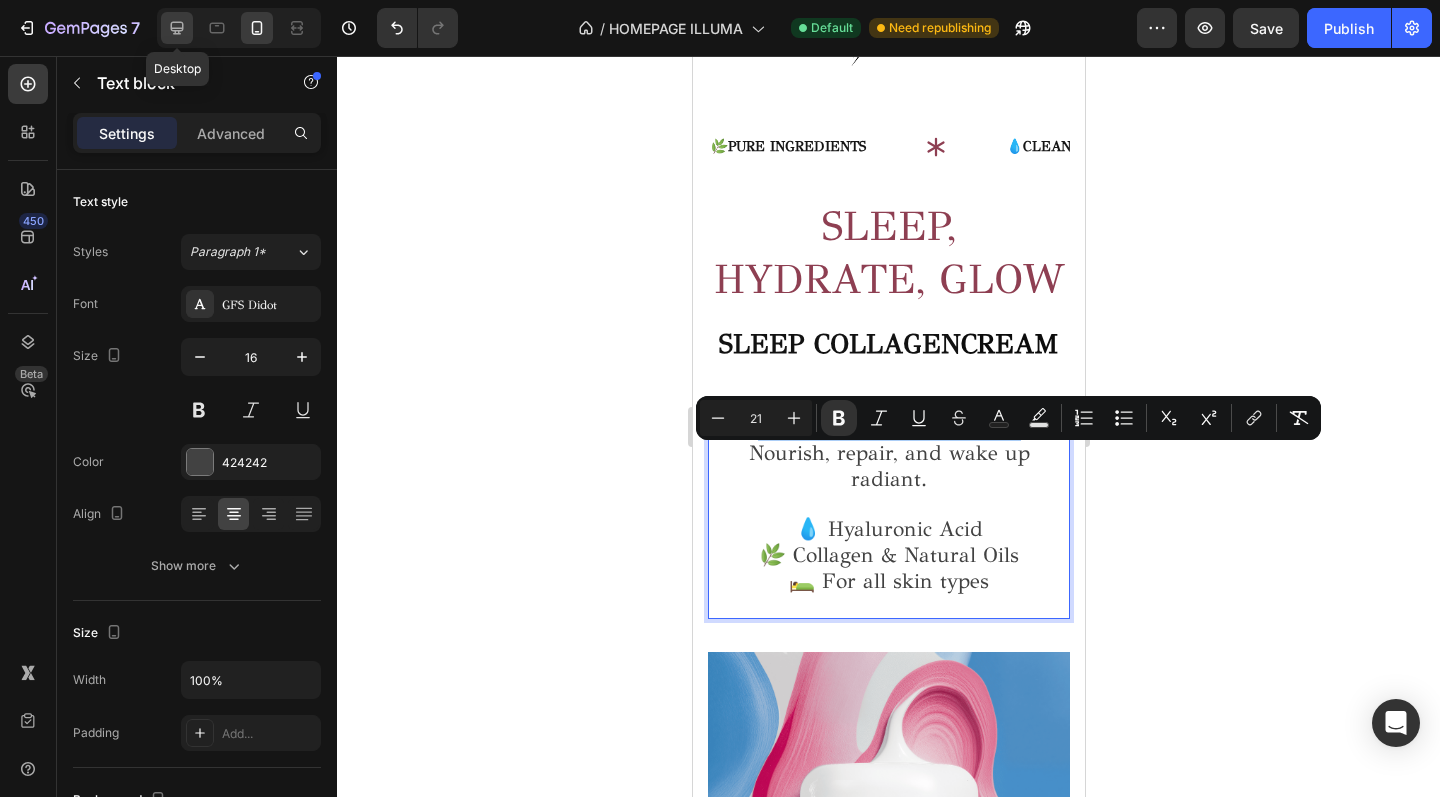 click 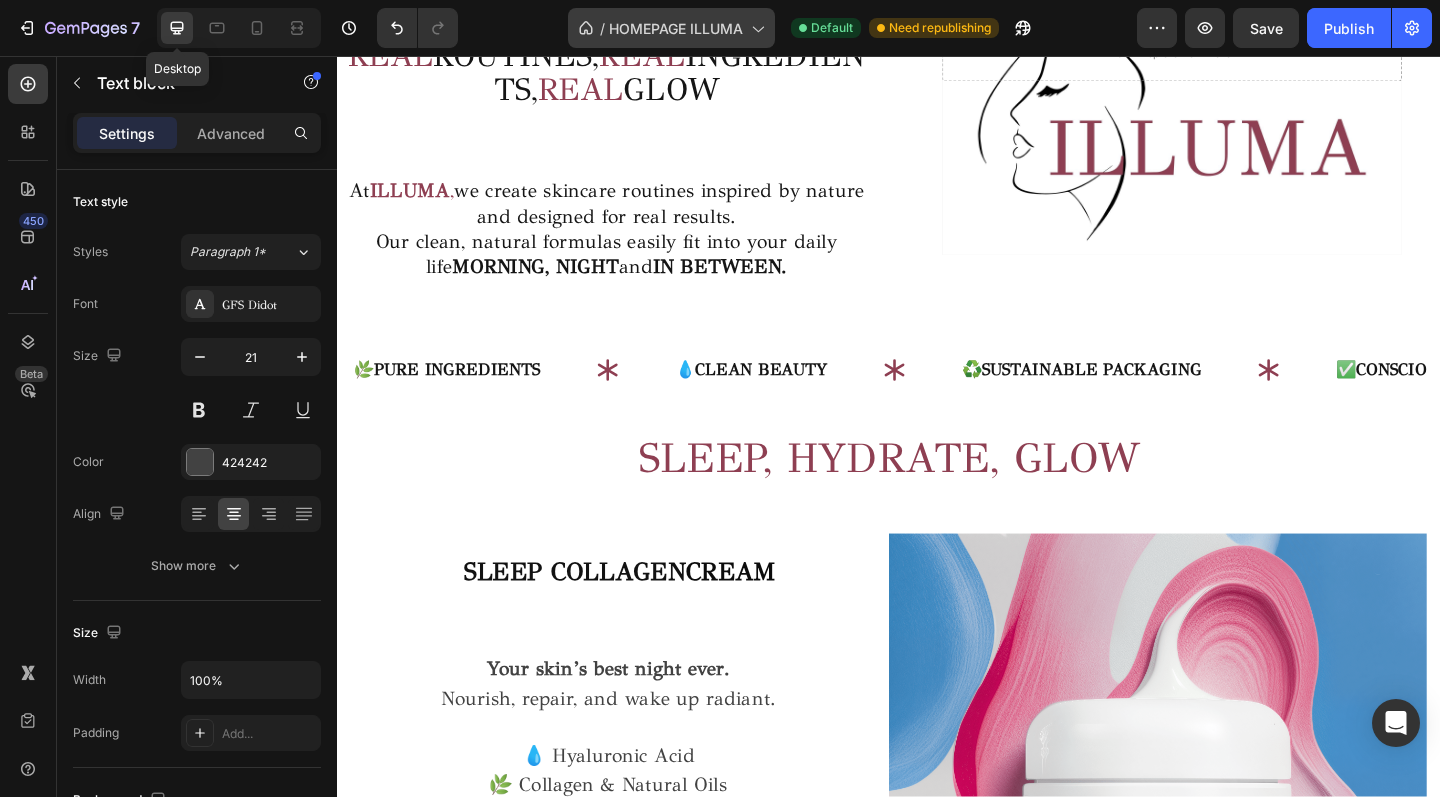 scroll, scrollTop: 1055, scrollLeft: 0, axis: vertical 